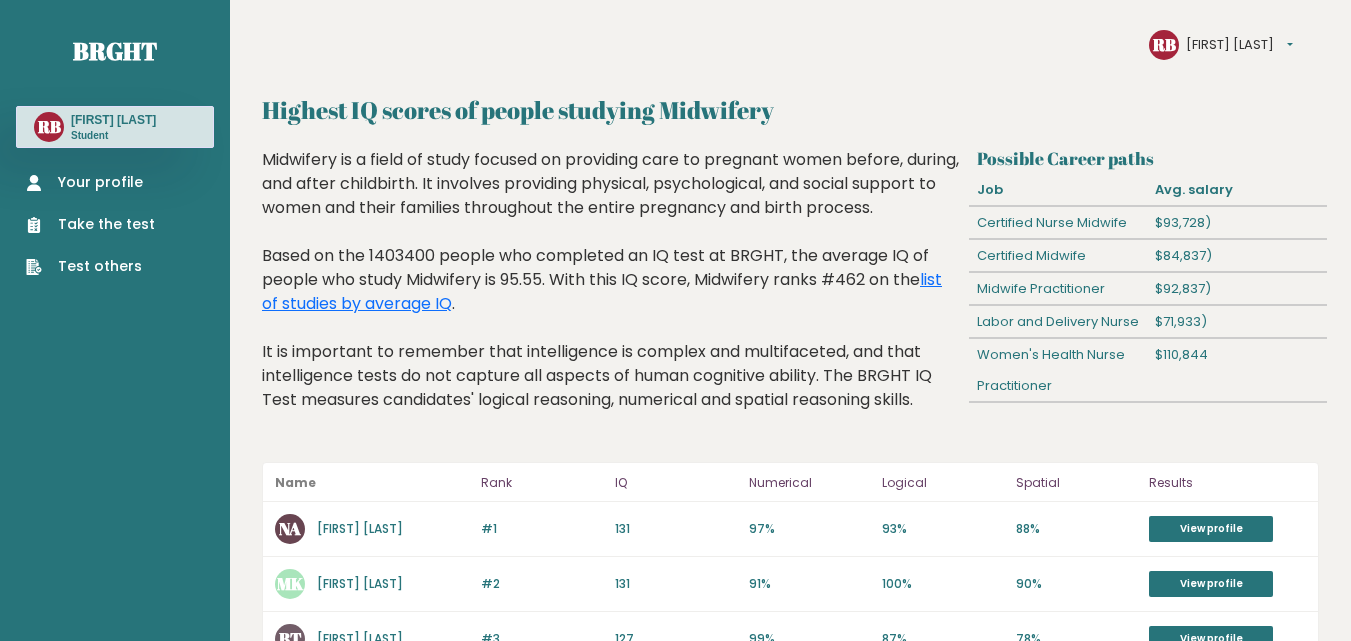 scroll, scrollTop: 0, scrollLeft: 0, axis: both 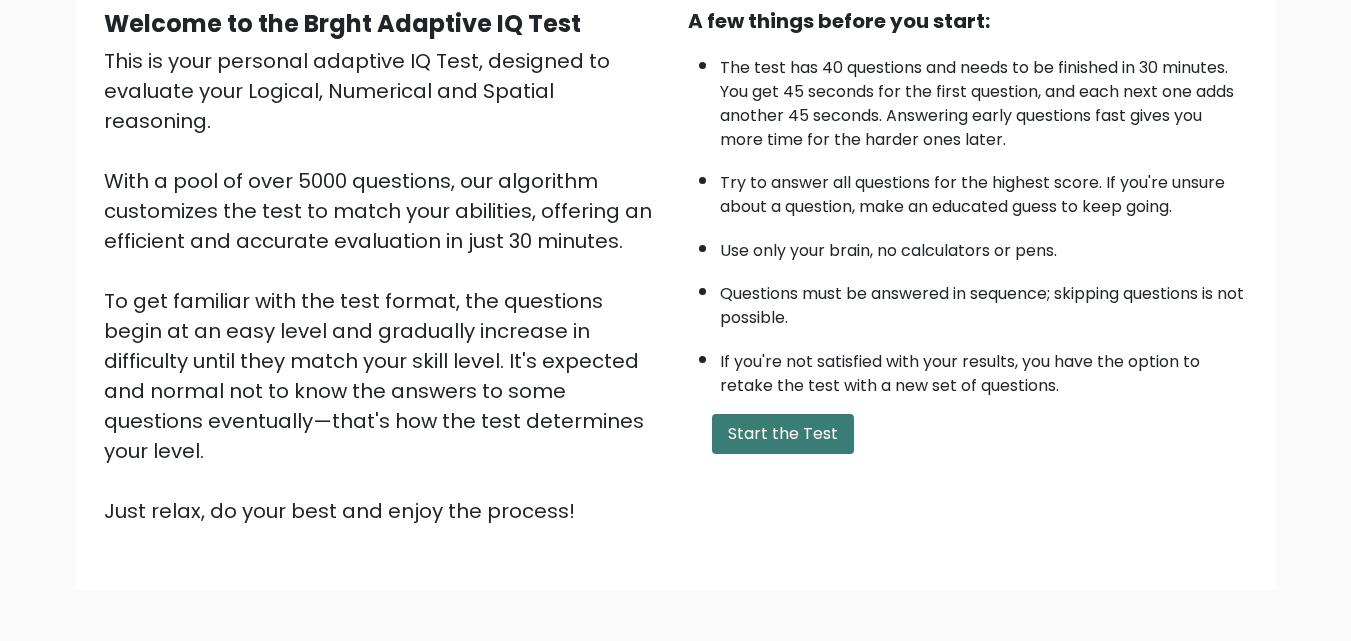 click on "Start the Test" at bounding box center (783, 434) 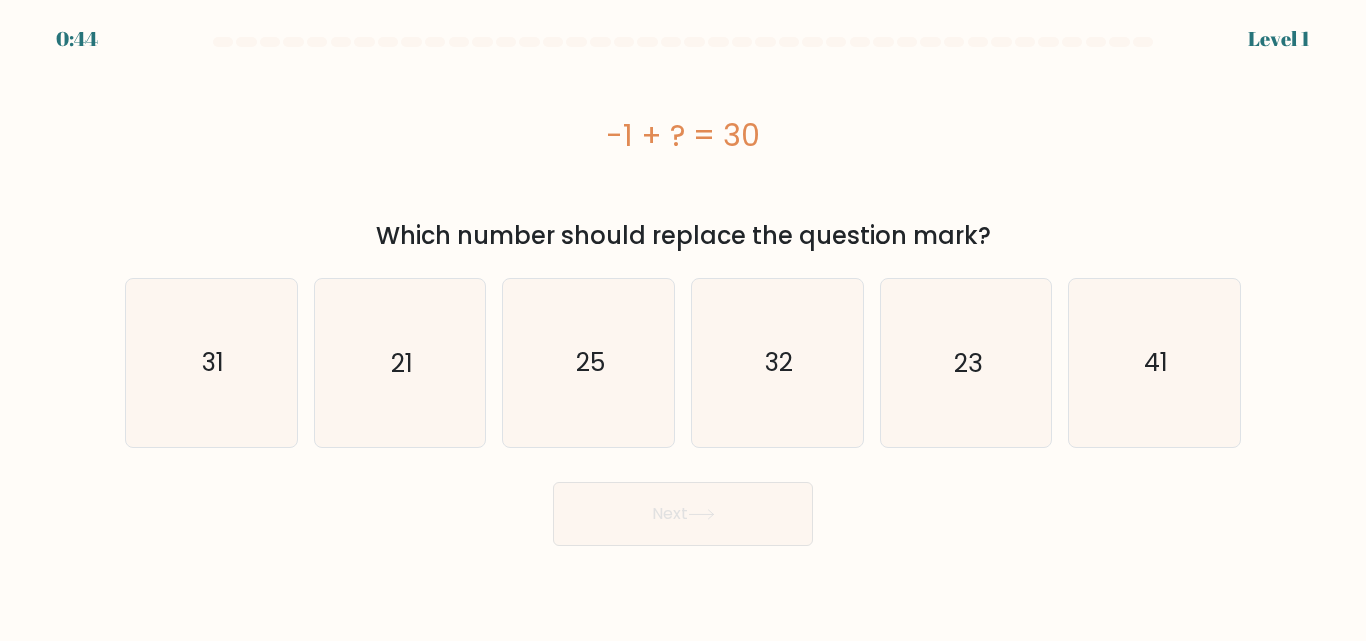 scroll, scrollTop: 0, scrollLeft: 0, axis: both 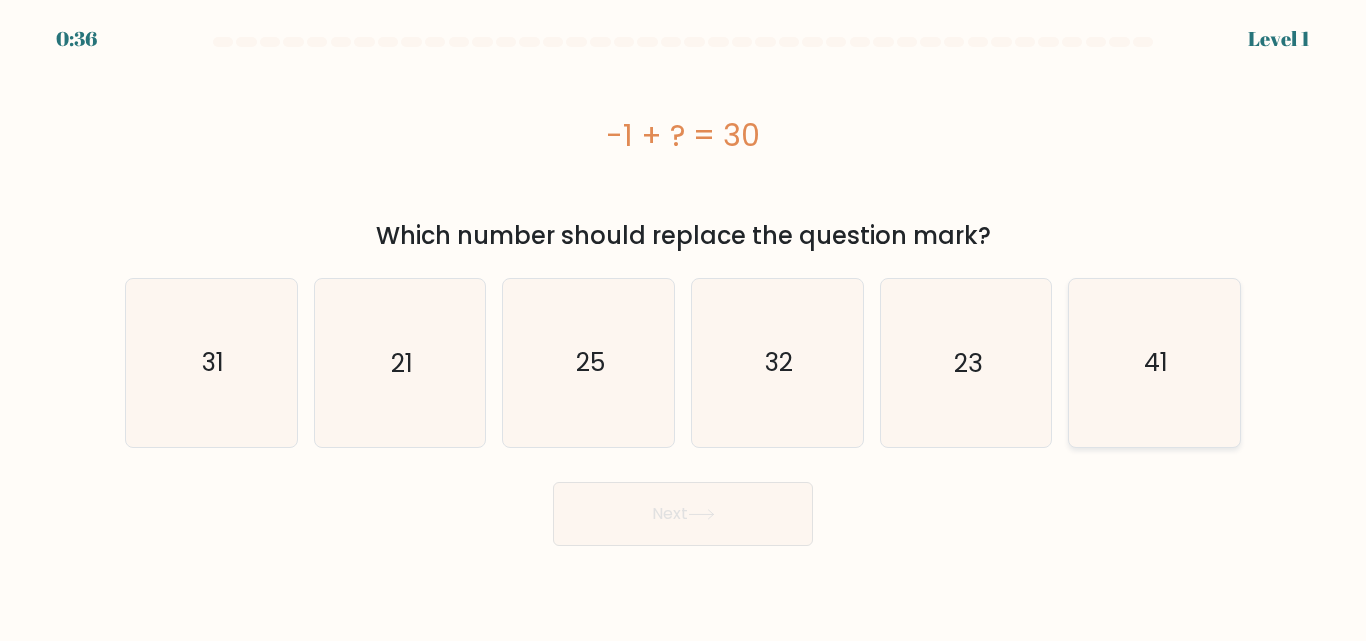 click on "41" 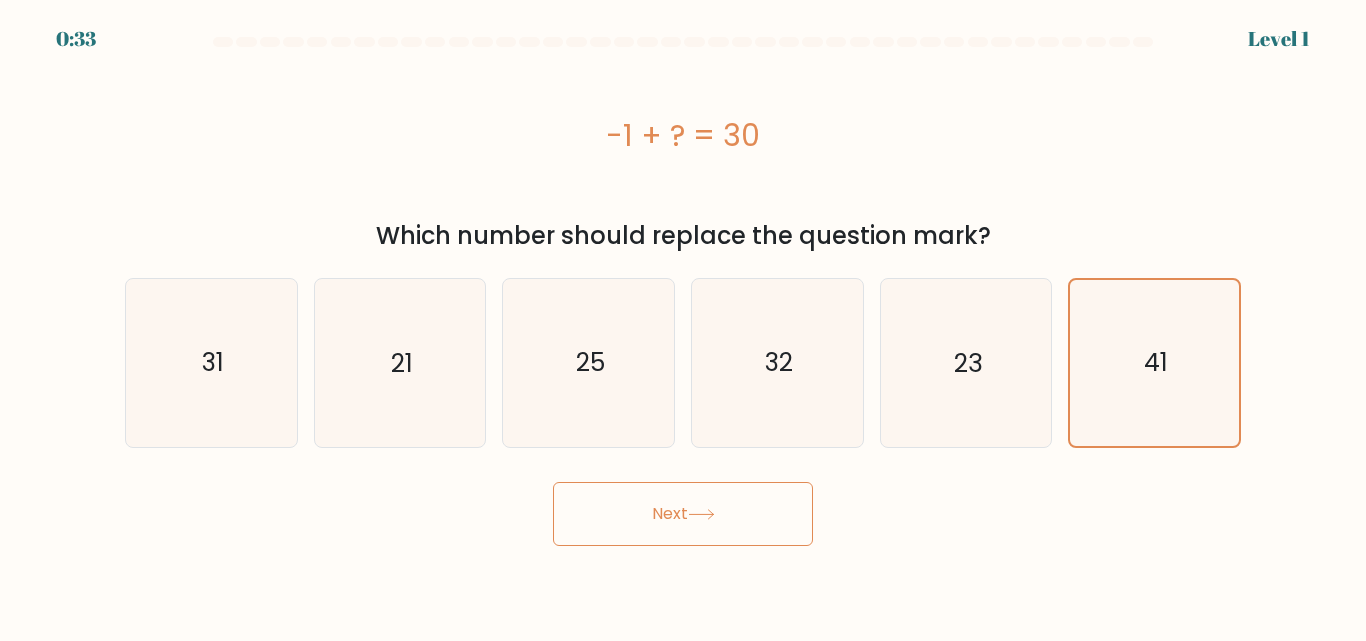 click on "Next" at bounding box center [683, 514] 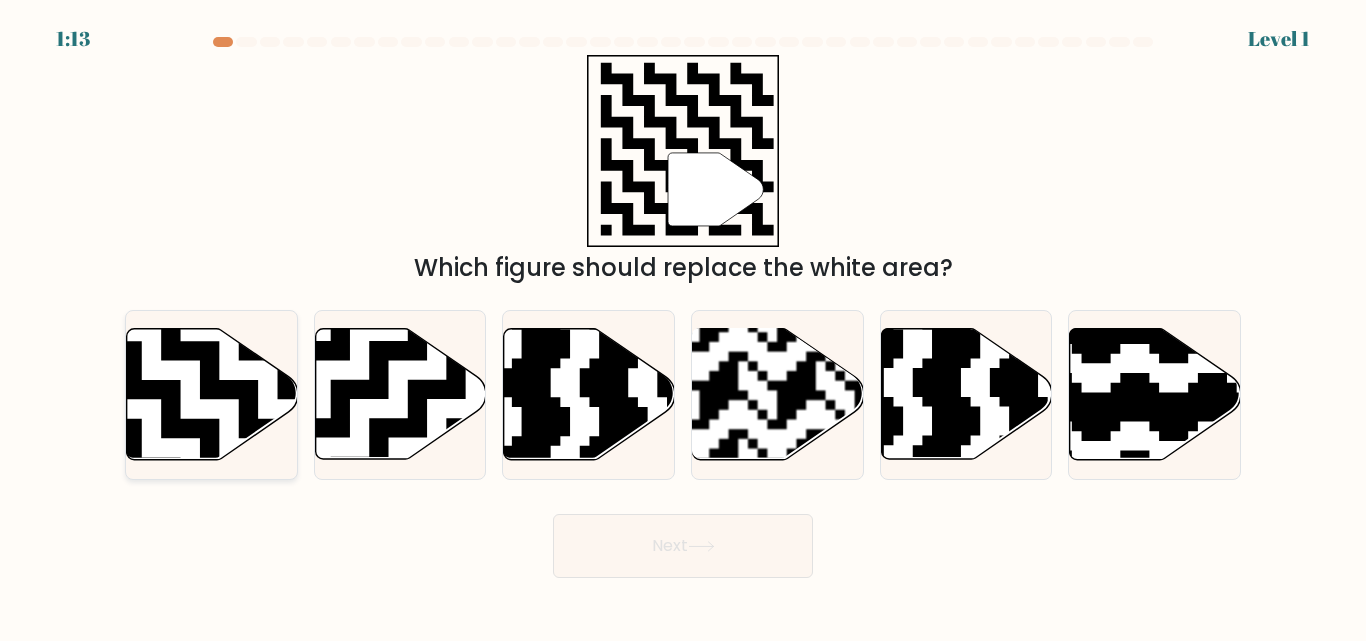 click 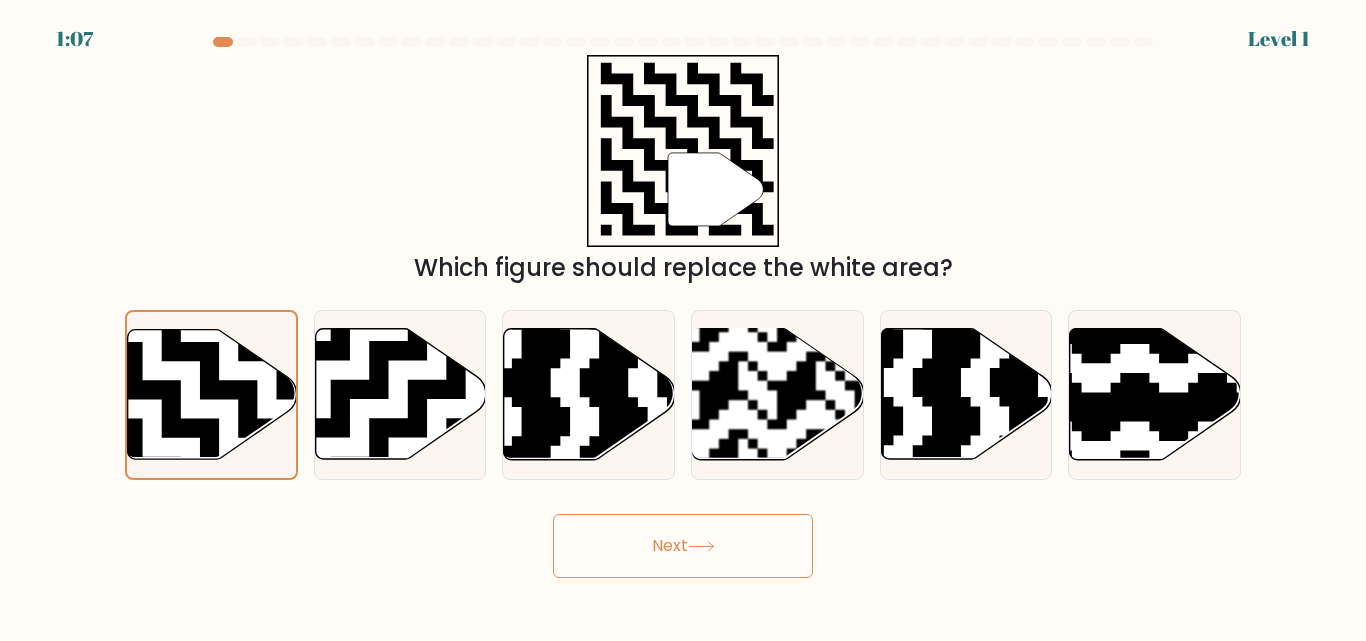 click on "Next" at bounding box center (683, 546) 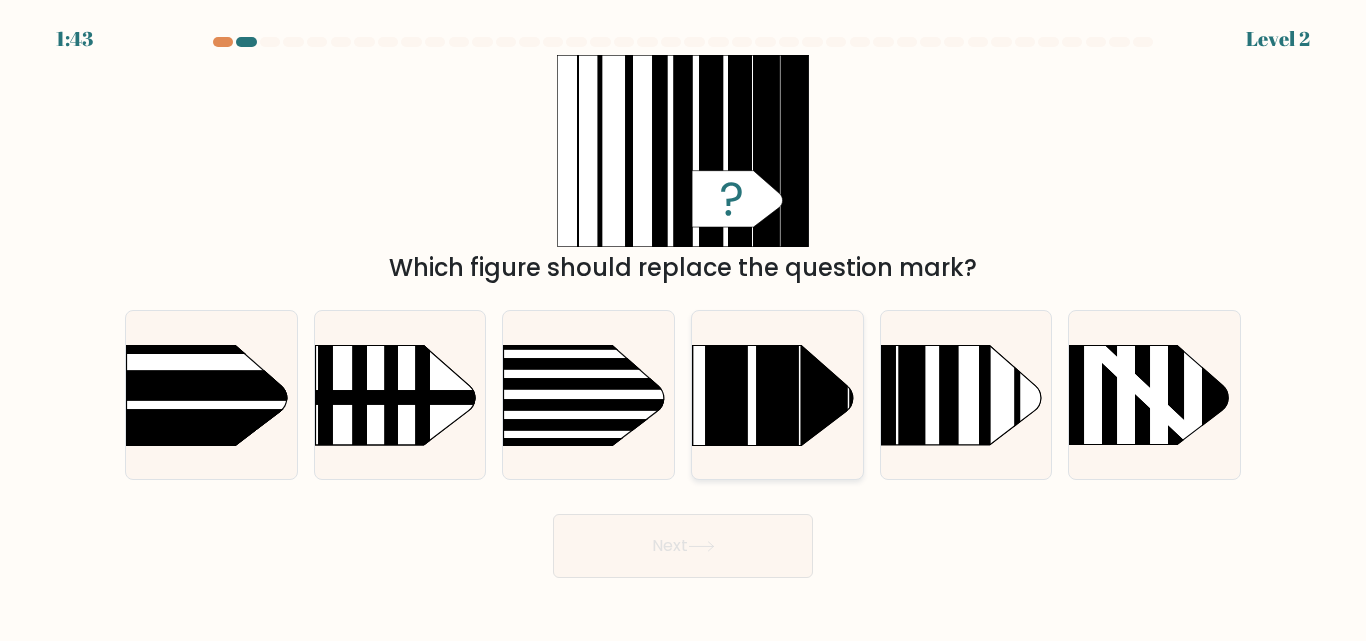 click 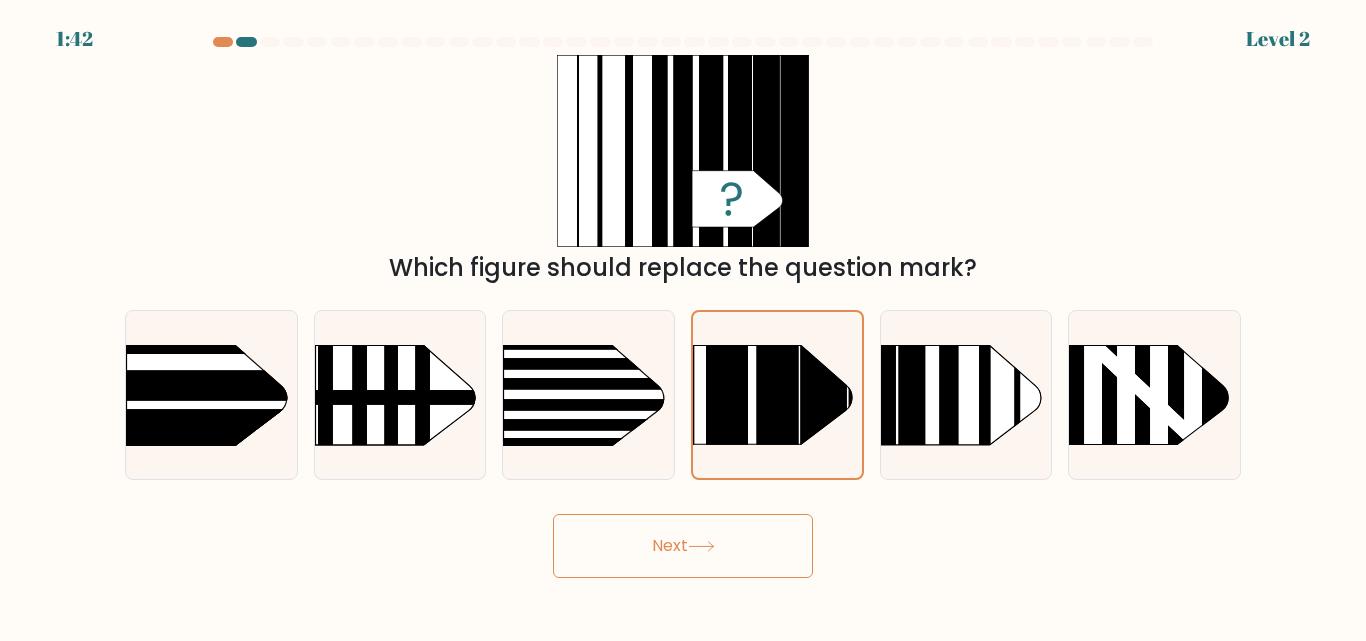 click 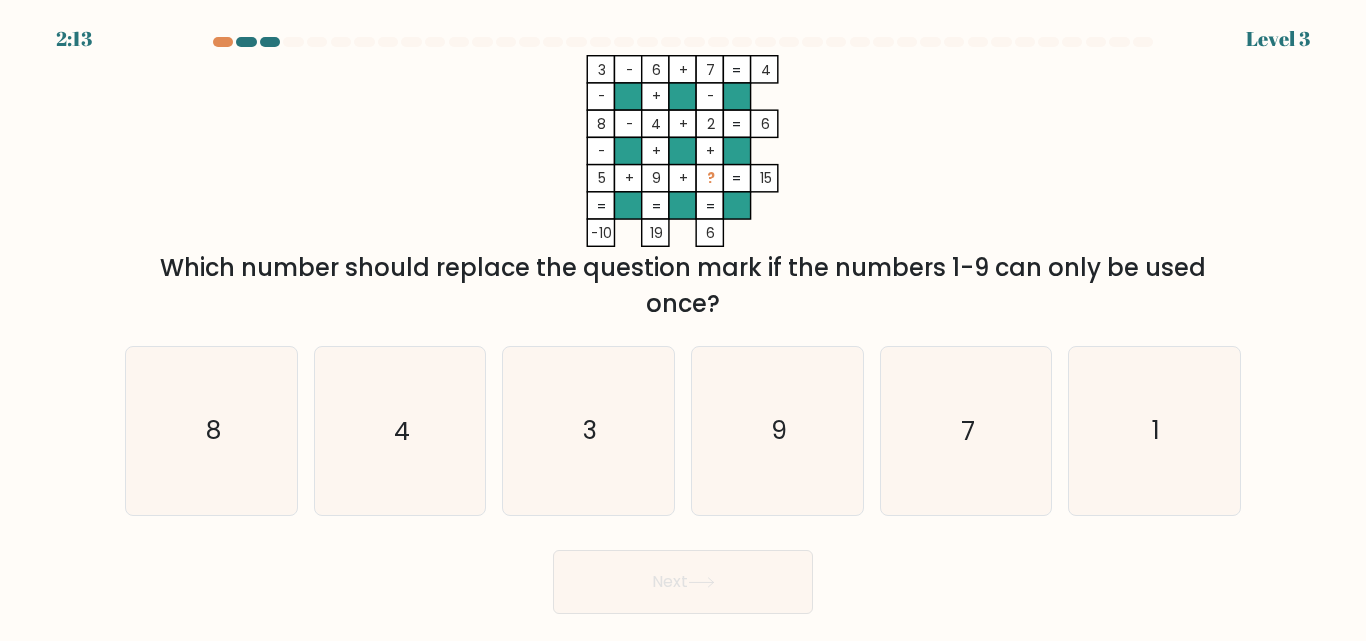 drag, startPoint x: 1126, startPoint y: 432, endPoint x: 929, endPoint y: 547, distance: 228.10962 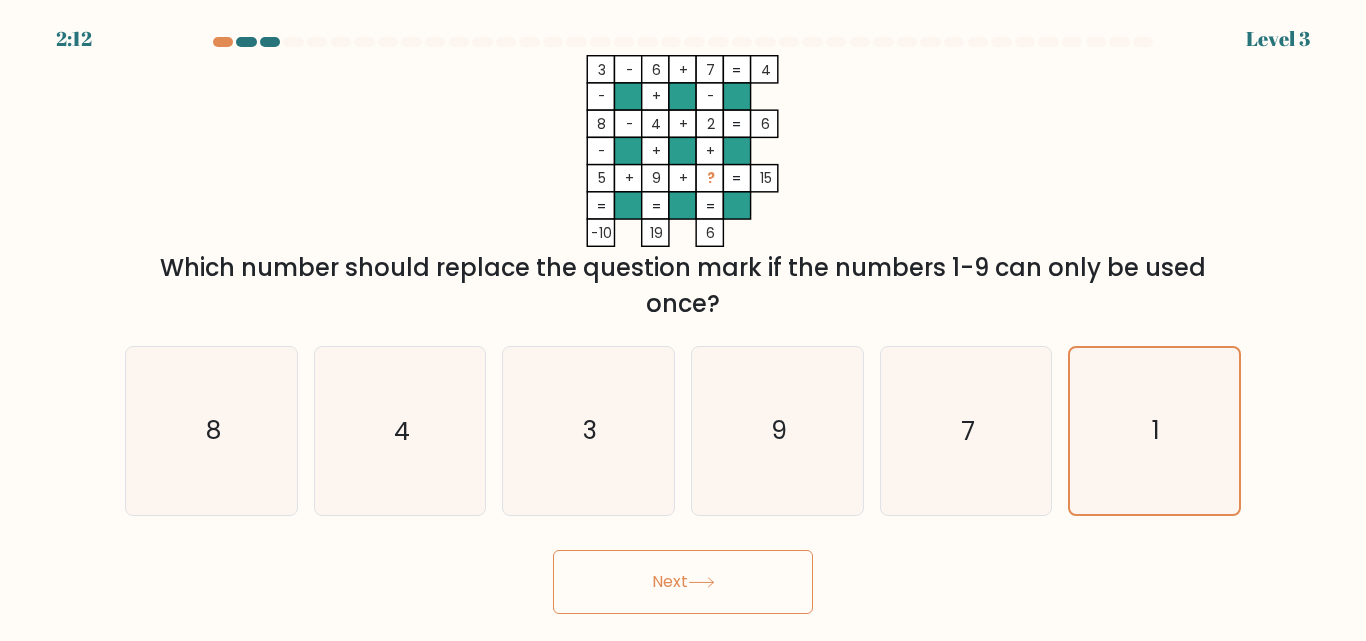 click on "Next" at bounding box center [683, 582] 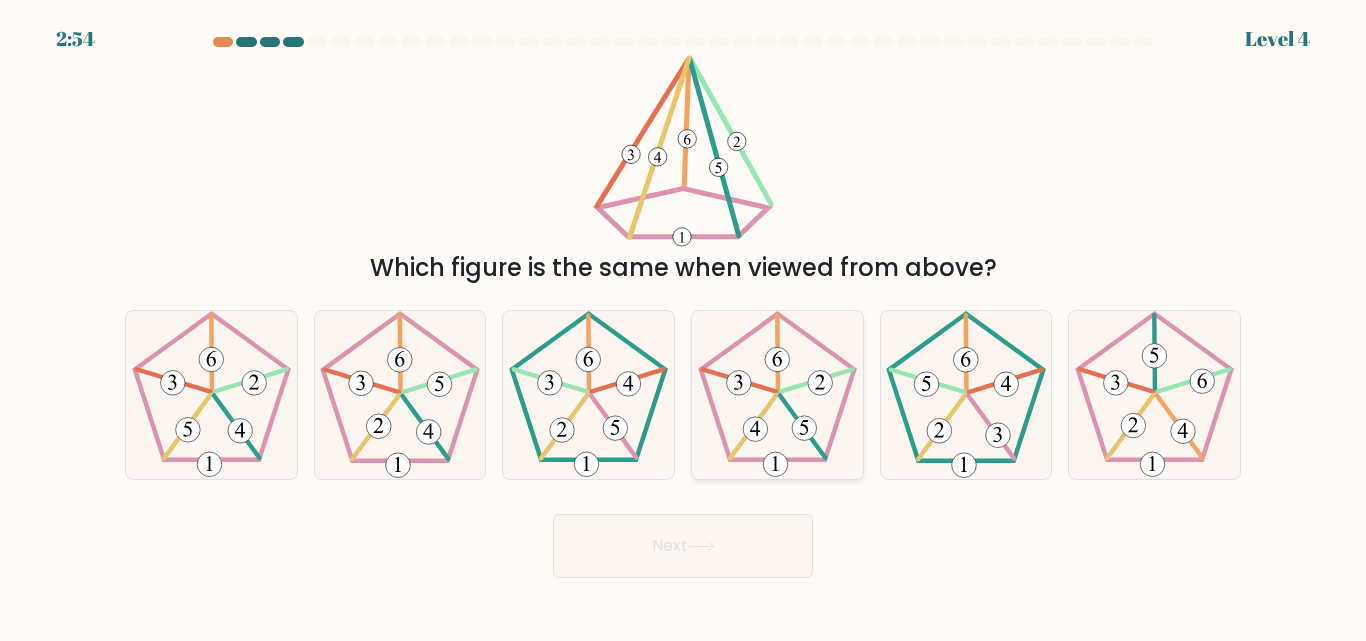 click 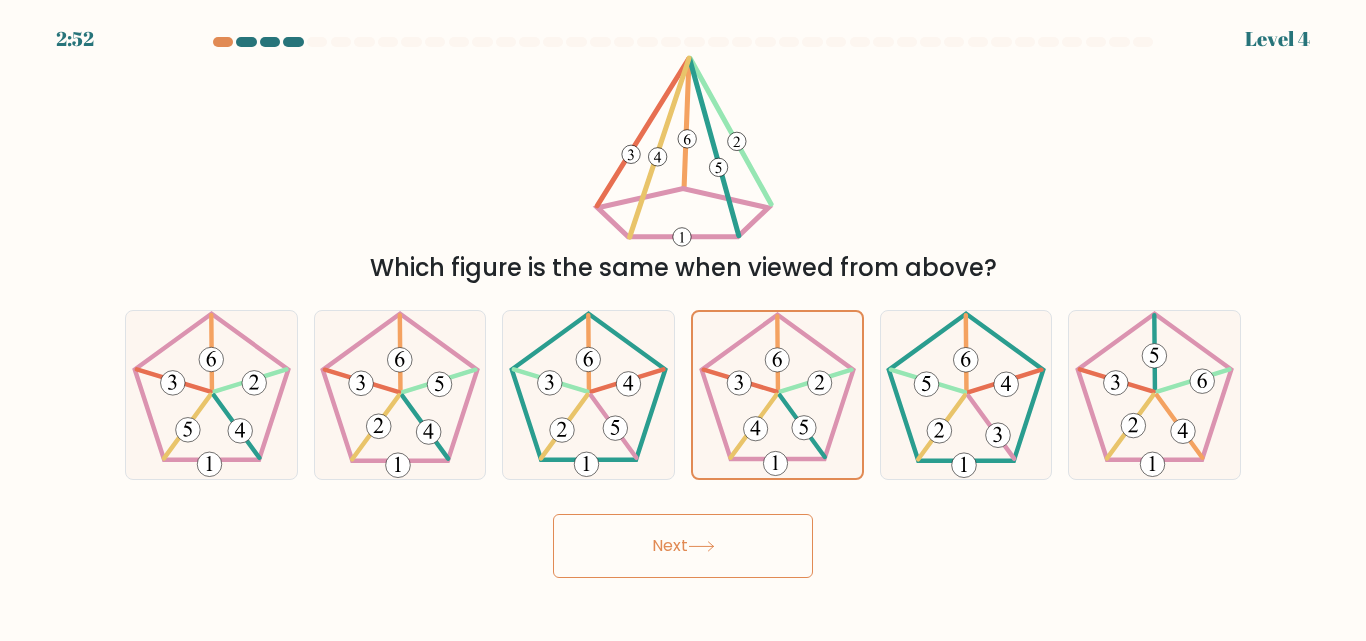 click on "Next" at bounding box center (683, 546) 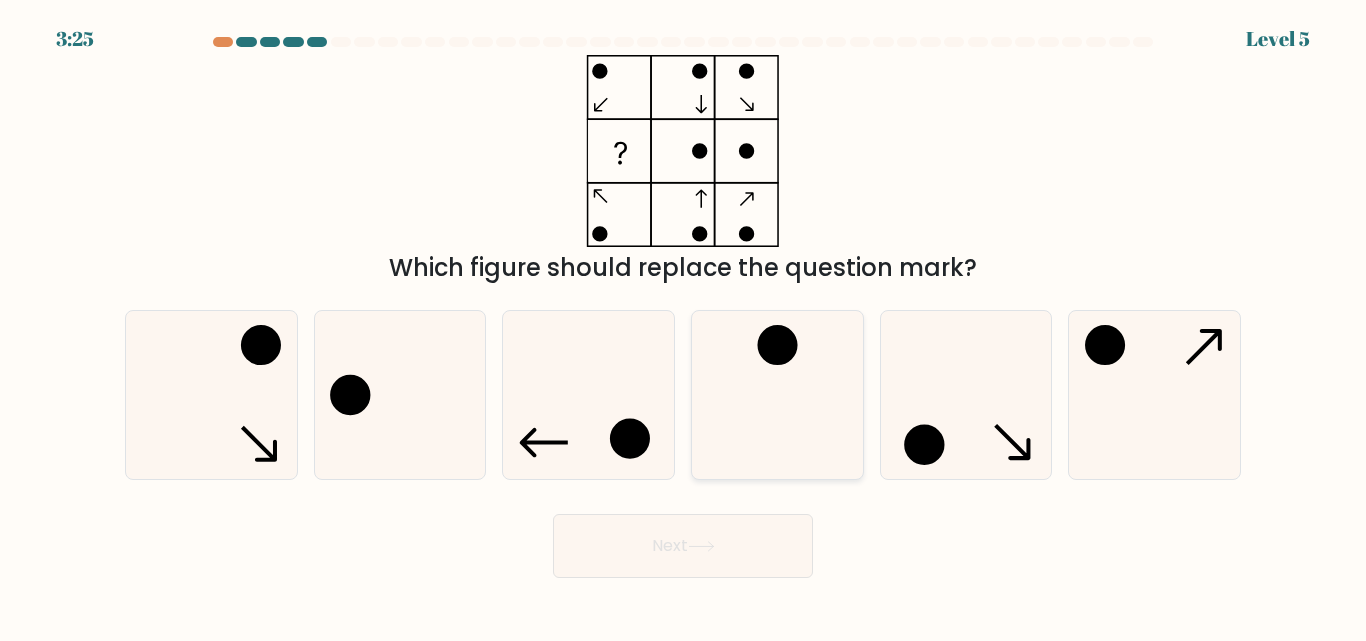 click 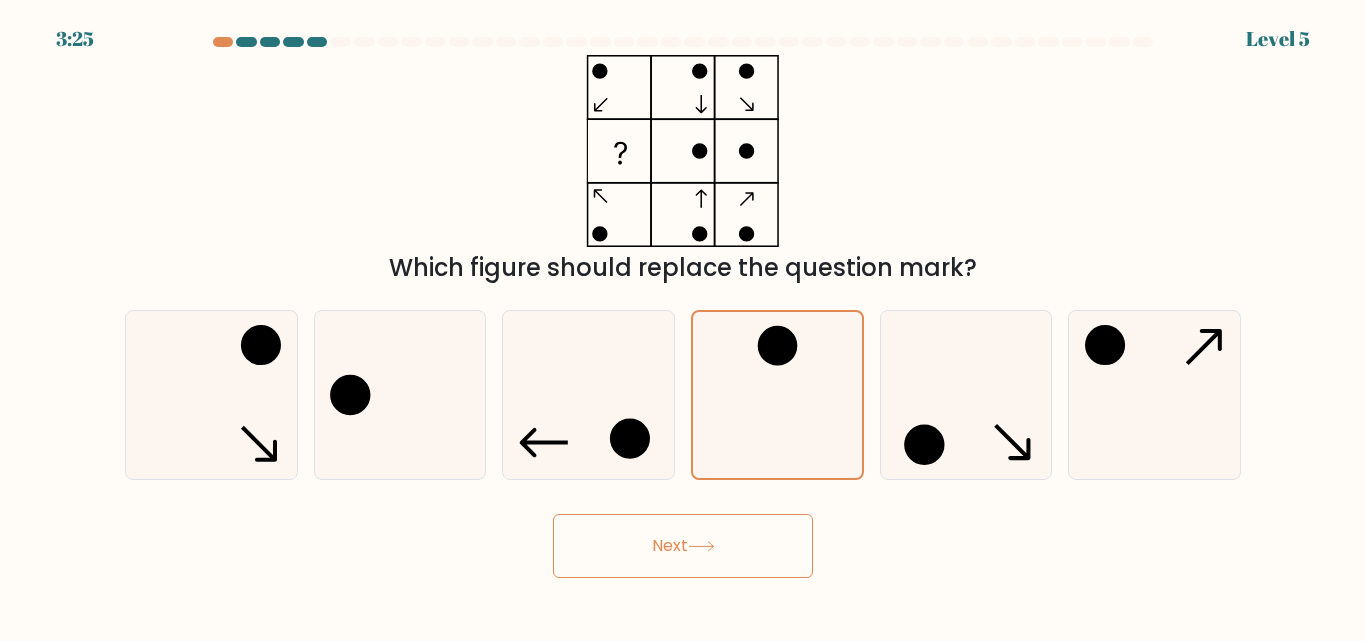 click on "Next" at bounding box center [683, 546] 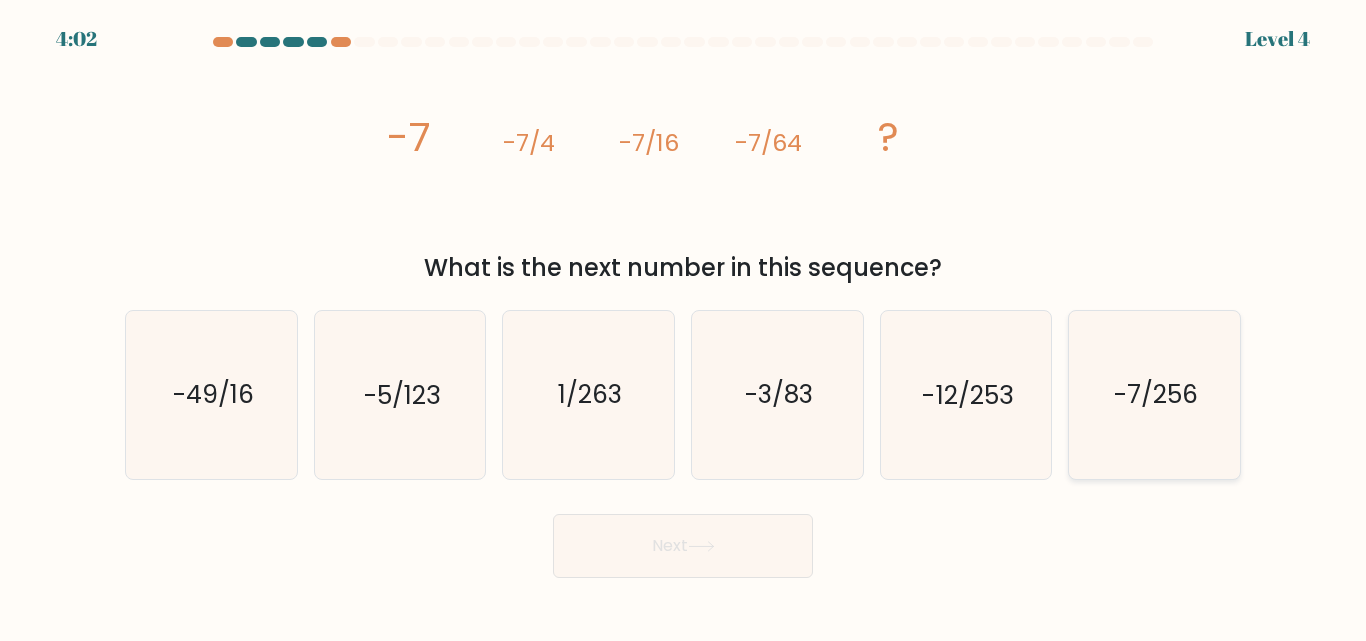 click on "-7/256" 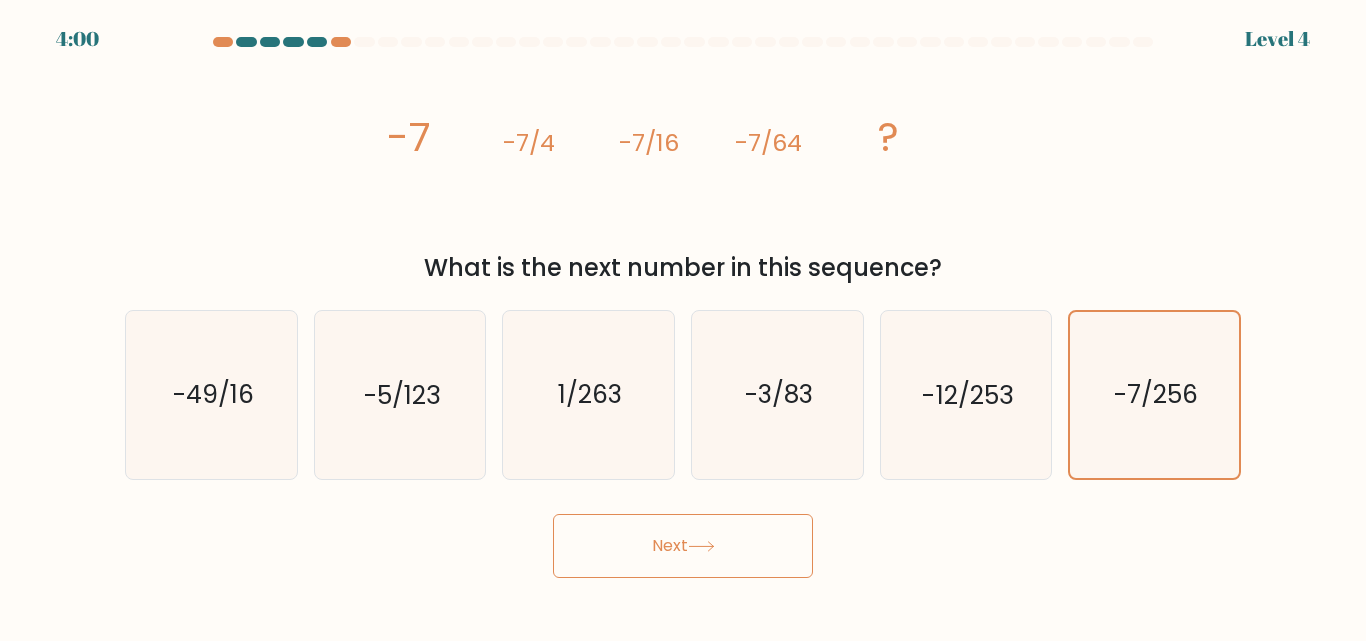 click on "Next" at bounding box center (683, 546) 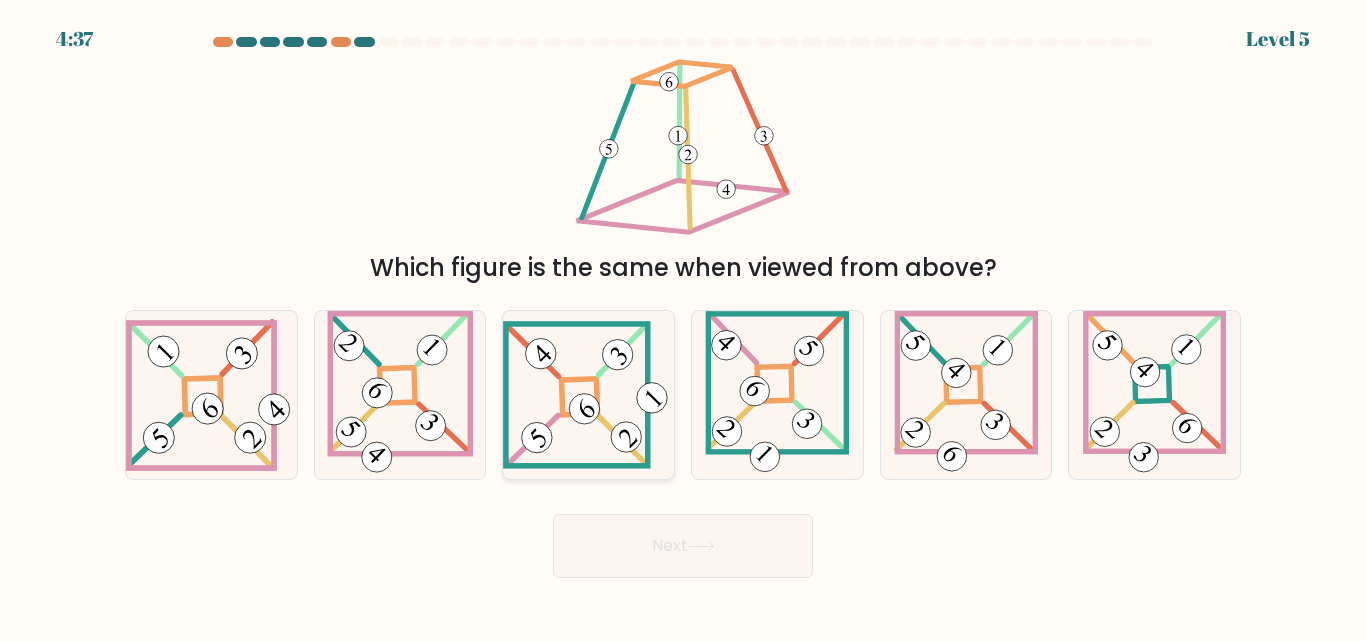 click 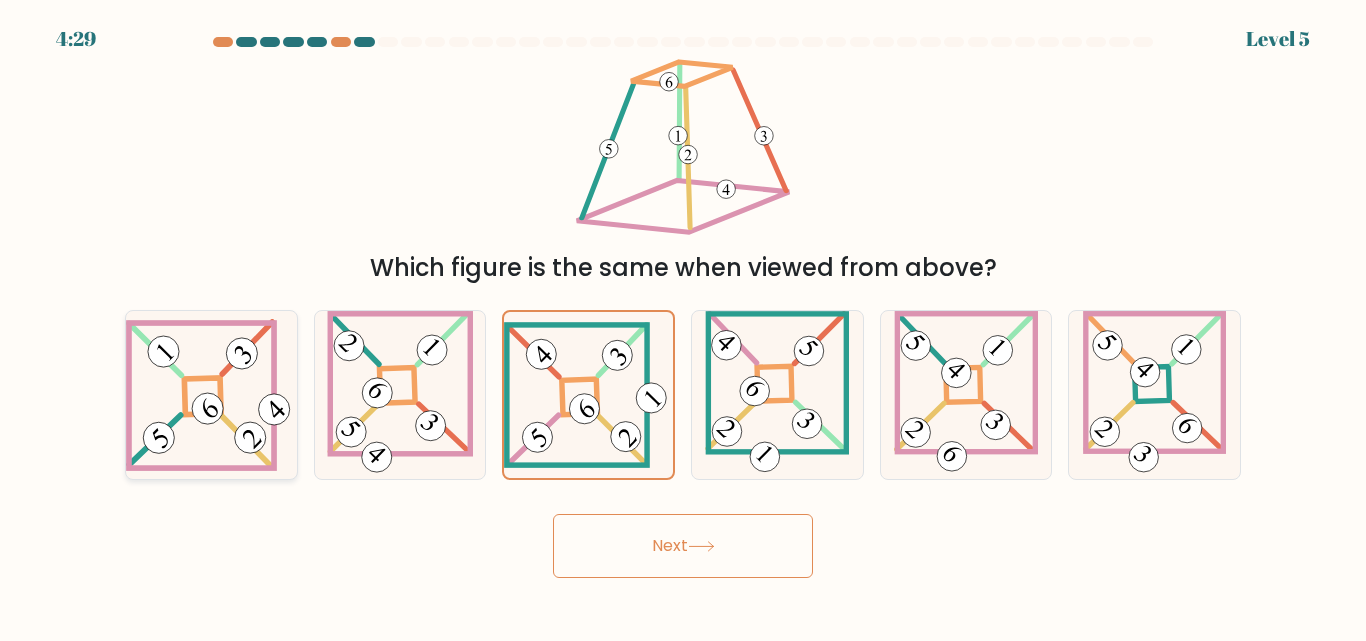 click 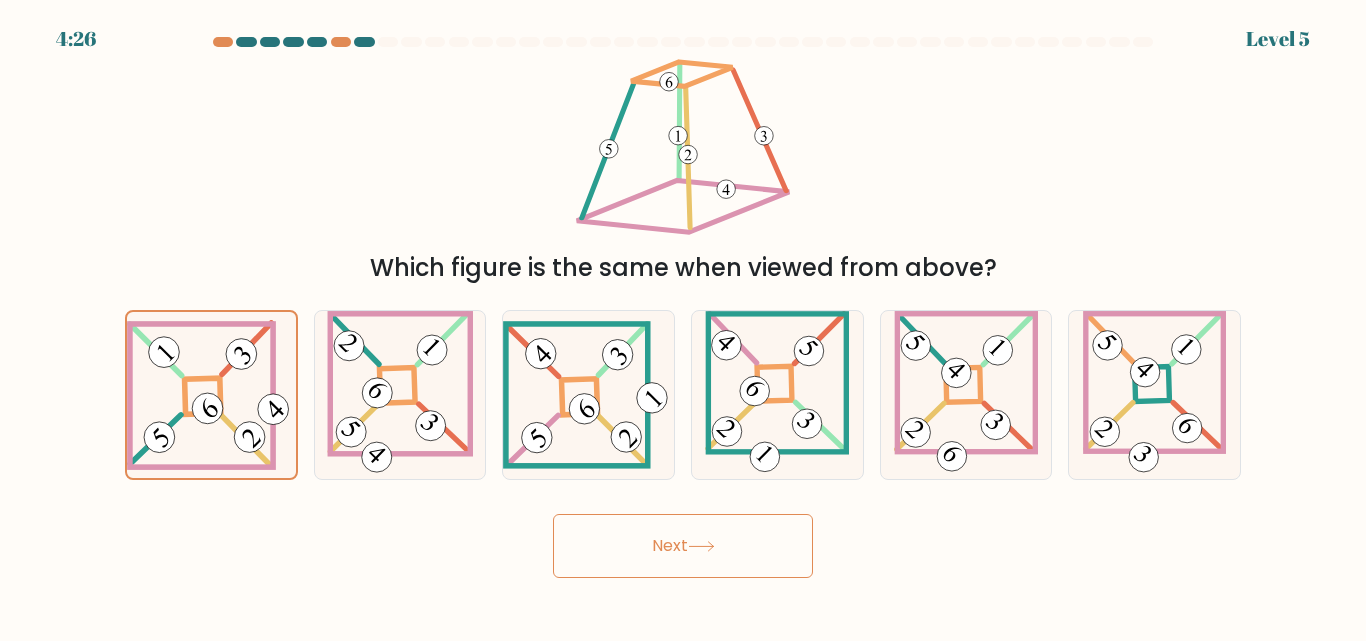 click on "Next" at bounding box center [683, 546] 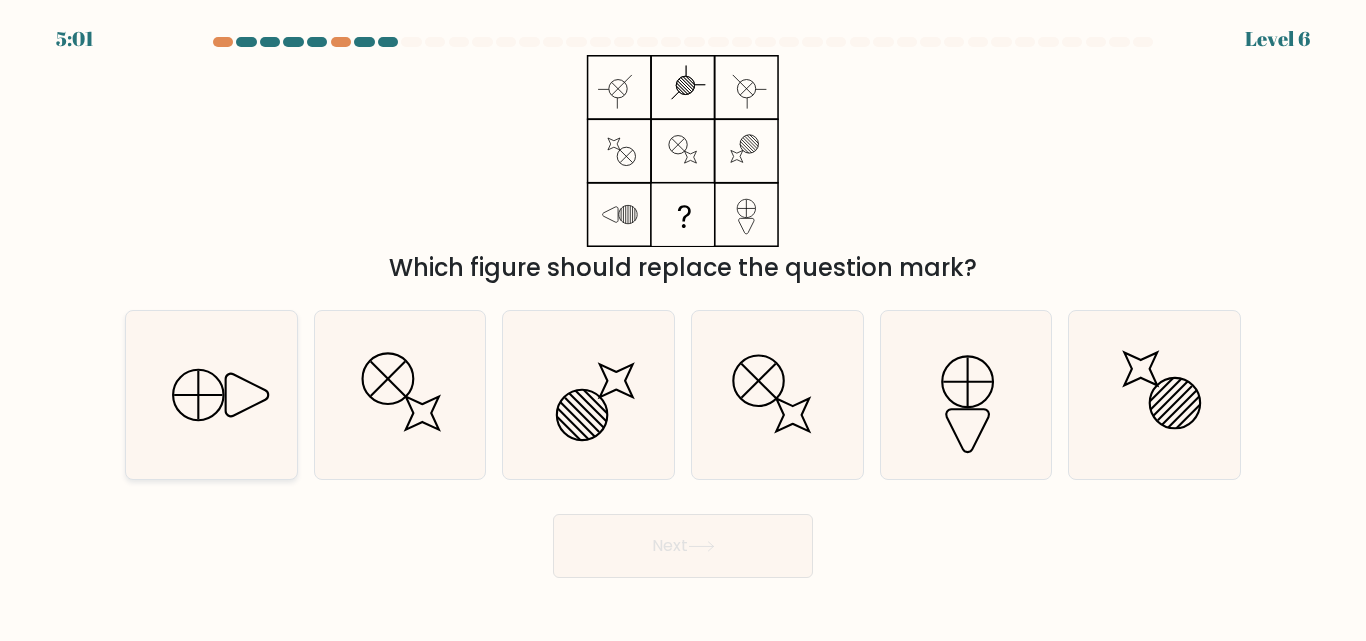 click 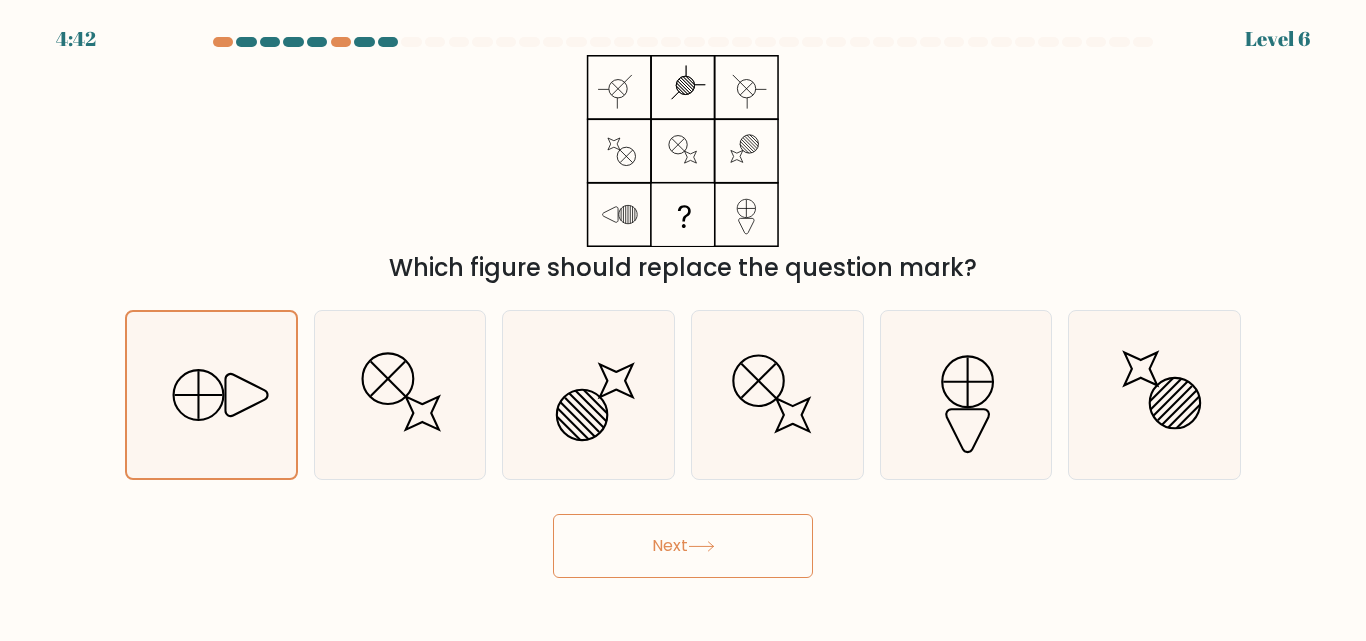 click on "Next" at bounding box center [683, 546] 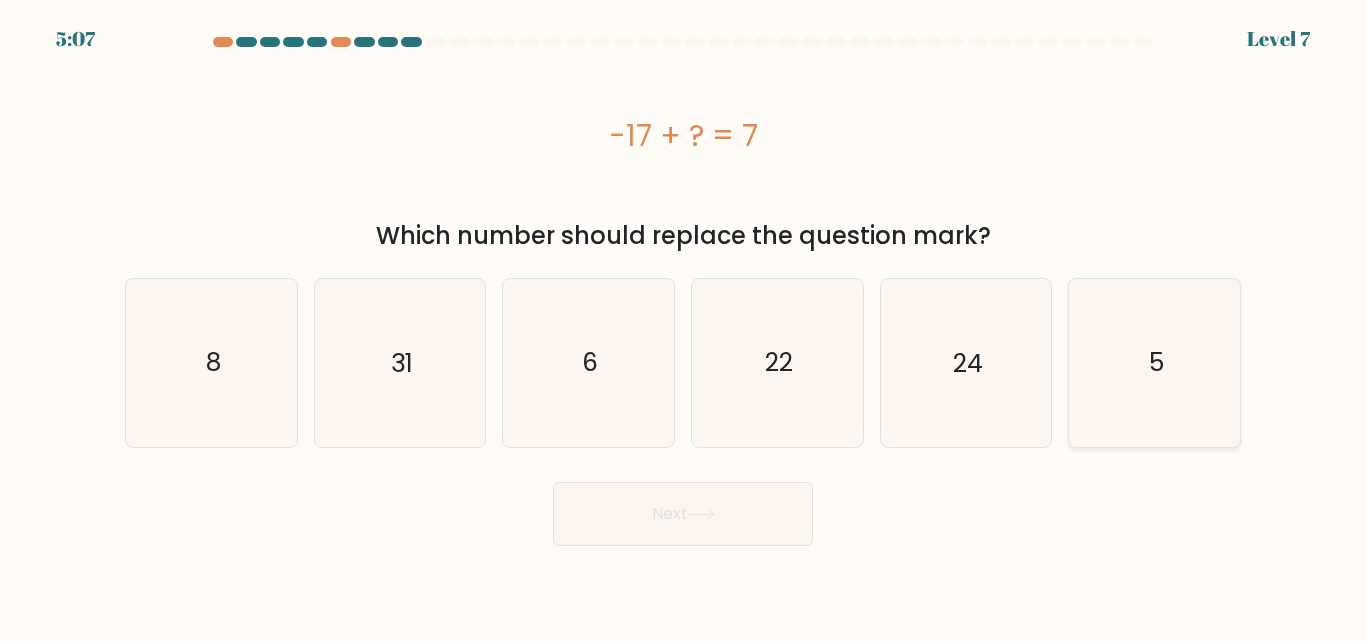 click on "5" 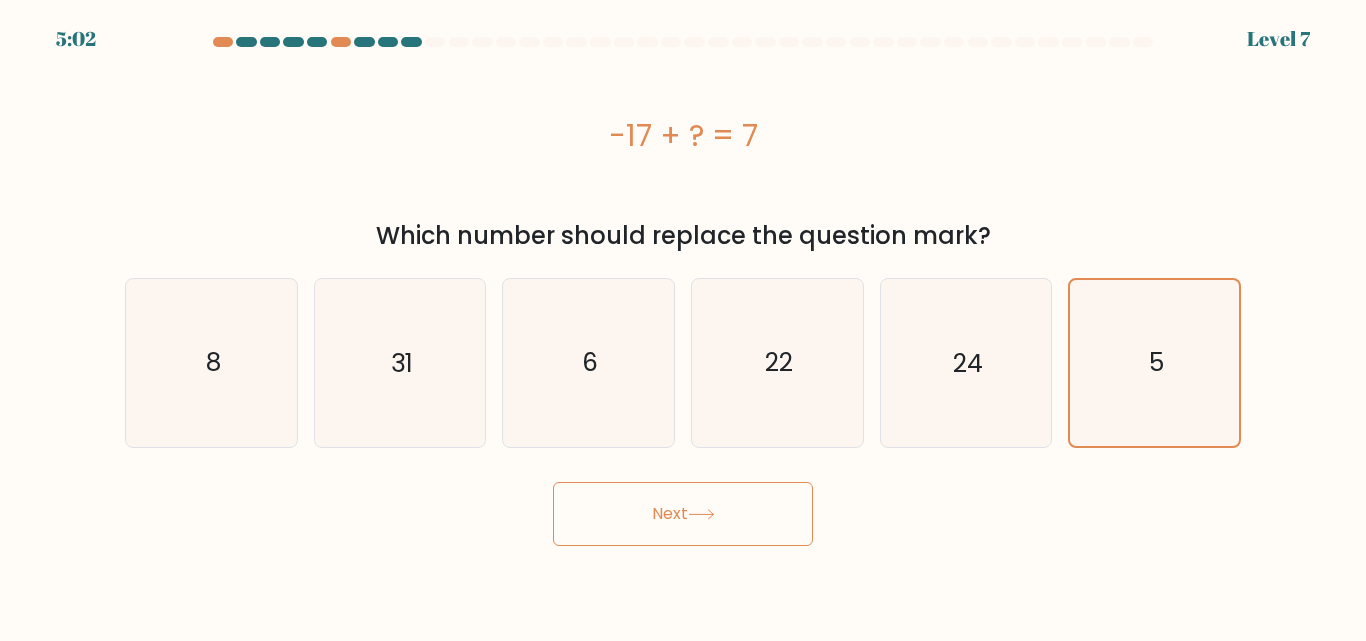 click on "Next" at bounding box center [683, 514] 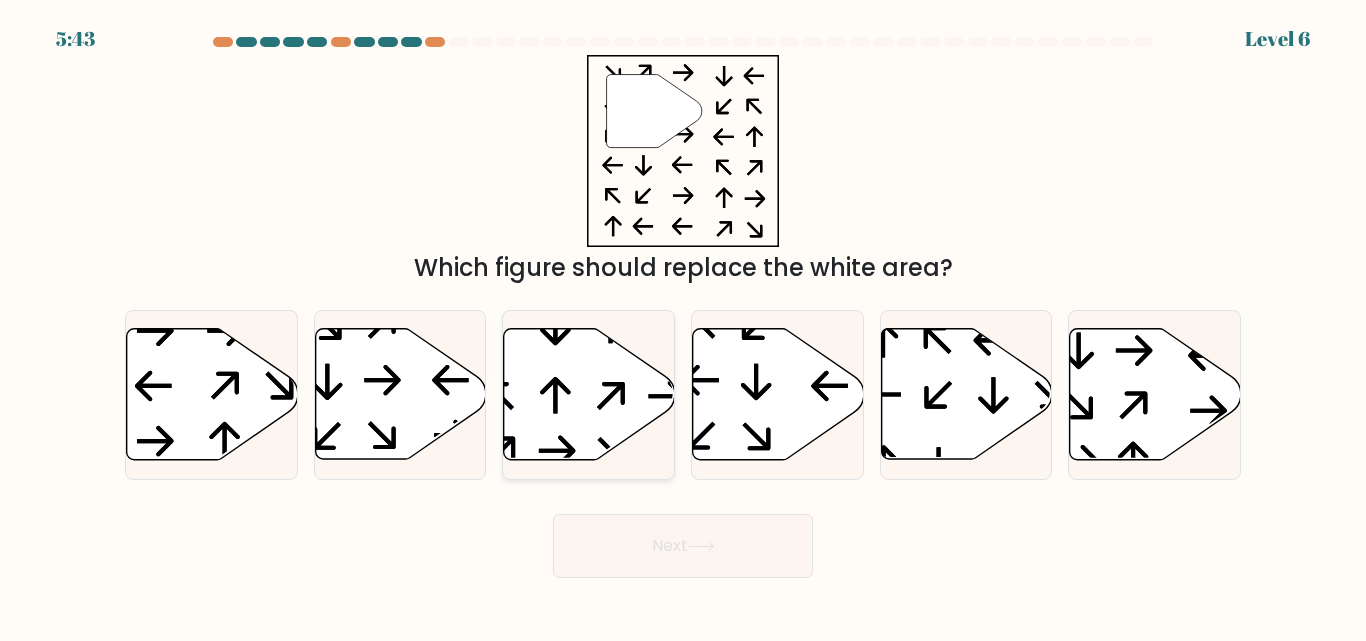 click 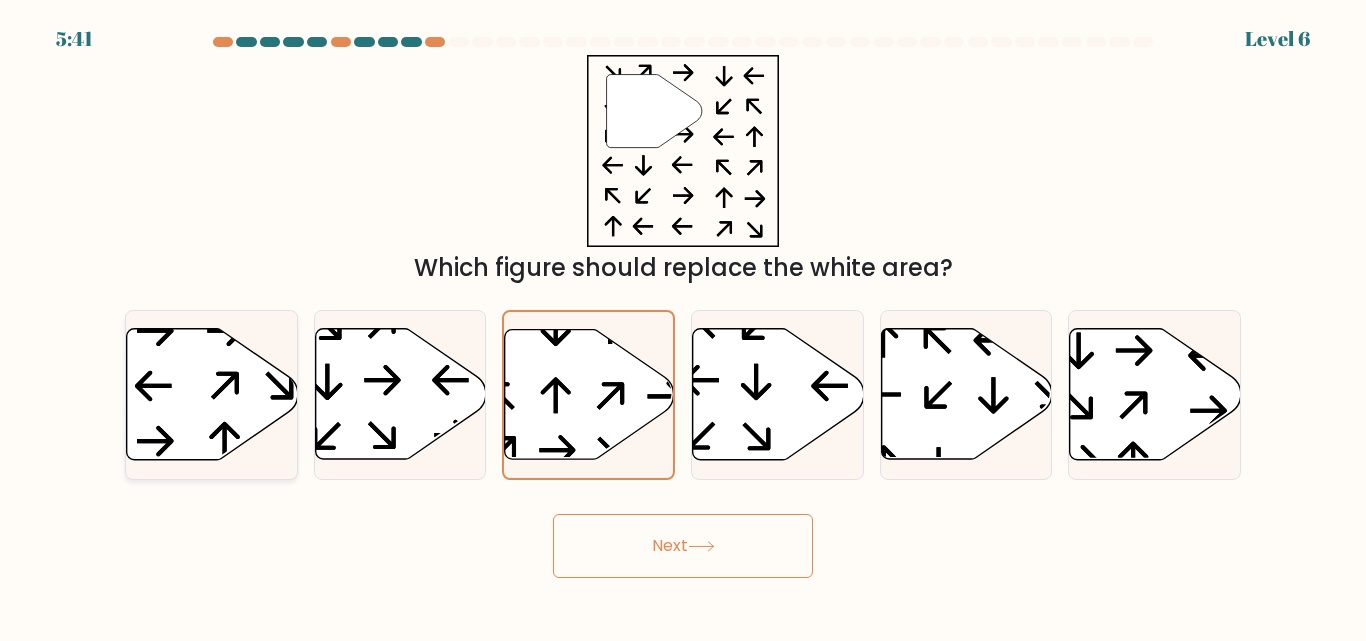 click 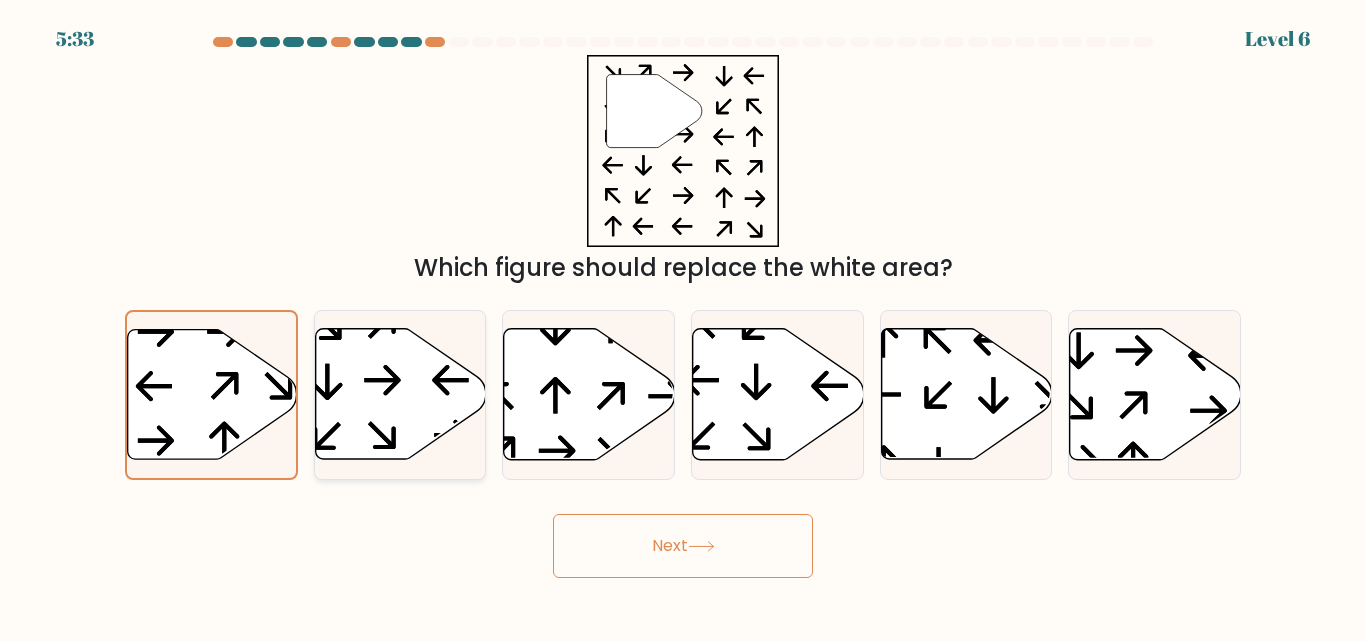 click 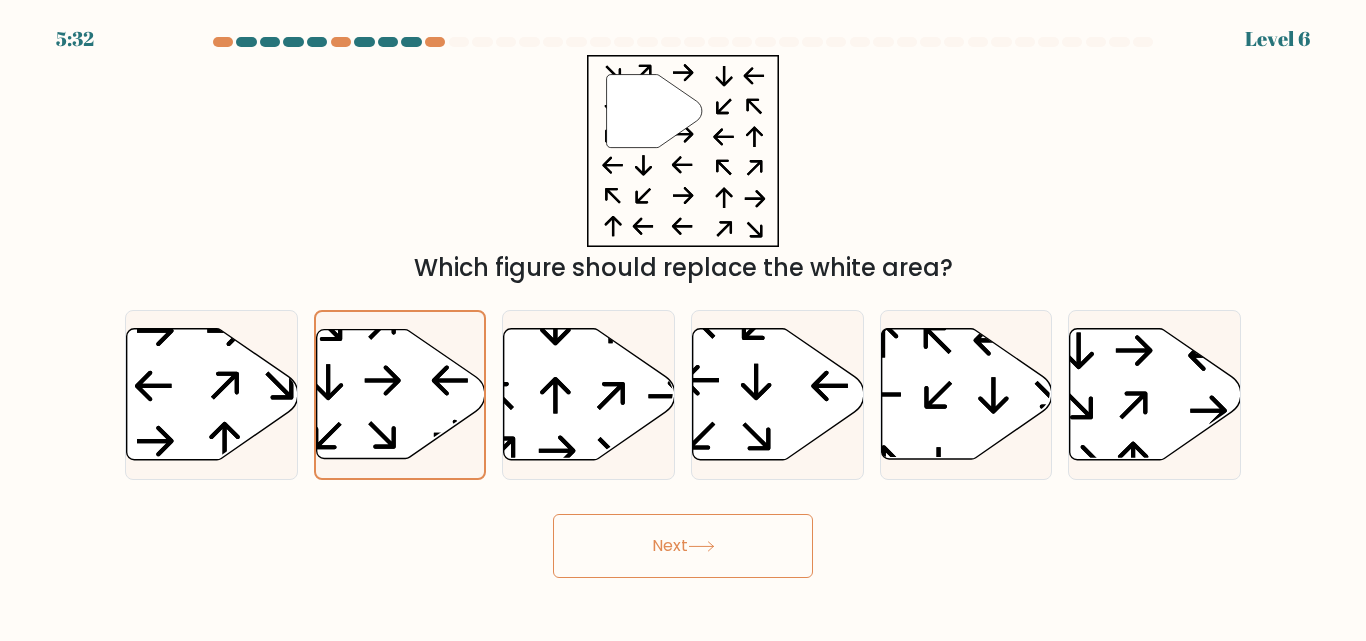 click on "Next" at bounding box center [683, 546] 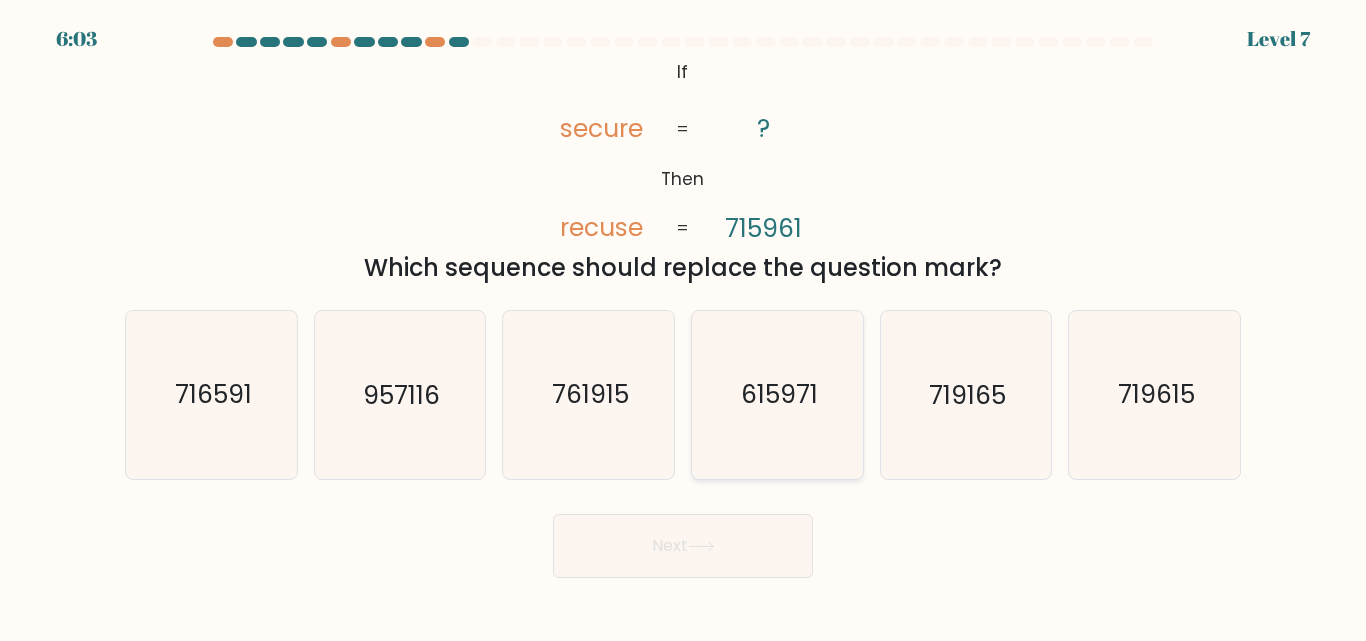 click on "615971" 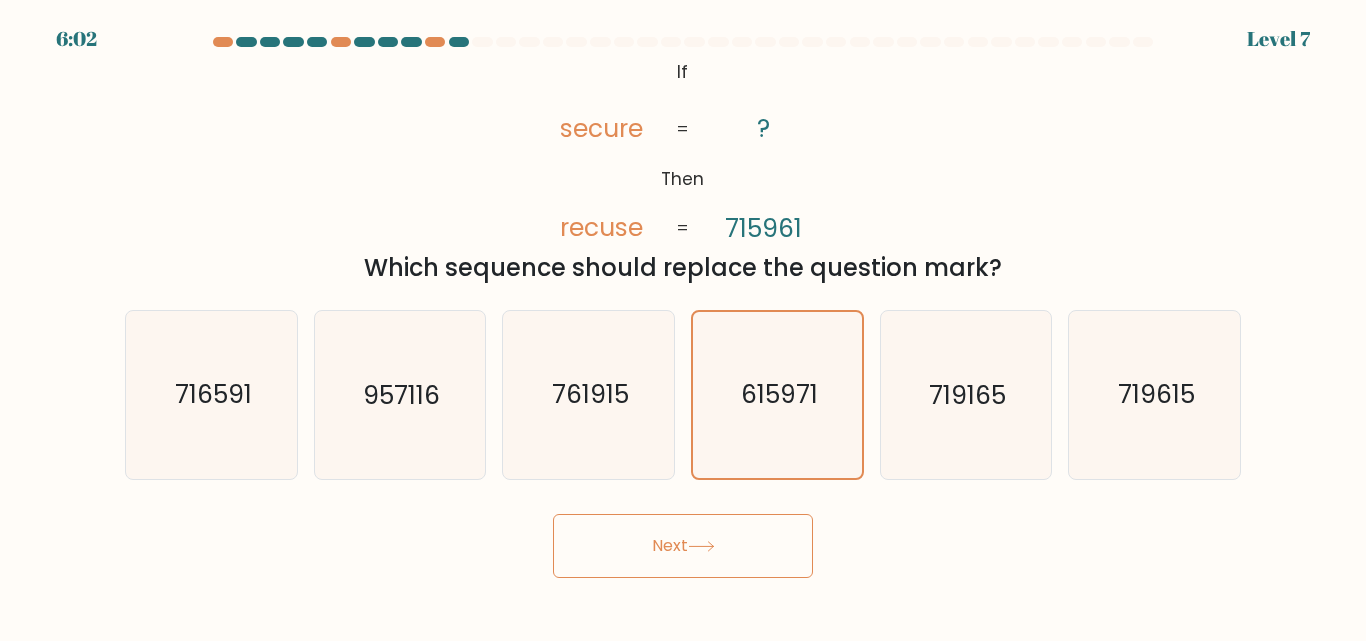 click on "Next" at bounding box center [683, 546] 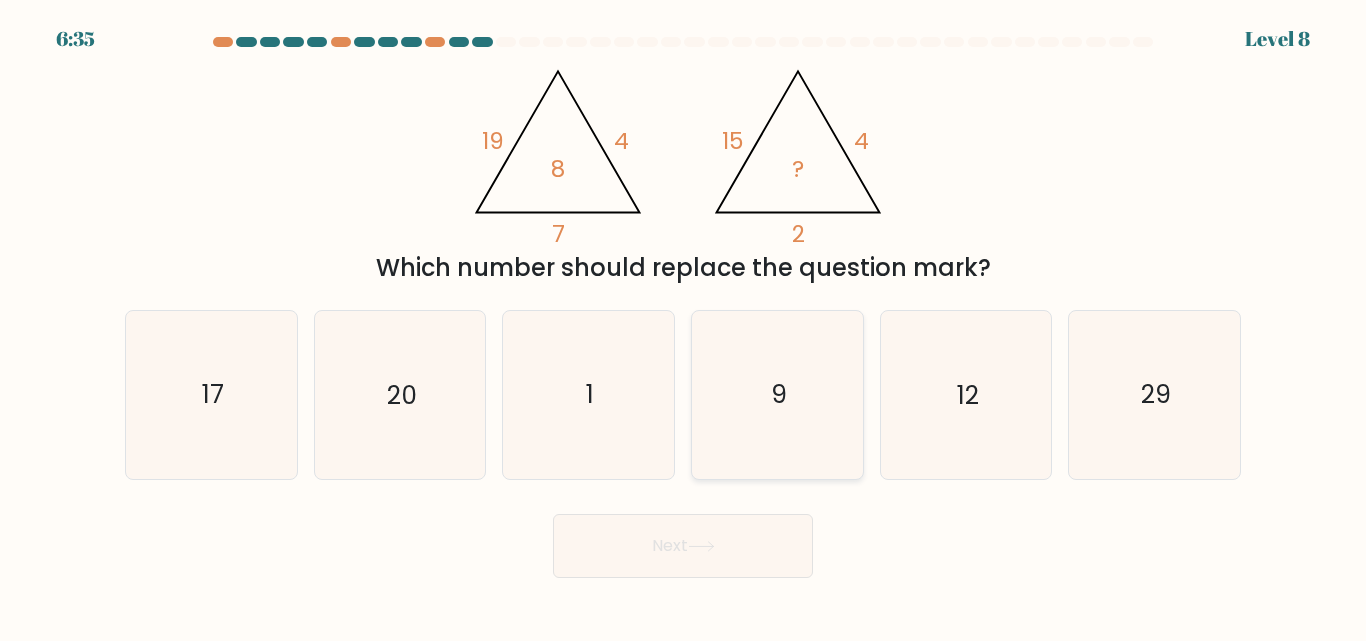 click on "9" 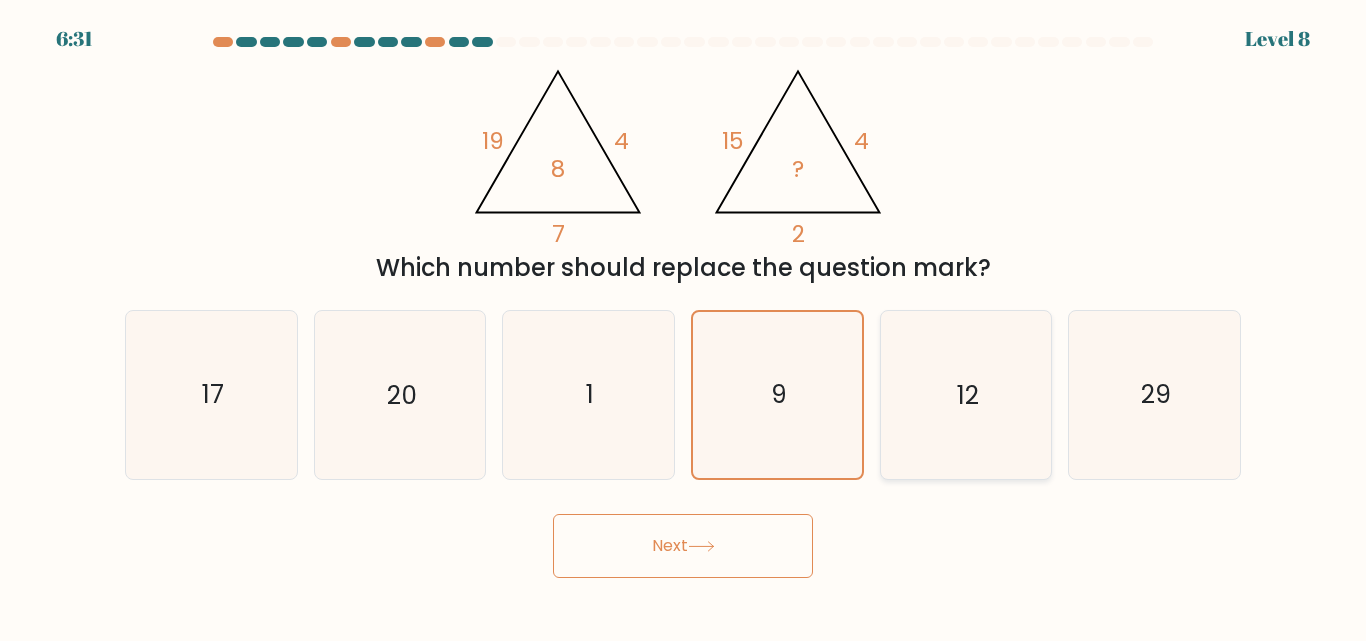 click on "12" 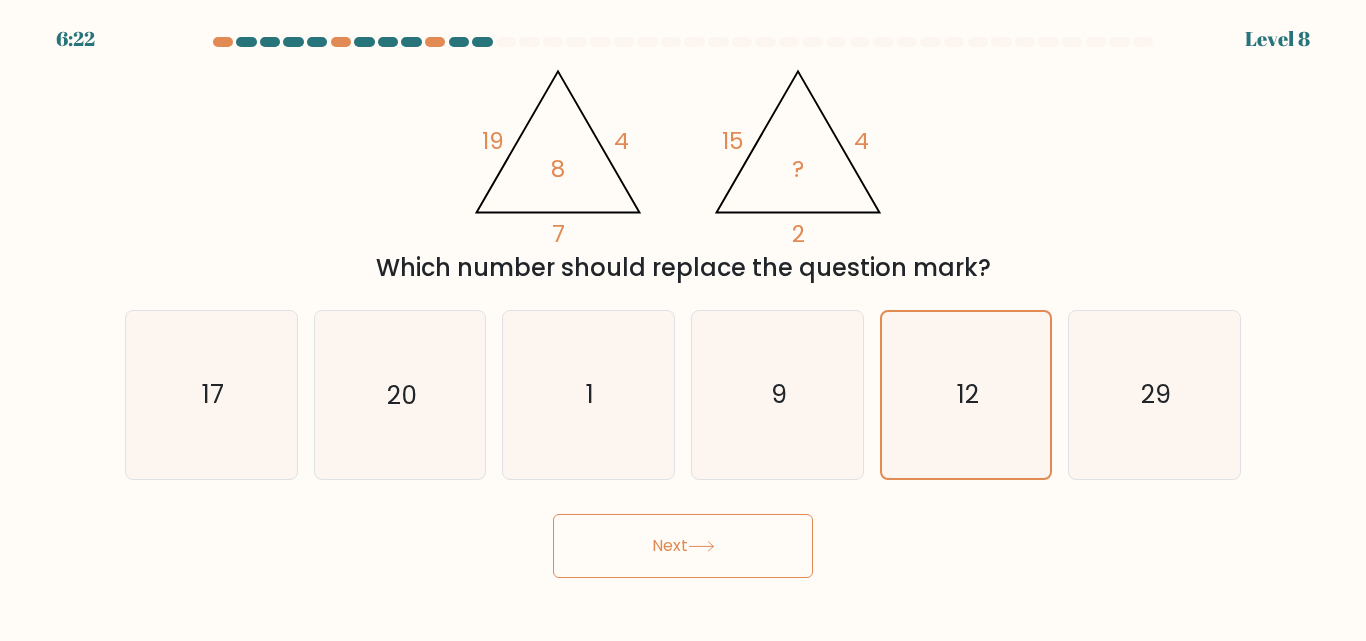 click on "Next" at bounding box center [683, 546] 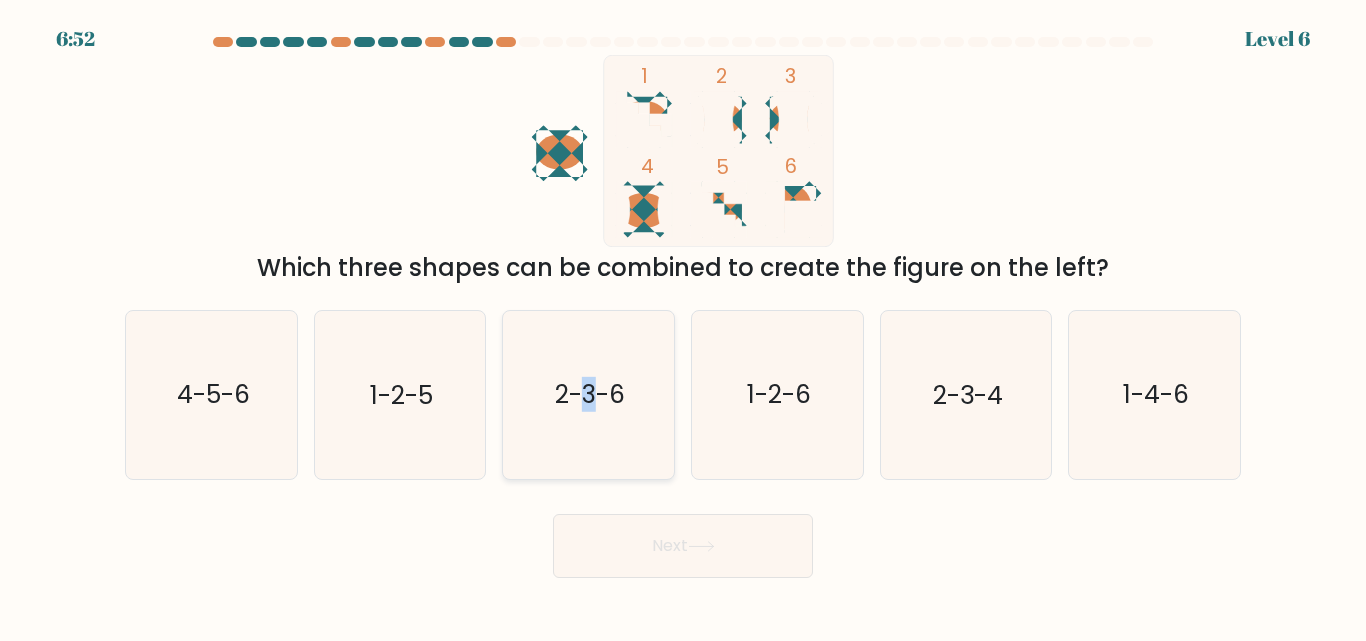 click on "2-3-6" 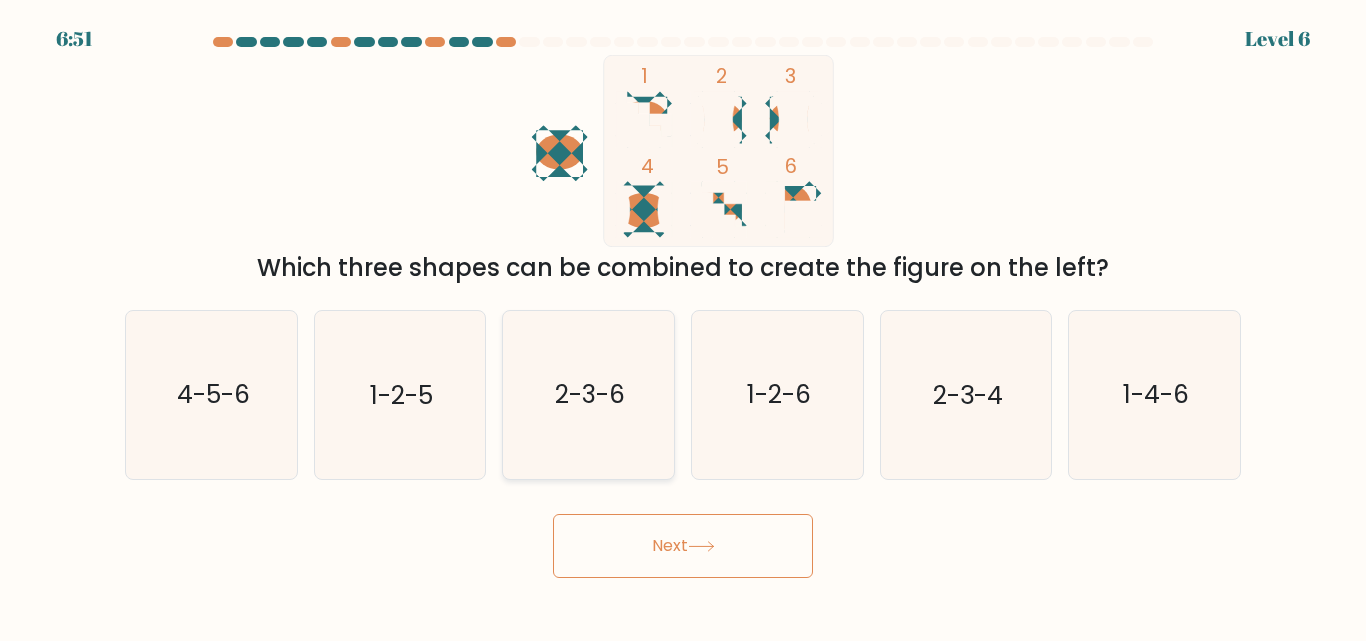 click on "2-3-6" 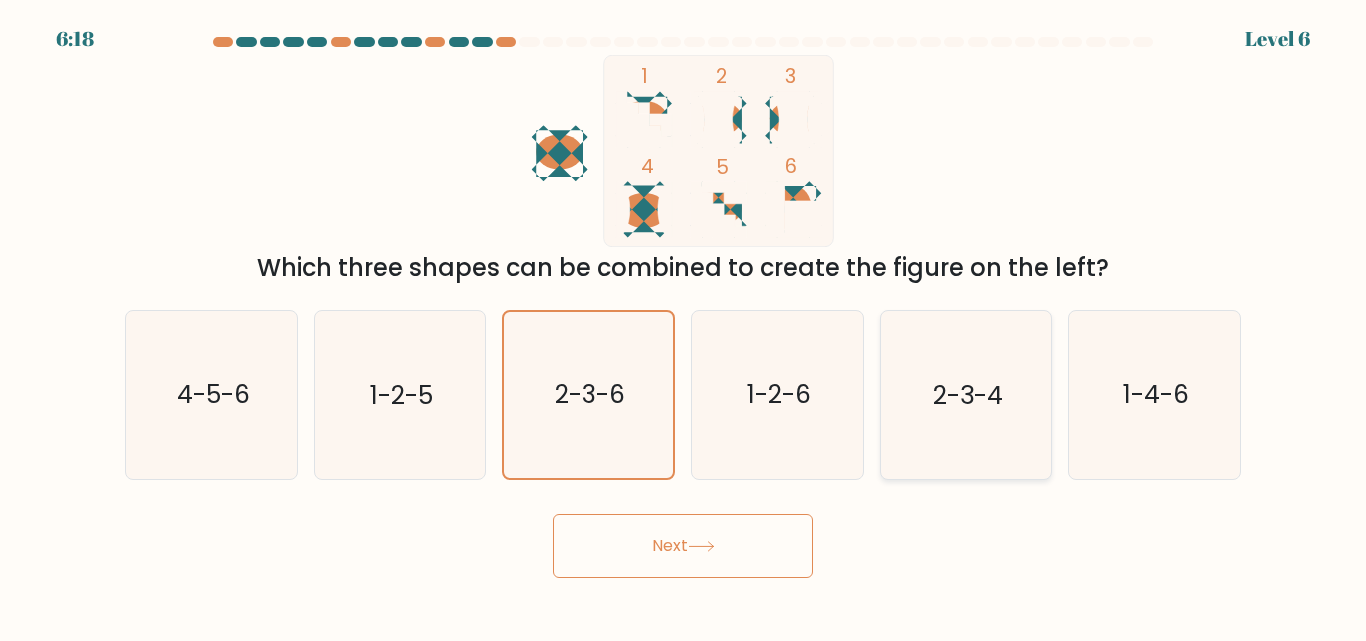 click on "2-3-4" 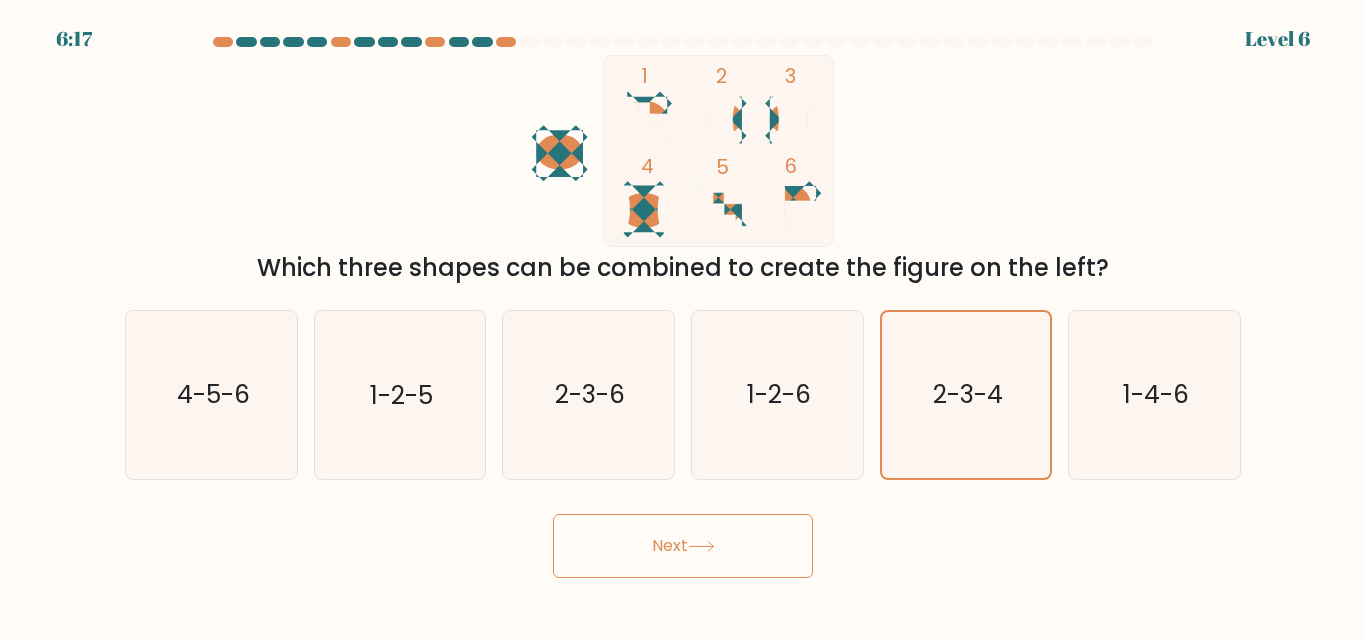 click on "Next" at bounding box center (683, 546) 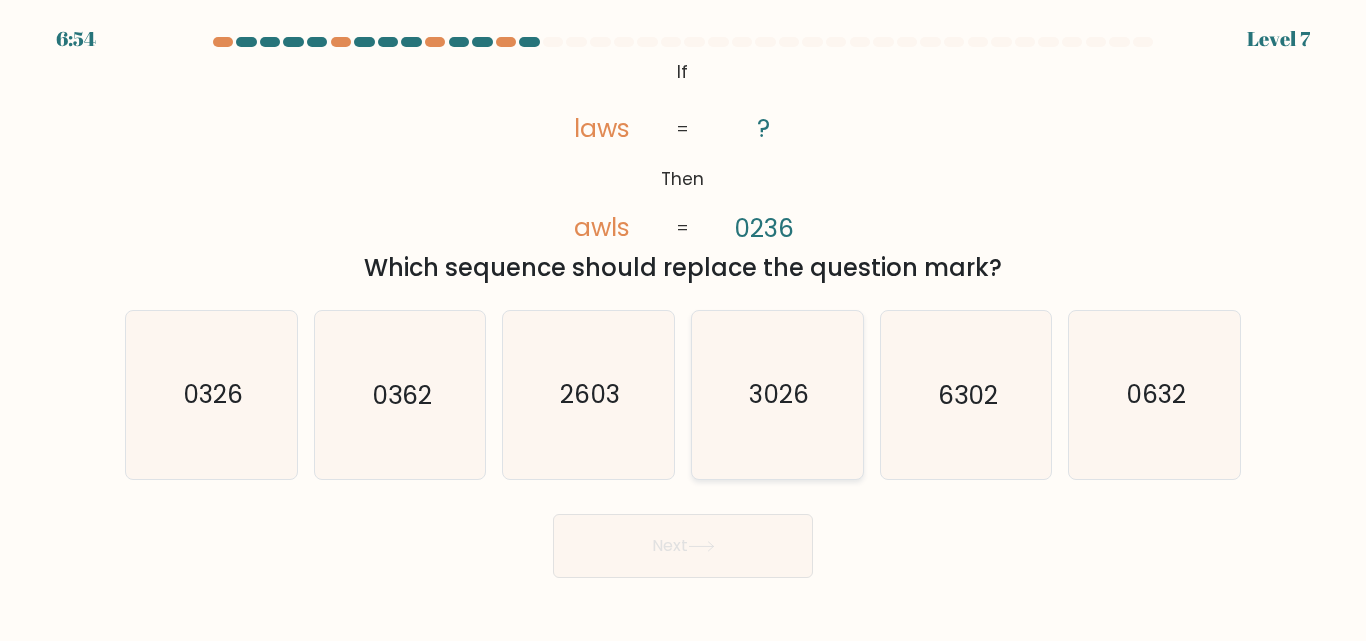 click on "3026" 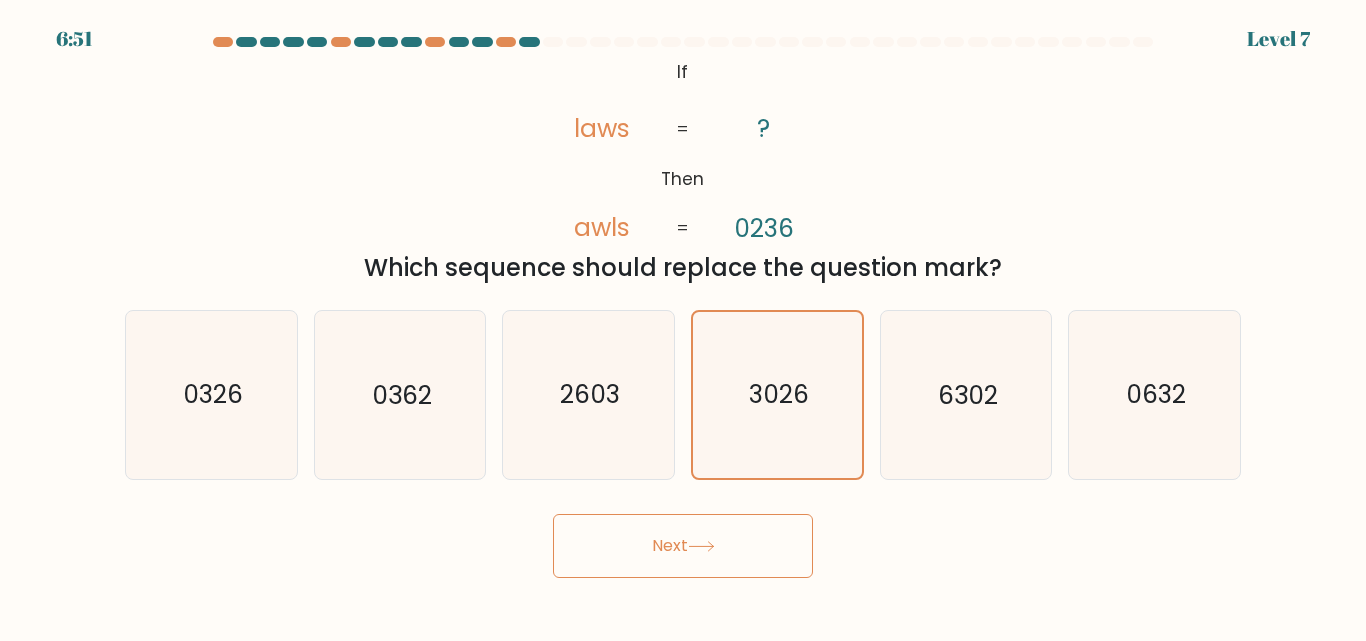 click on "Next" at bounding box center (683, 546) 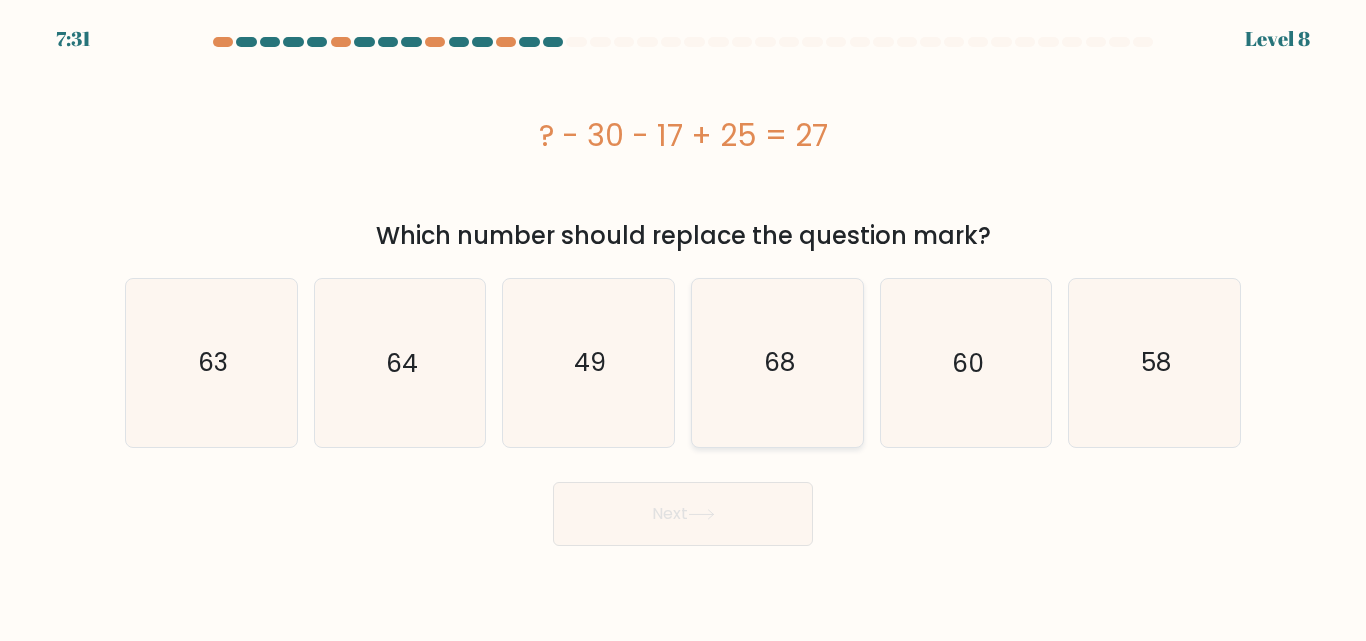 click on "68" 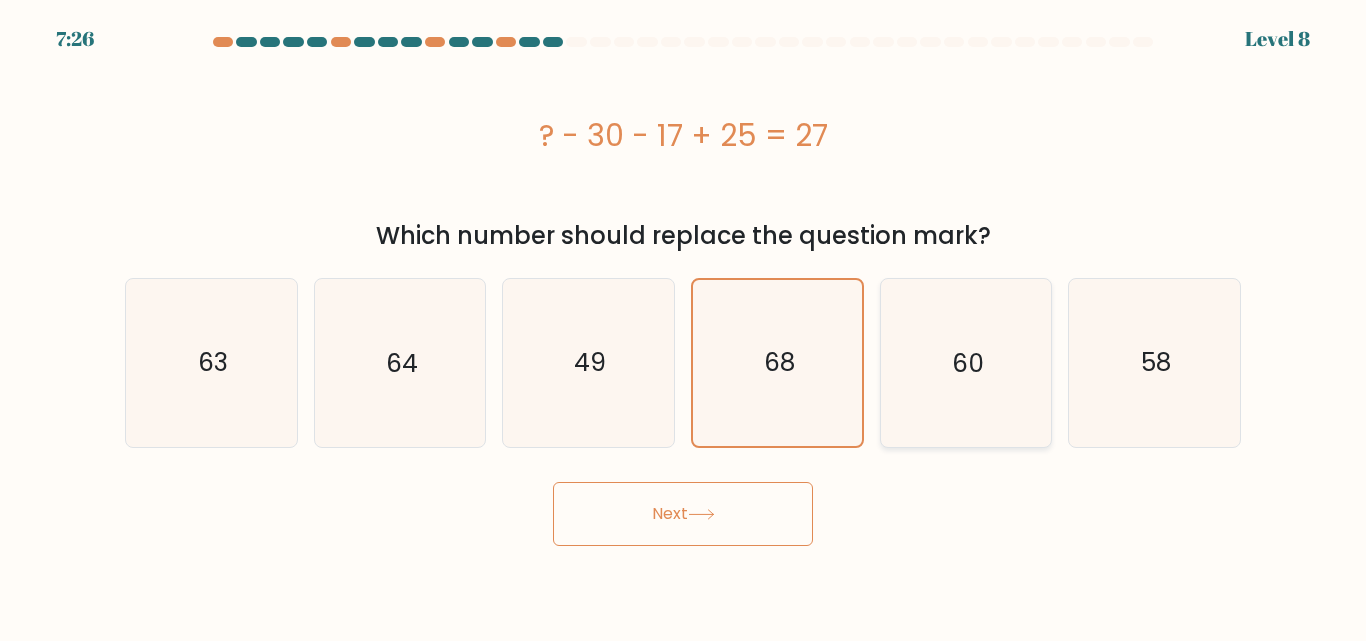 click on "60" 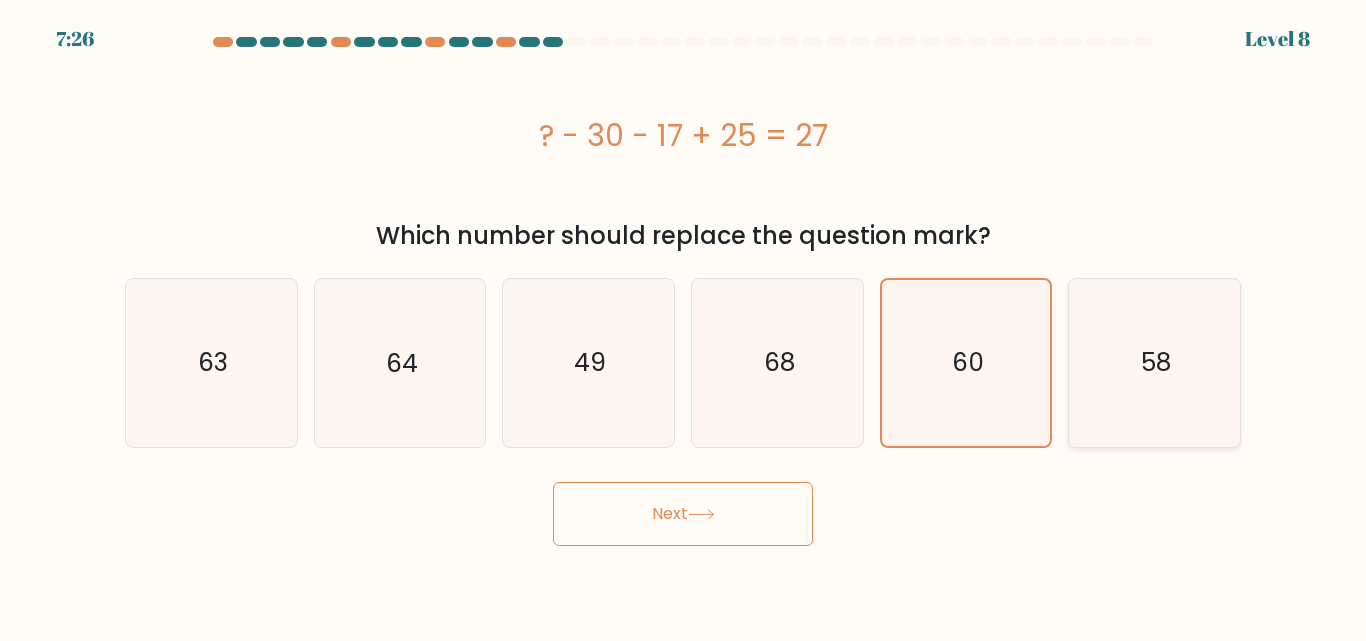 click on "58" 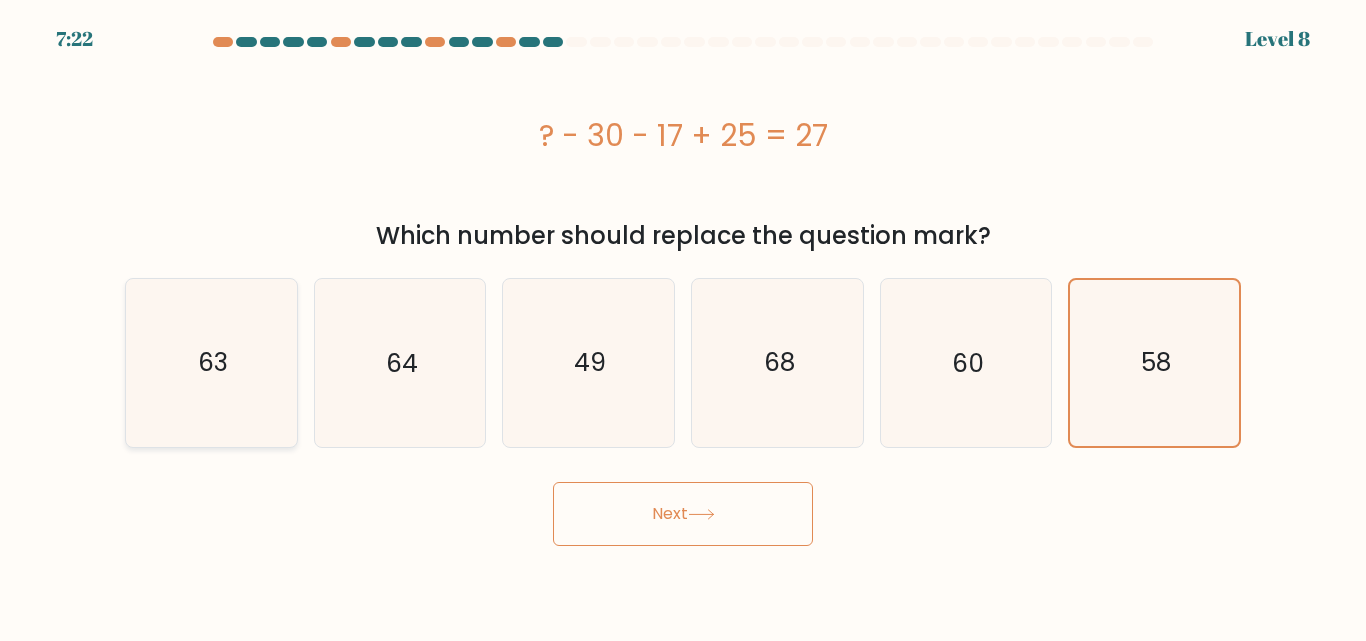 click on "63" 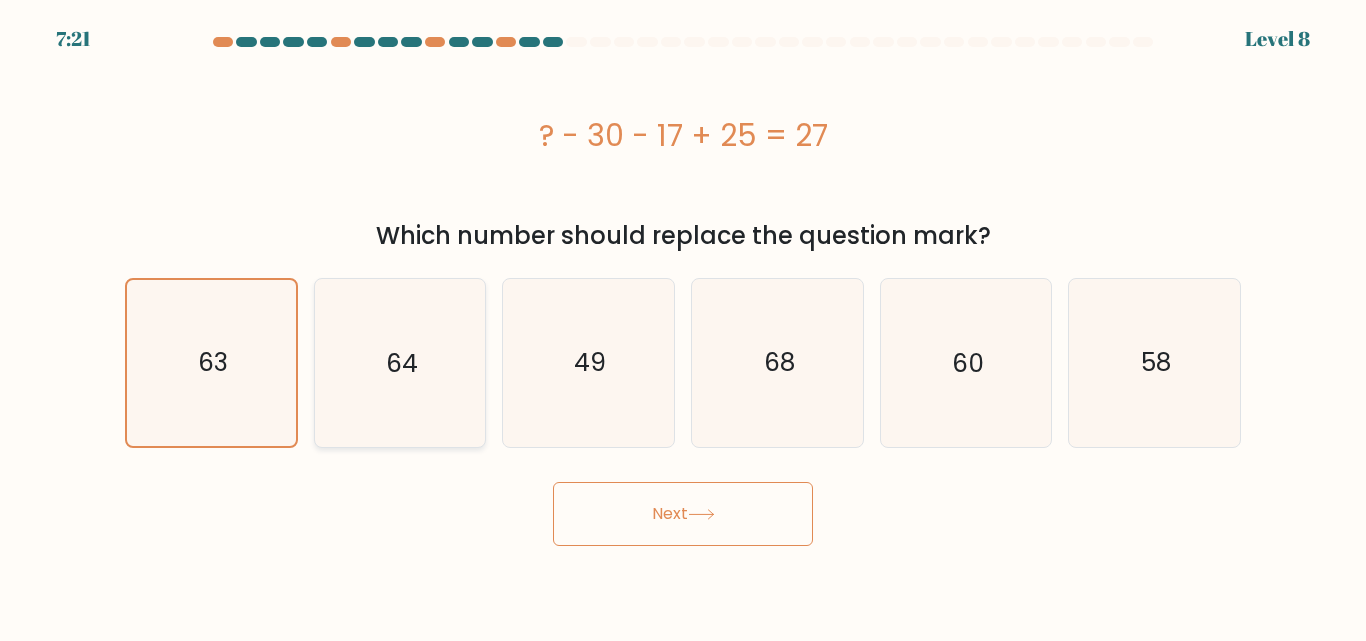 click on "64" 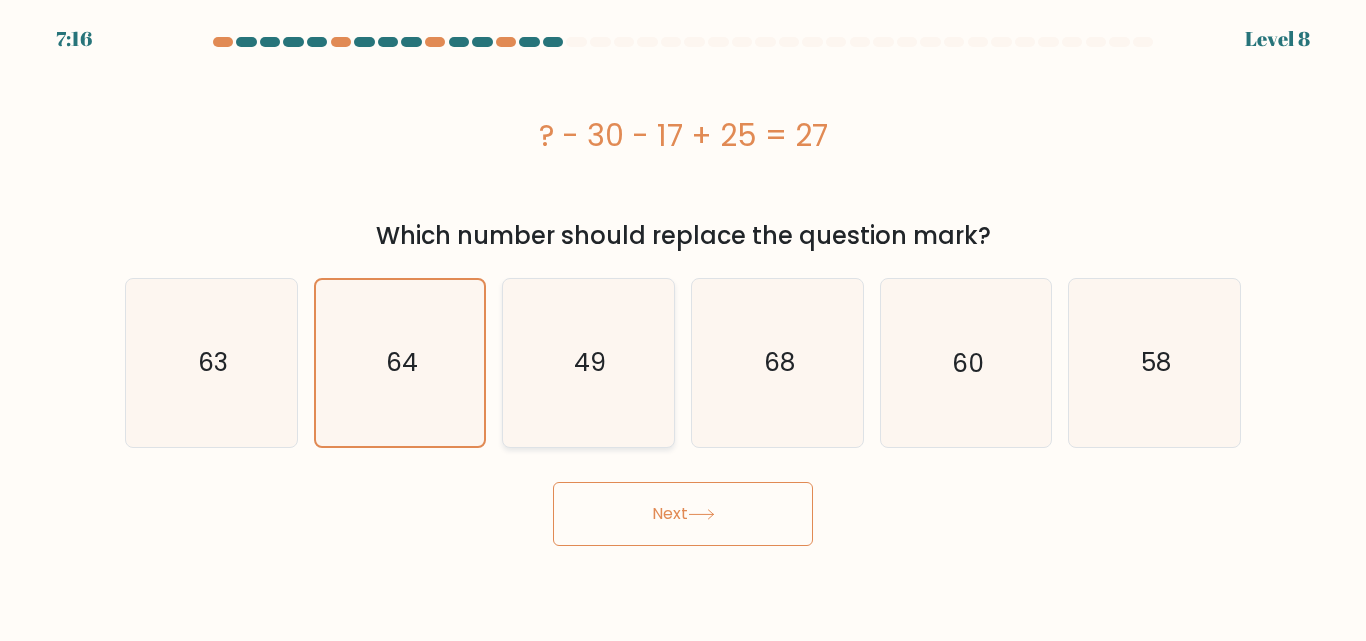 click on "49" 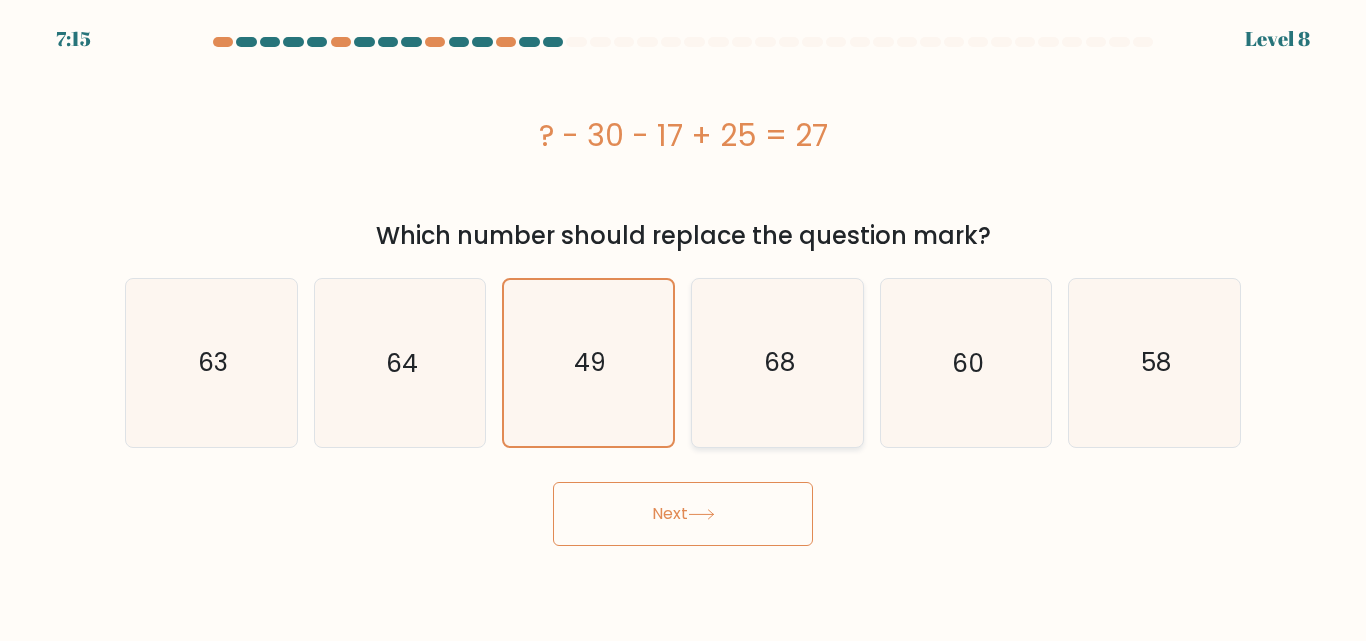 click on "68" 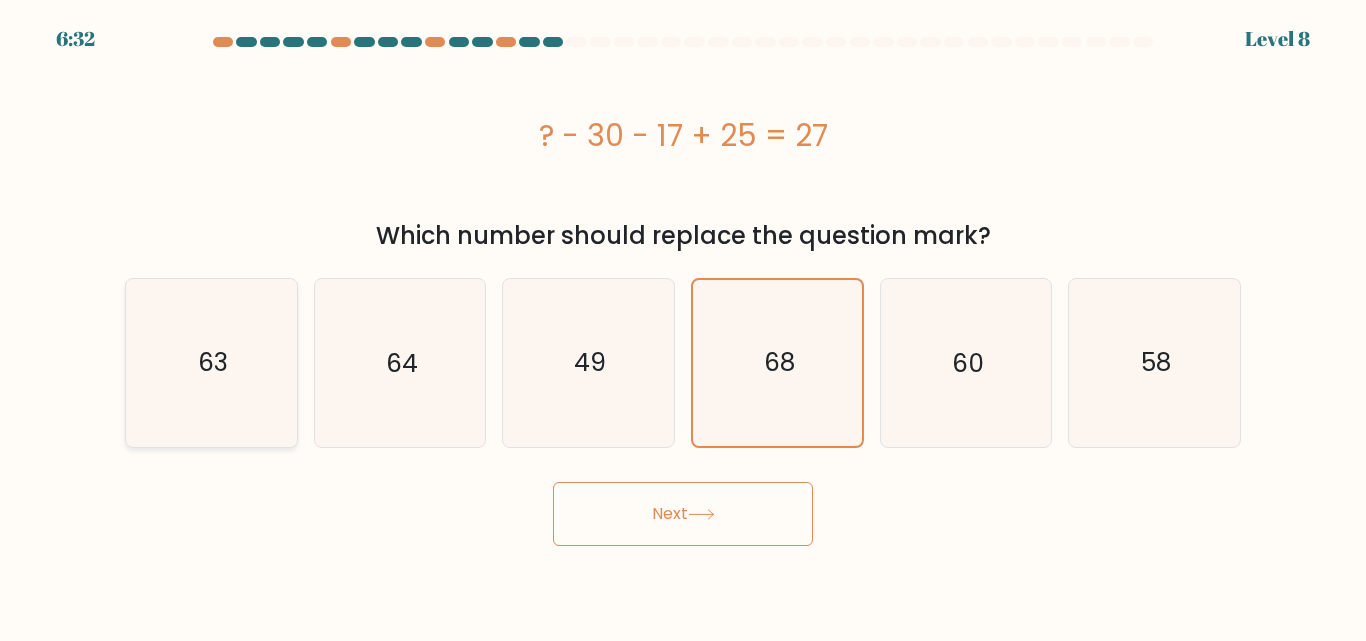 click on "63" 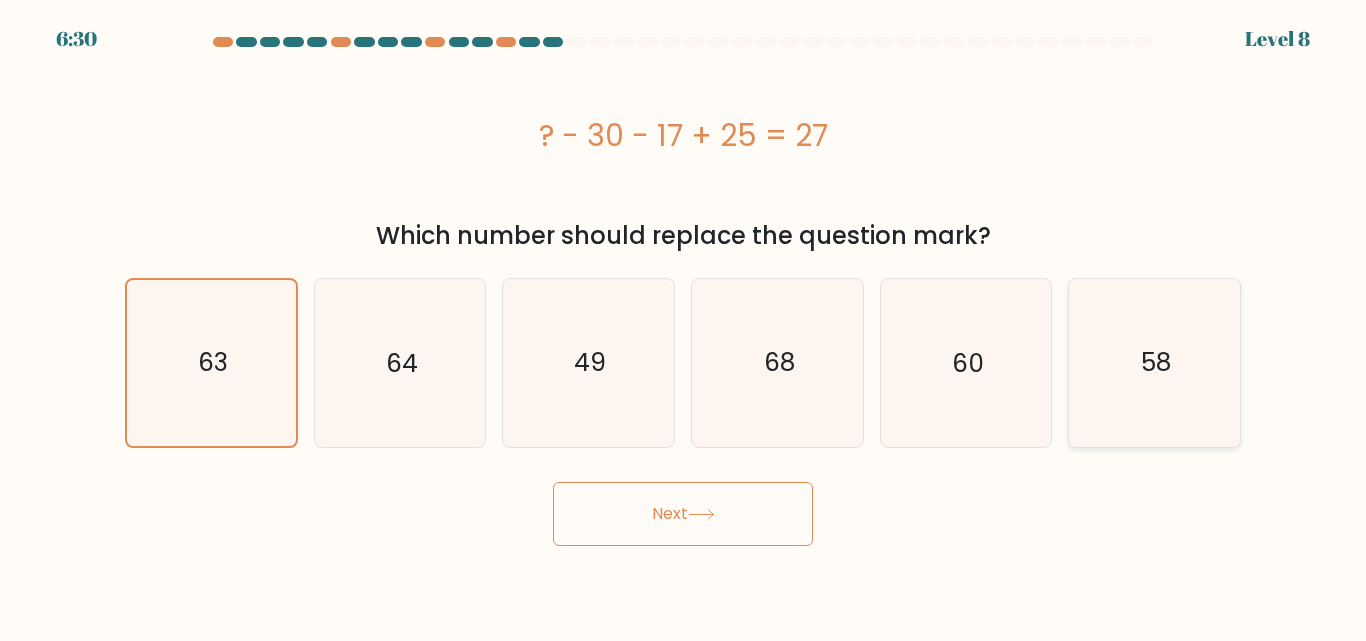 click on "58" 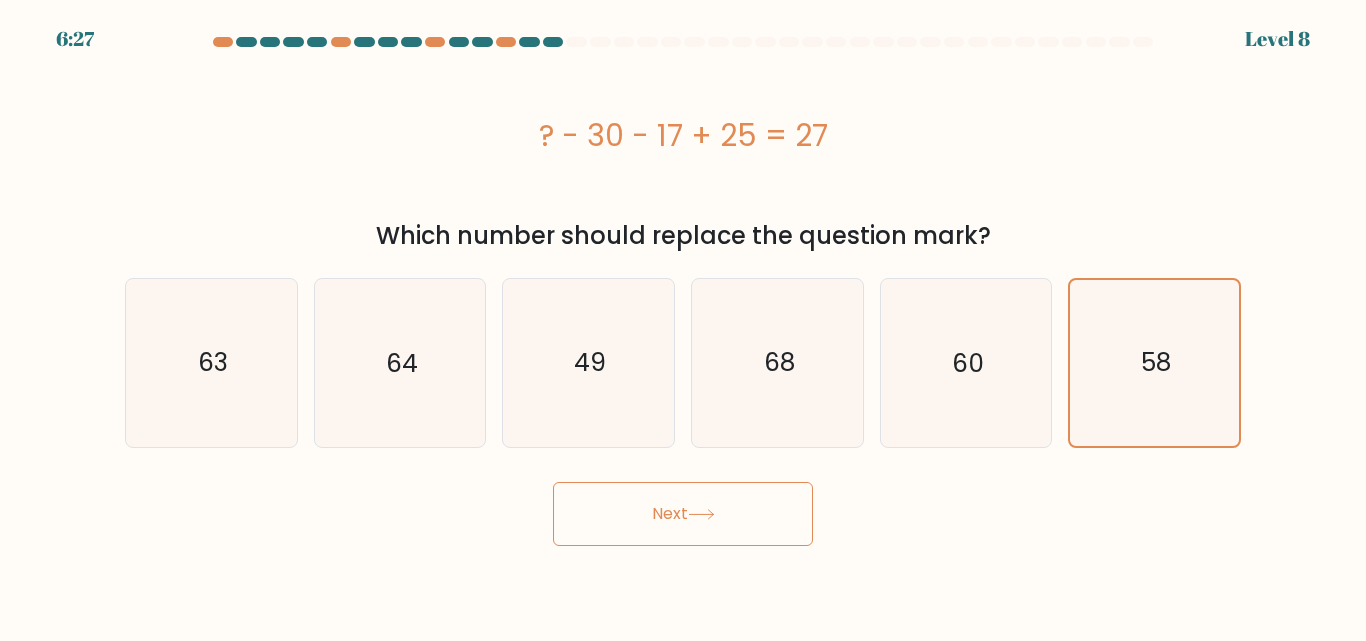 click on "Next" at bounding box center [683, 514] 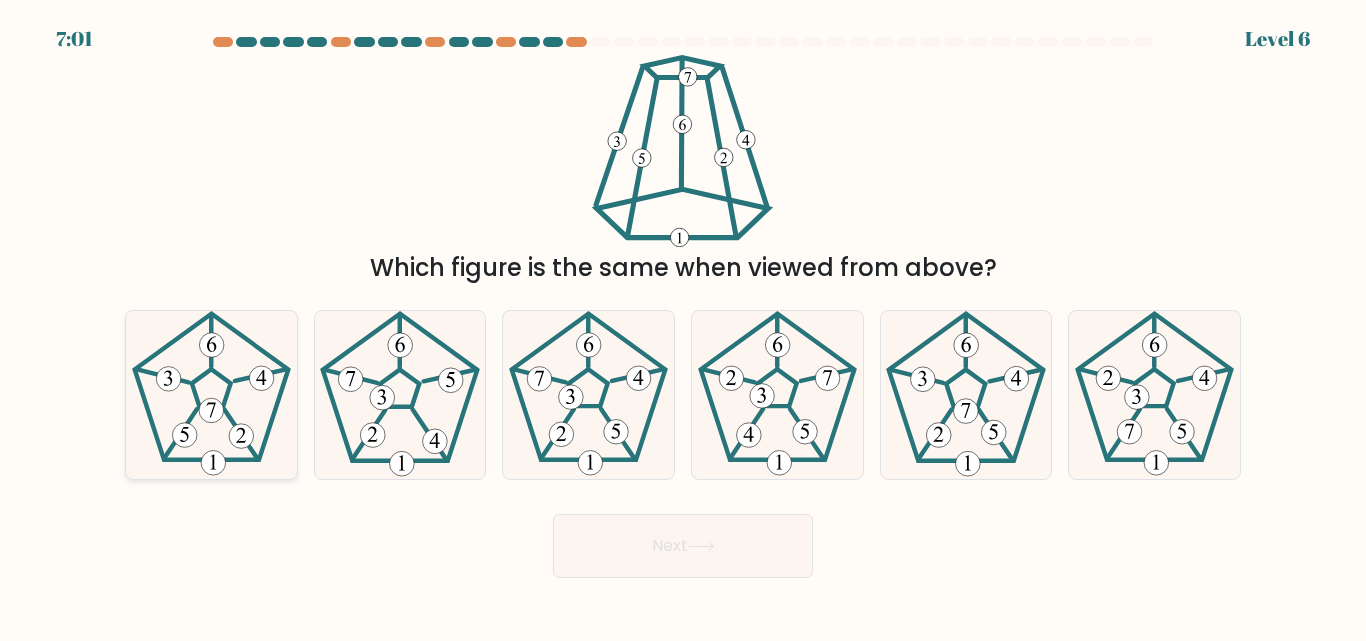 click 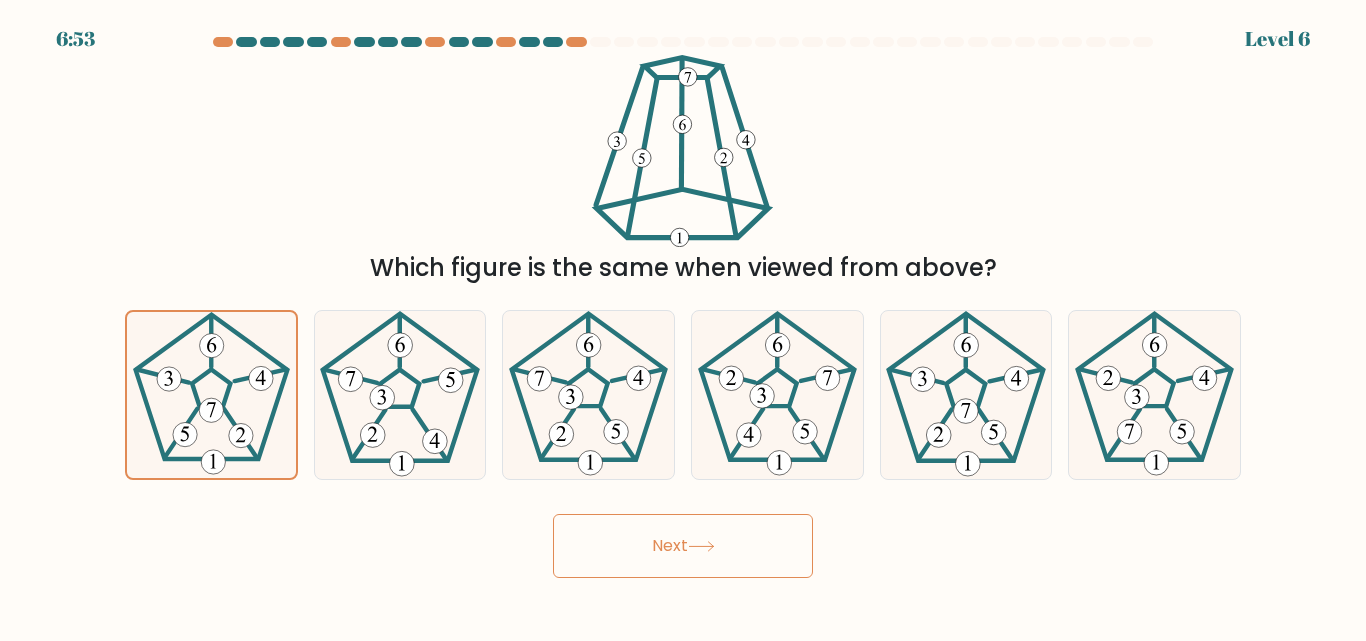 click on "Next" at bounding box center (683, 546) 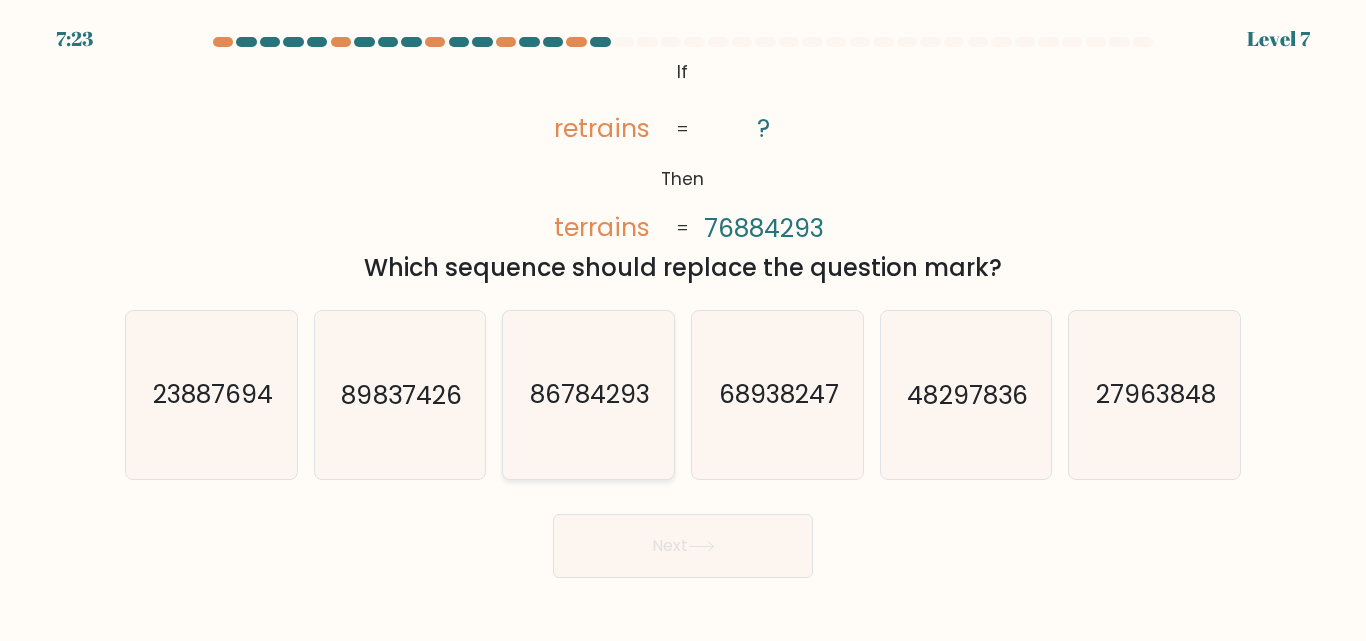 click on "86784293" 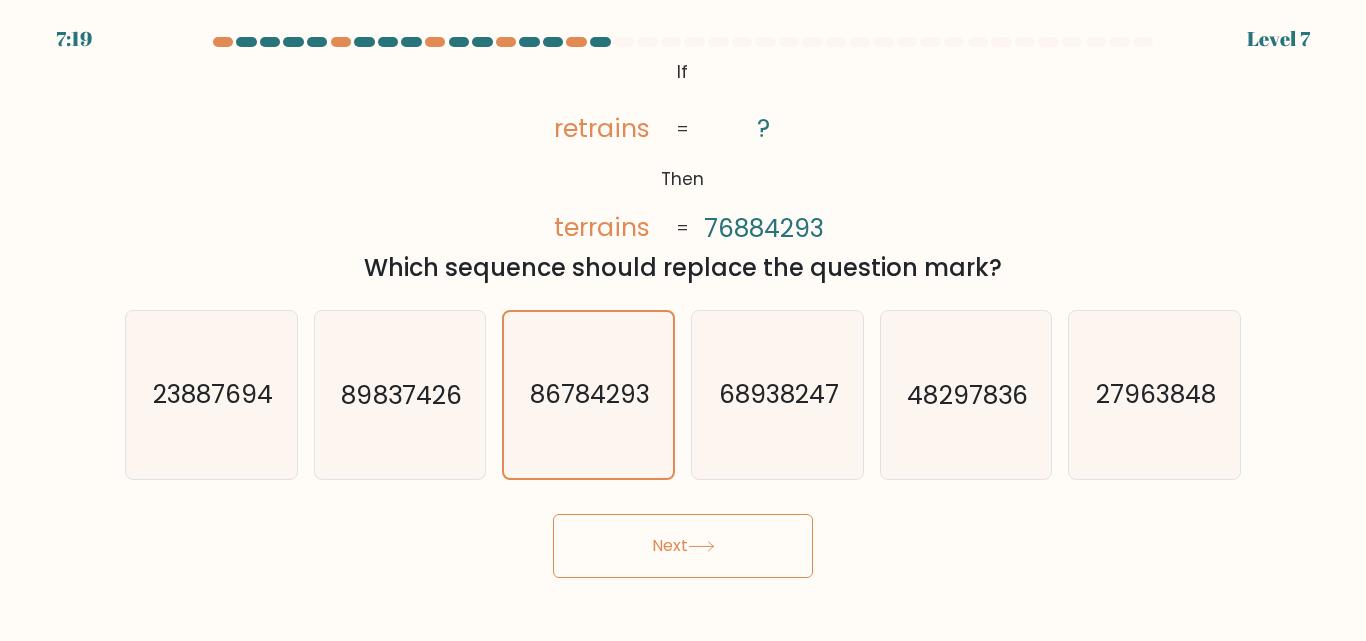 click on "Next" at bounding box center [683, 546] 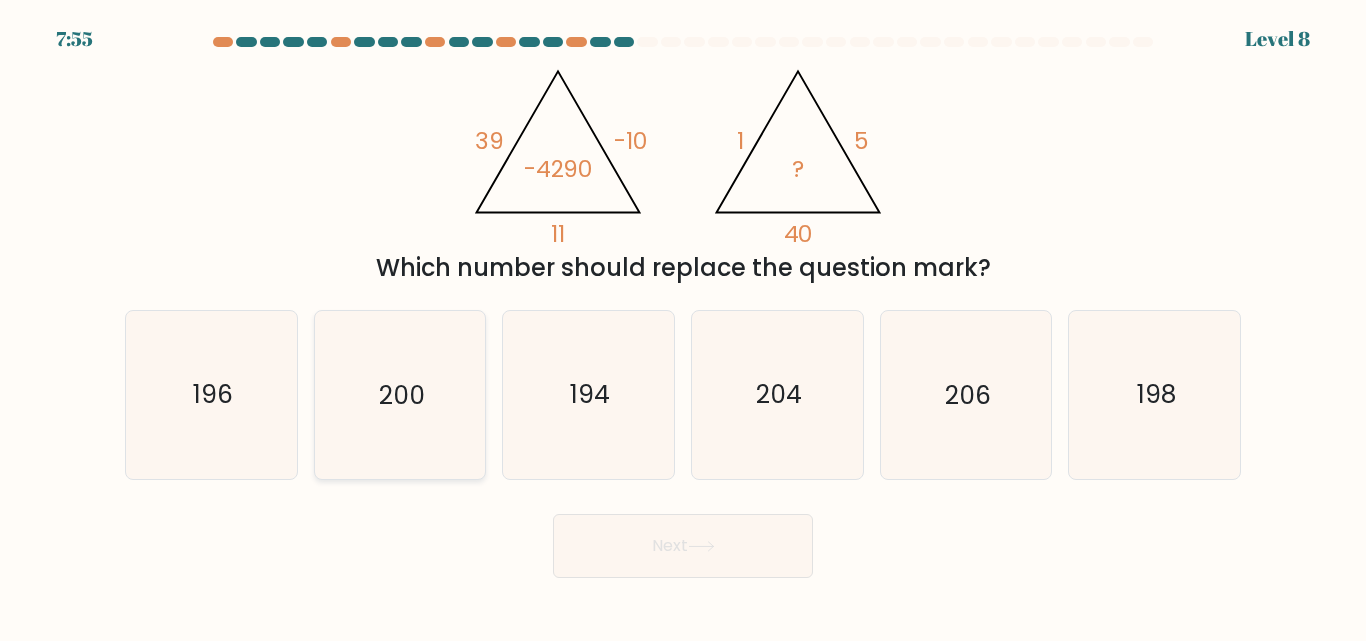 click on "200" 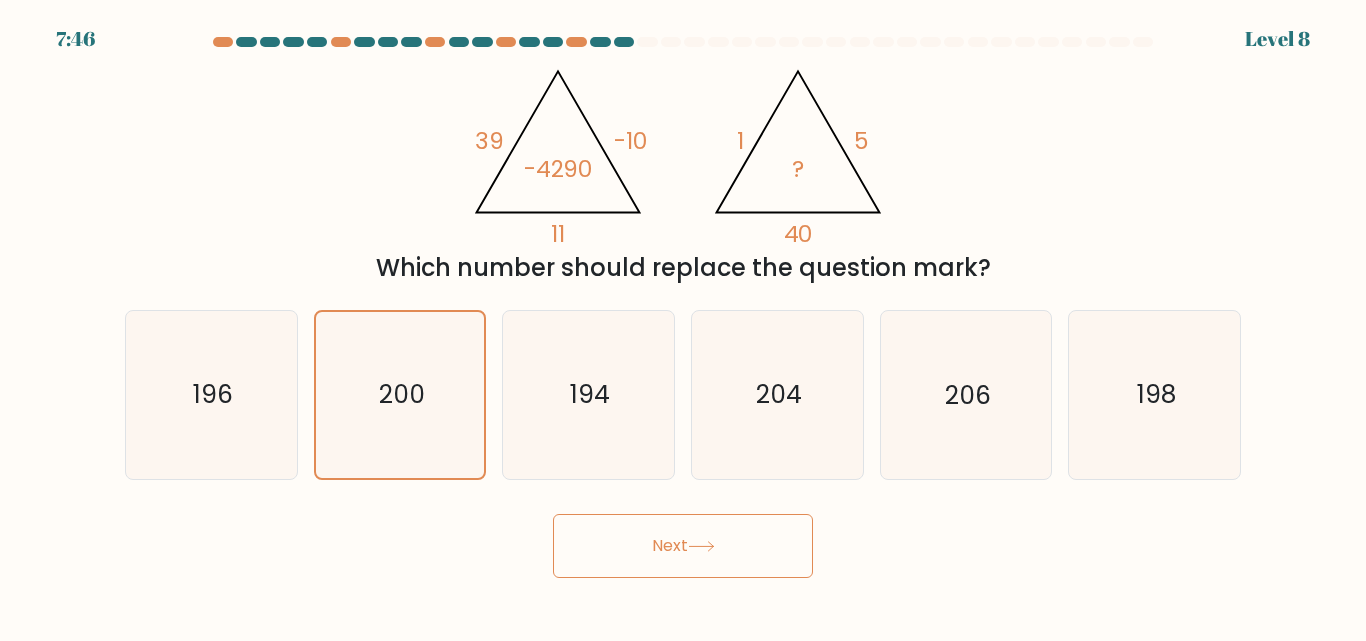 click on "Next" at bounding box center [683, 546] 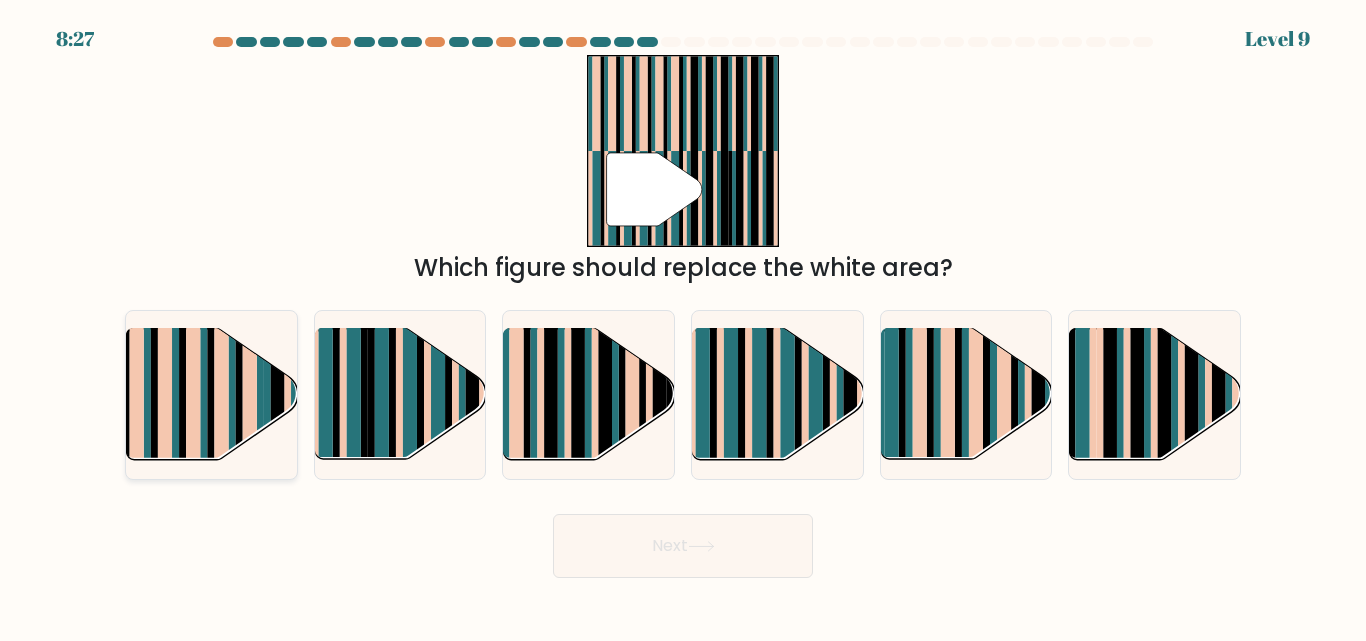 click 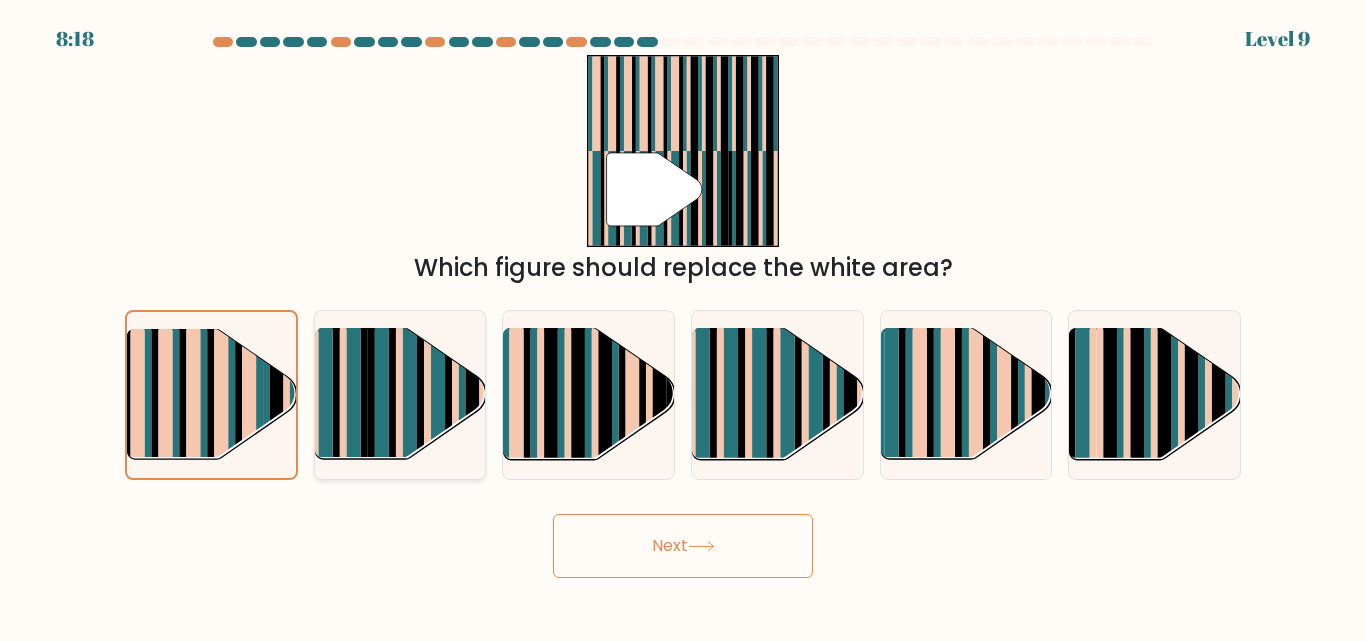 click 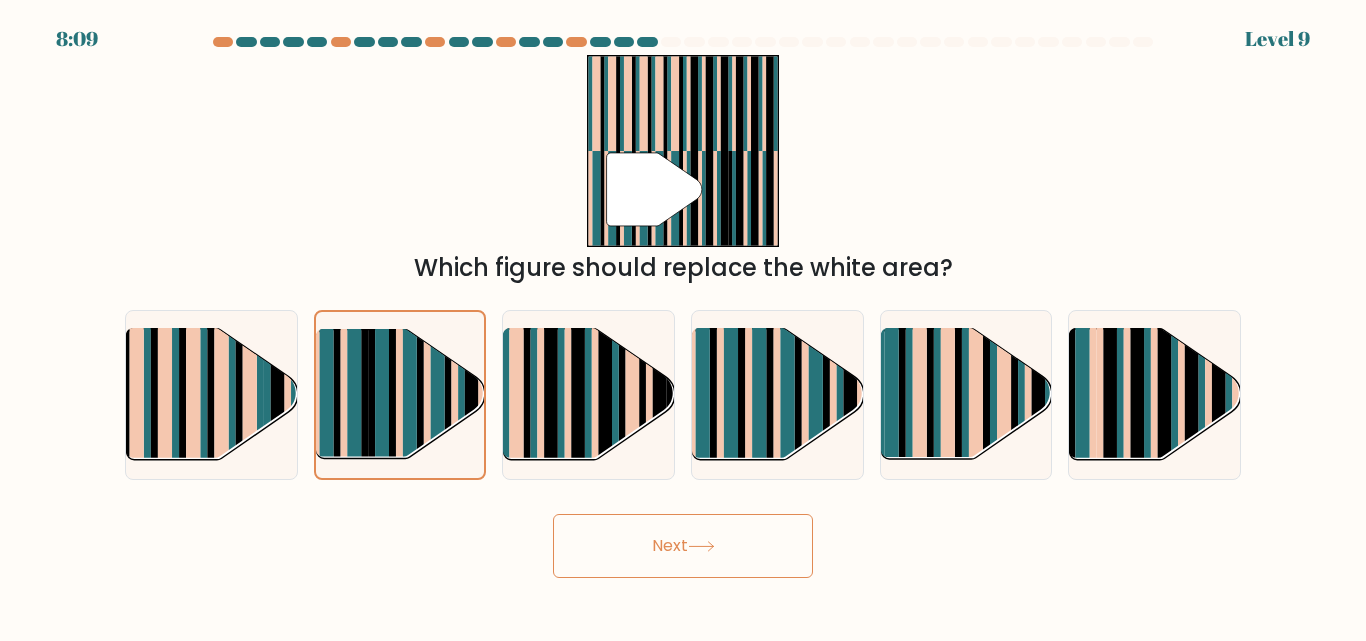 click on "Next" at bounding box center [683, 546] 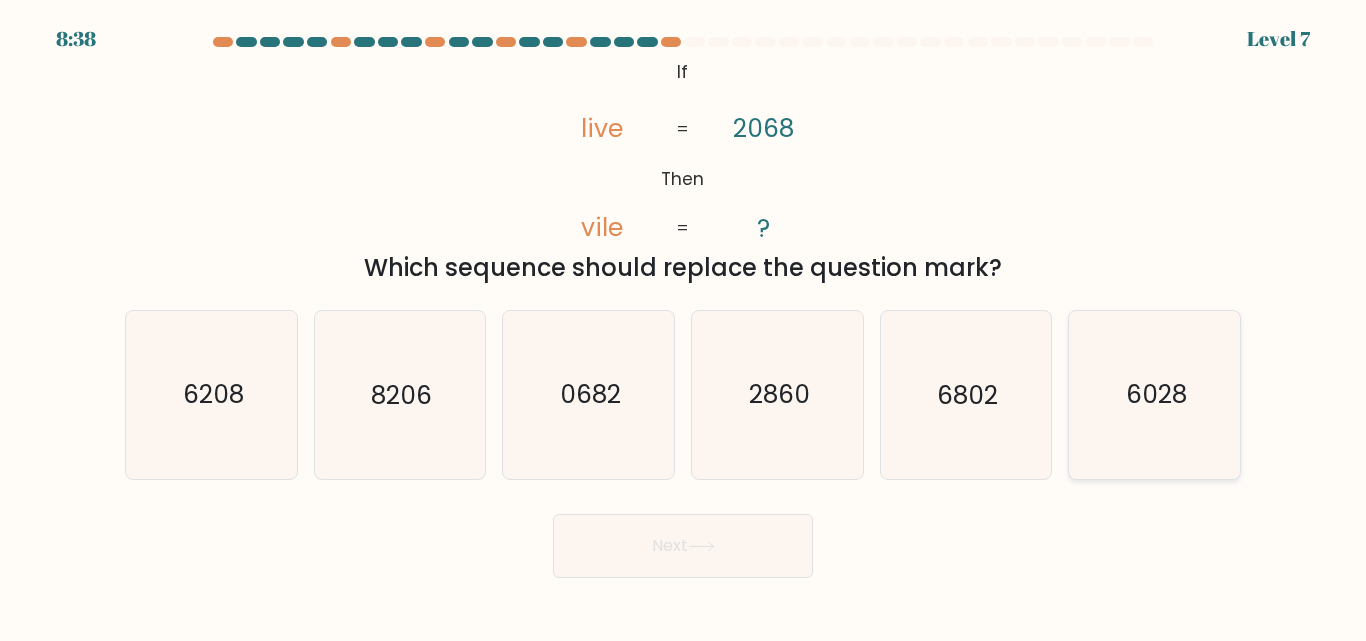 click on "6028" 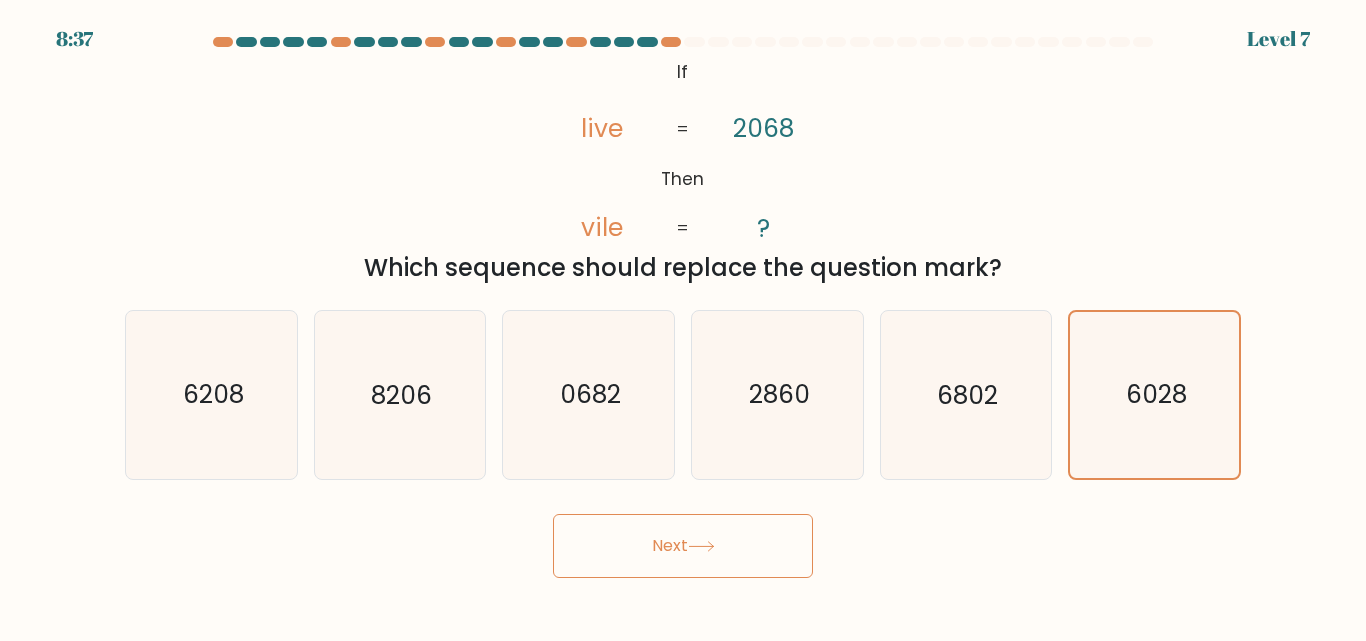 click on "Next" at bounding box center (683, 546) 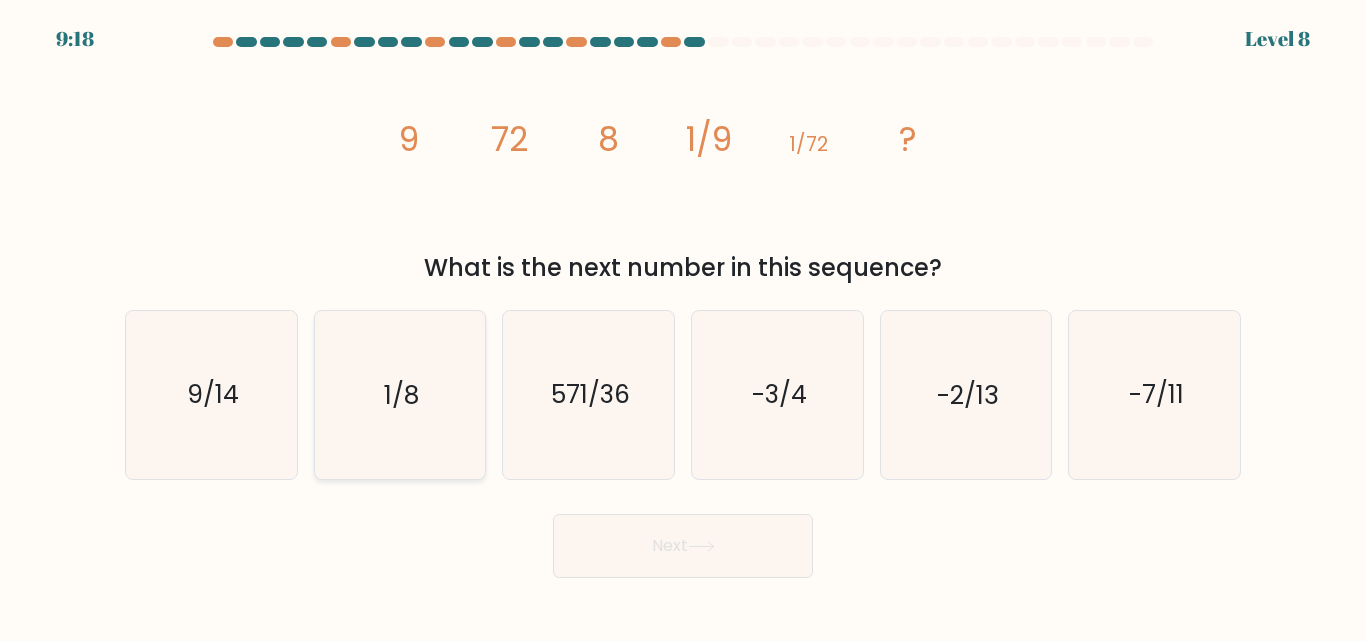 click on "1/8" 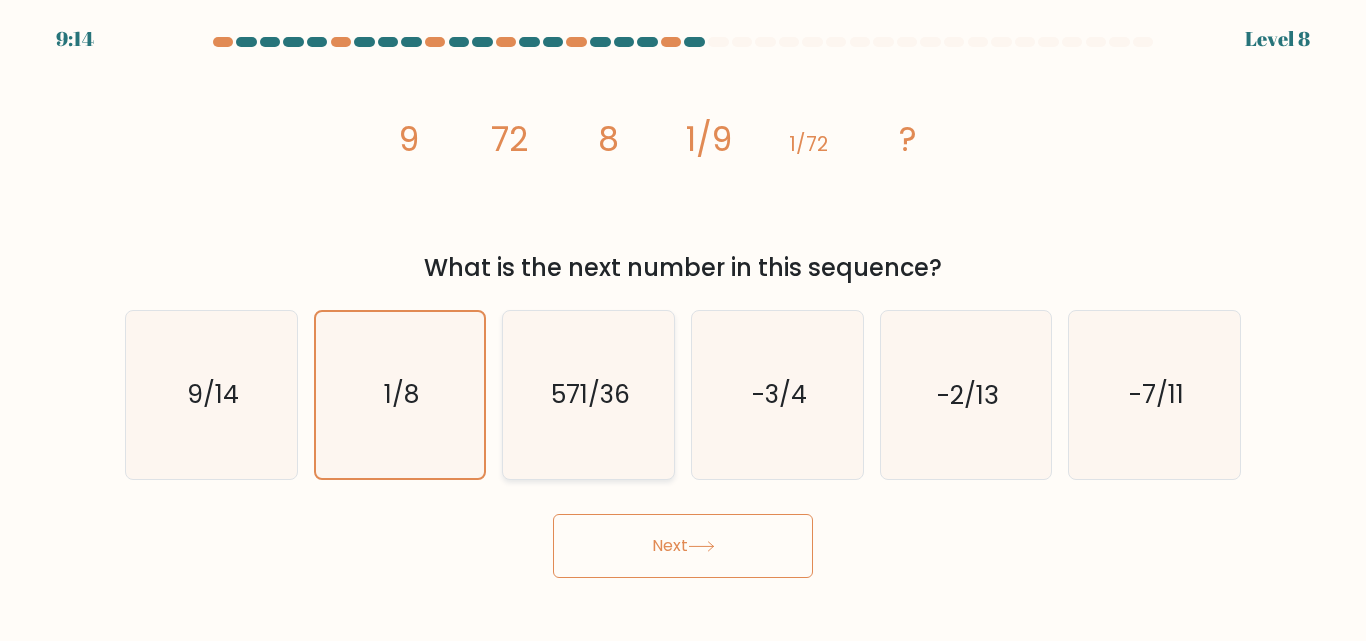 click on "571/36" 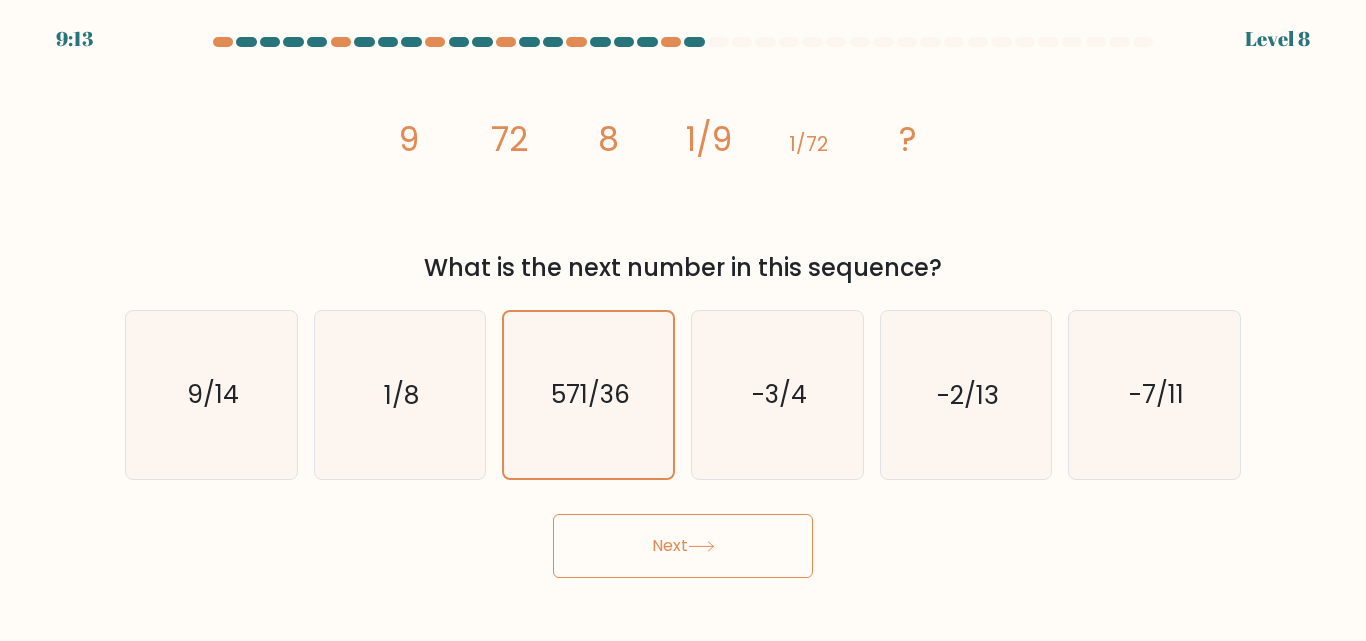 click on "Next" at bounding box center [683, 546] 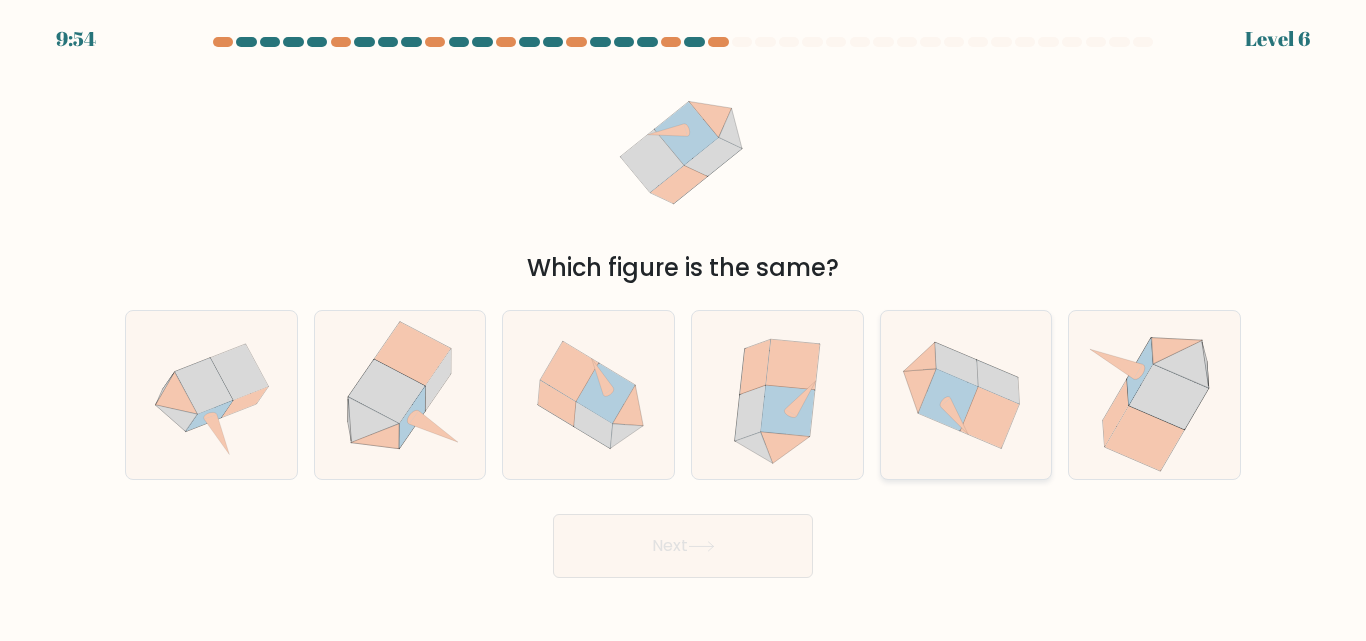click 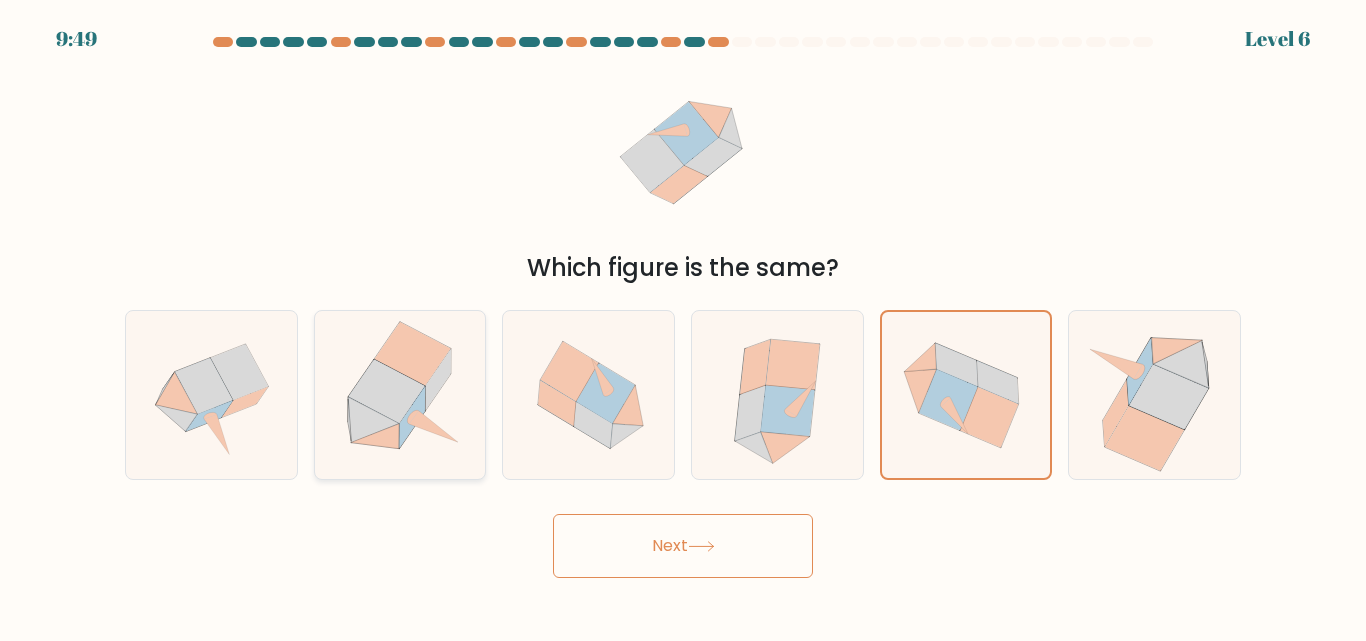click 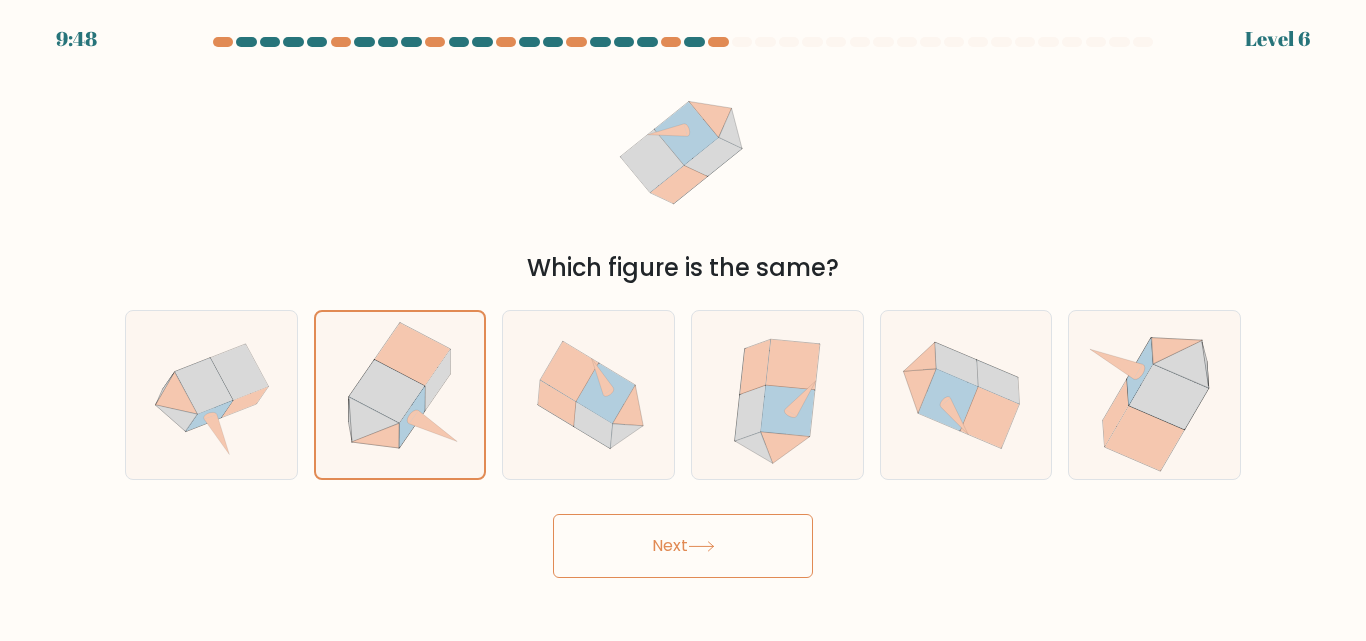 click on "Next" at bounding box center [683, 546] 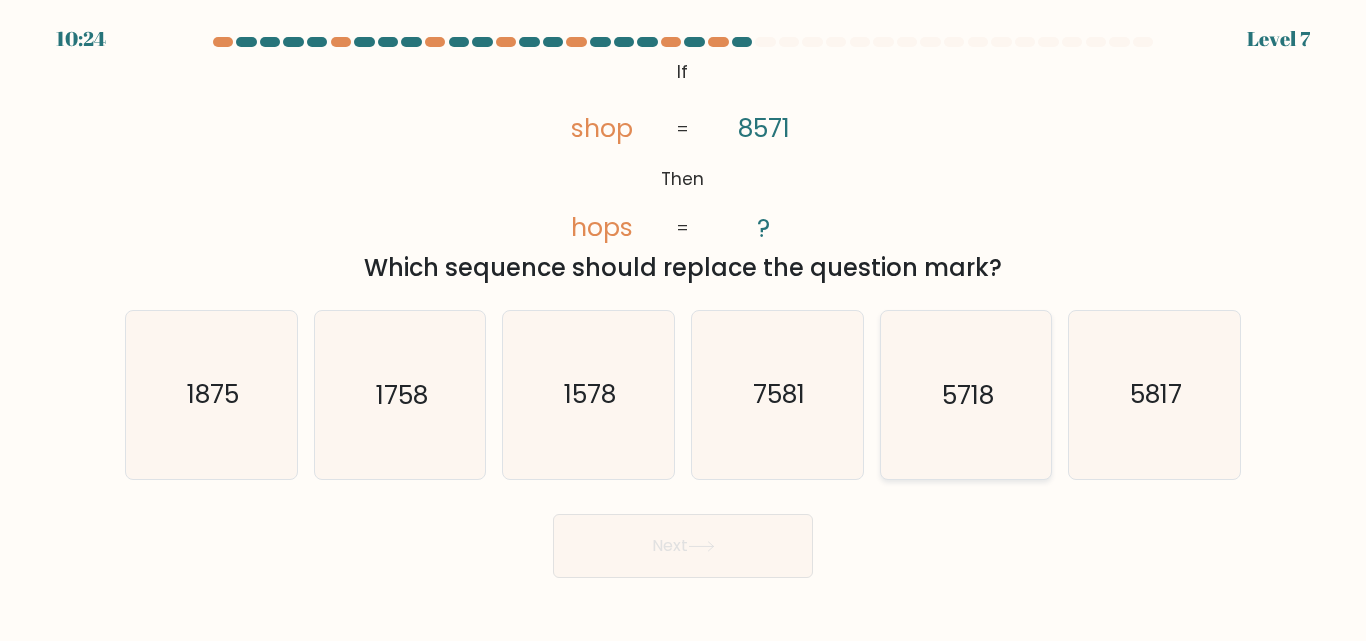 click on "5718" 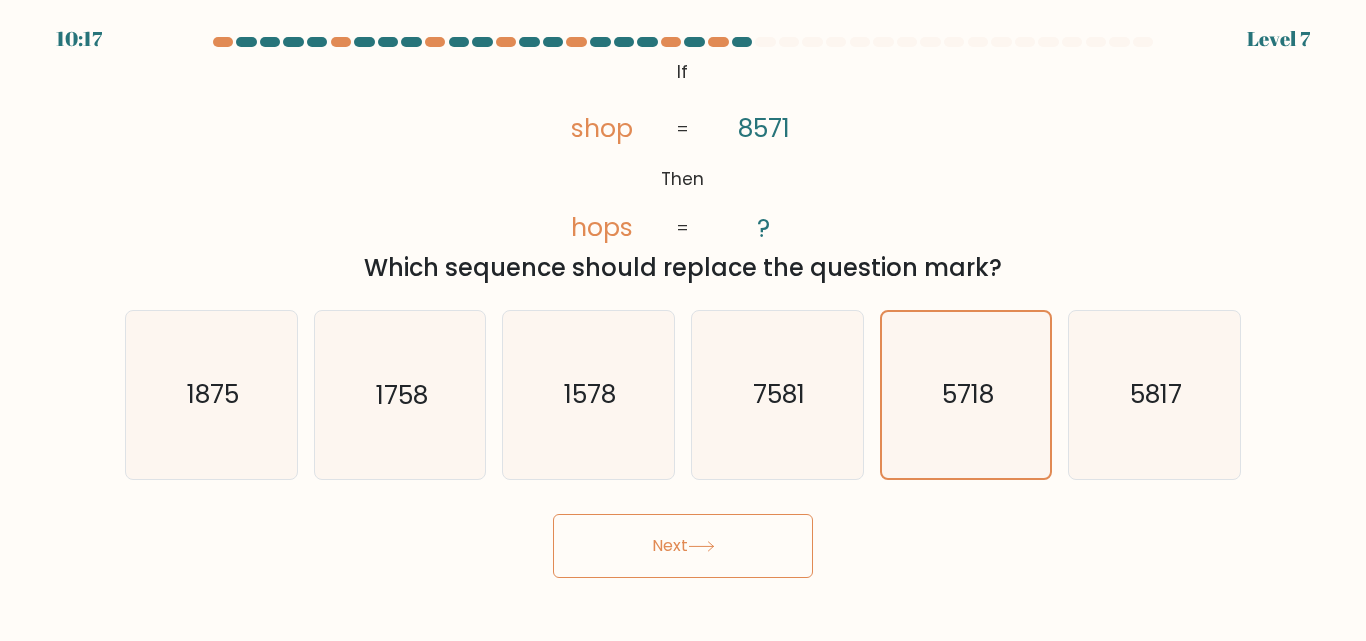 click on "Next" at bounding box center [683, 546] 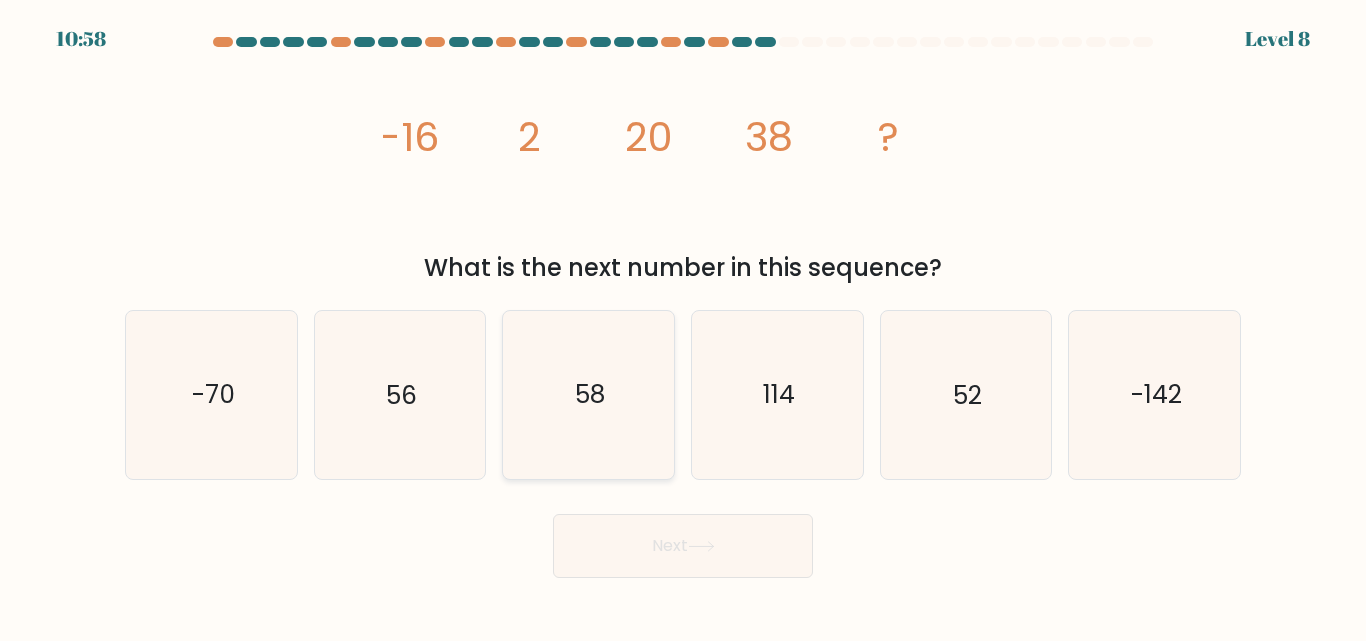 click on "58" 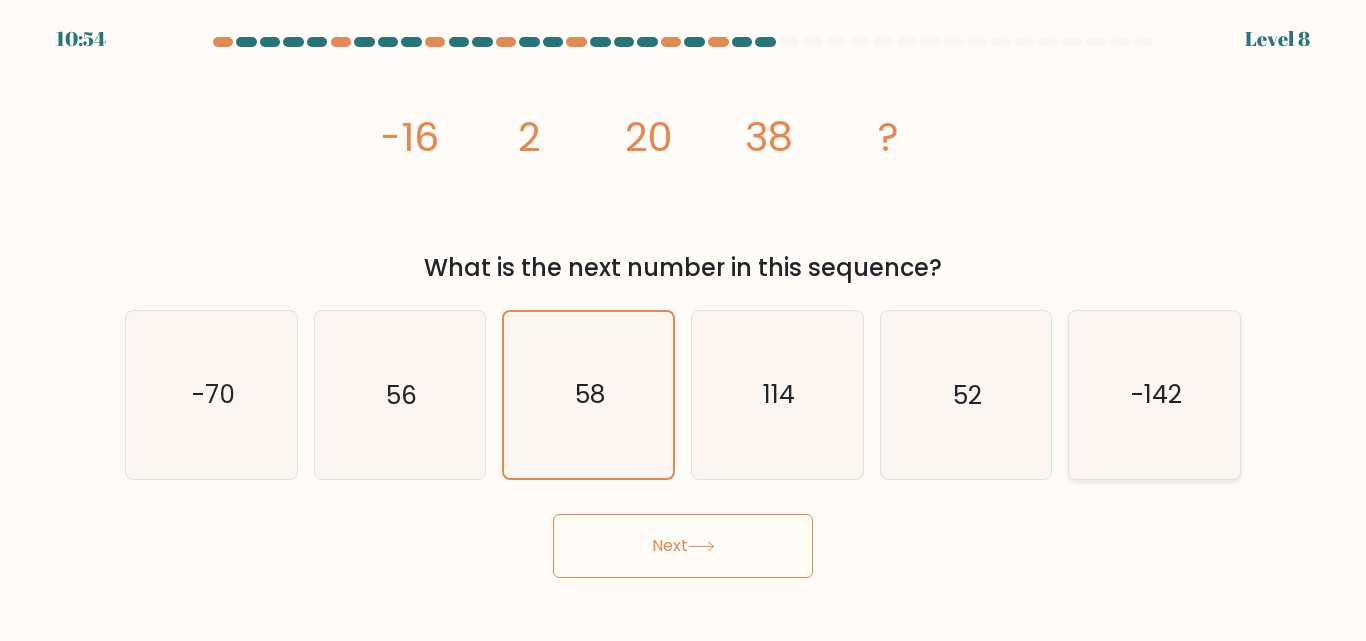 click on "-142" 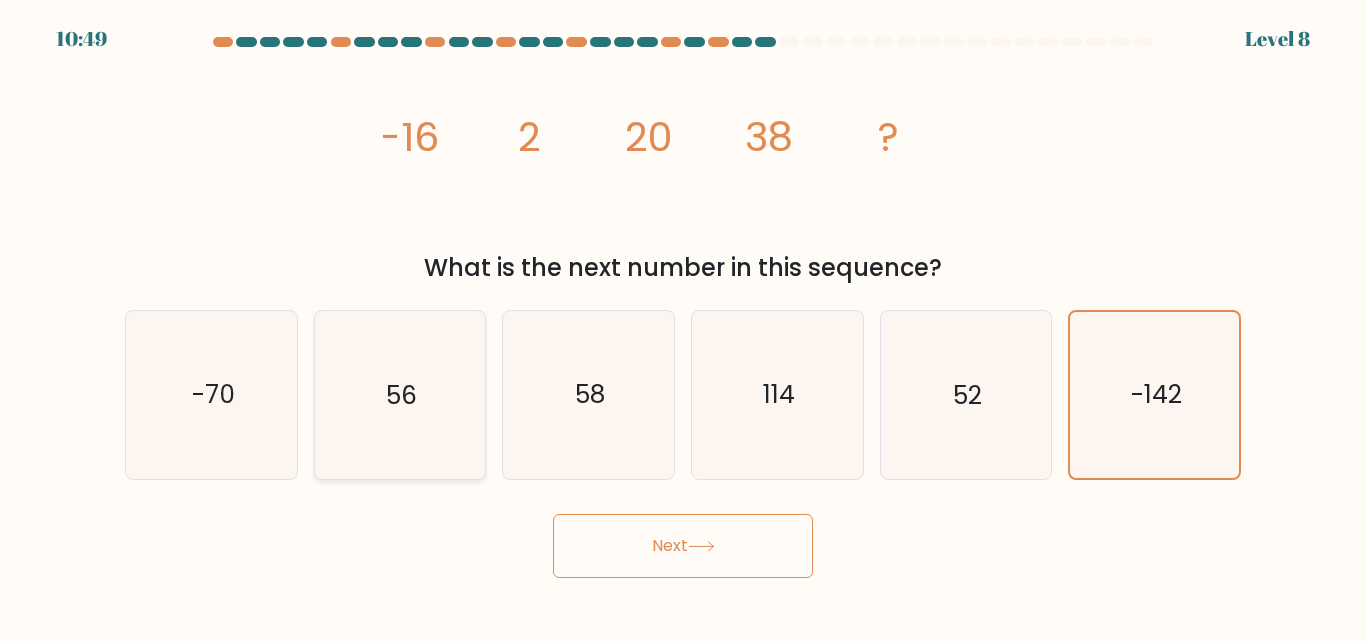 click on "56" 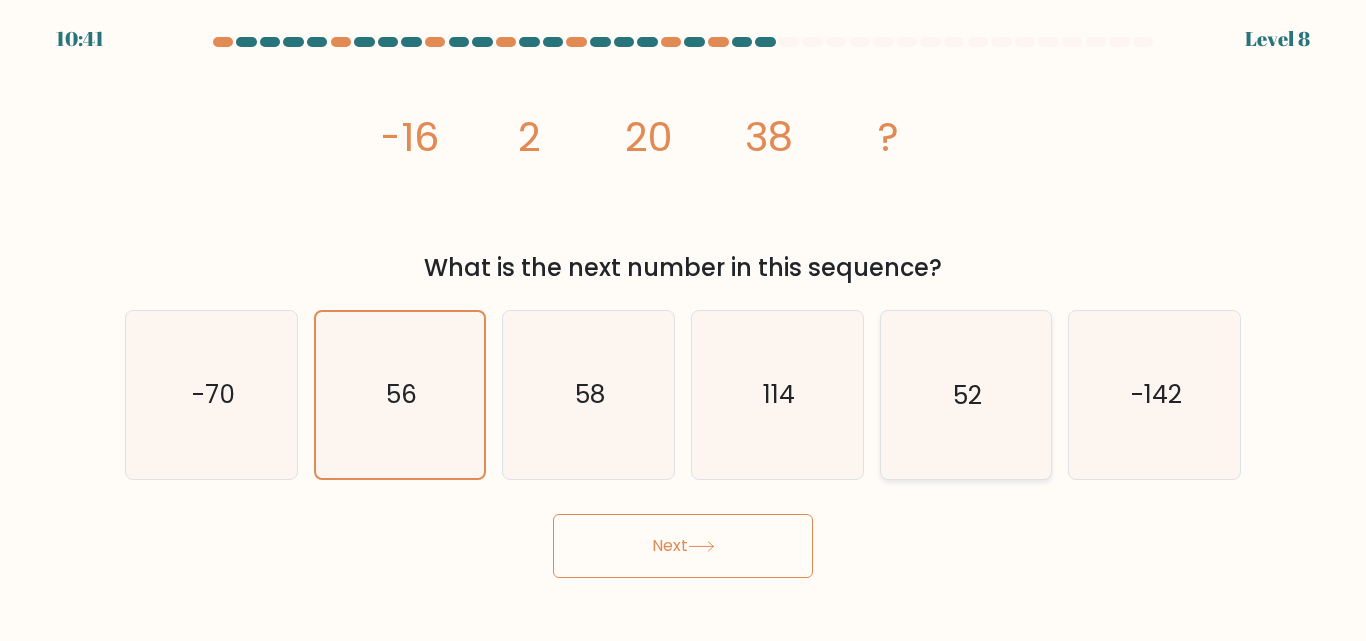 click on "52" 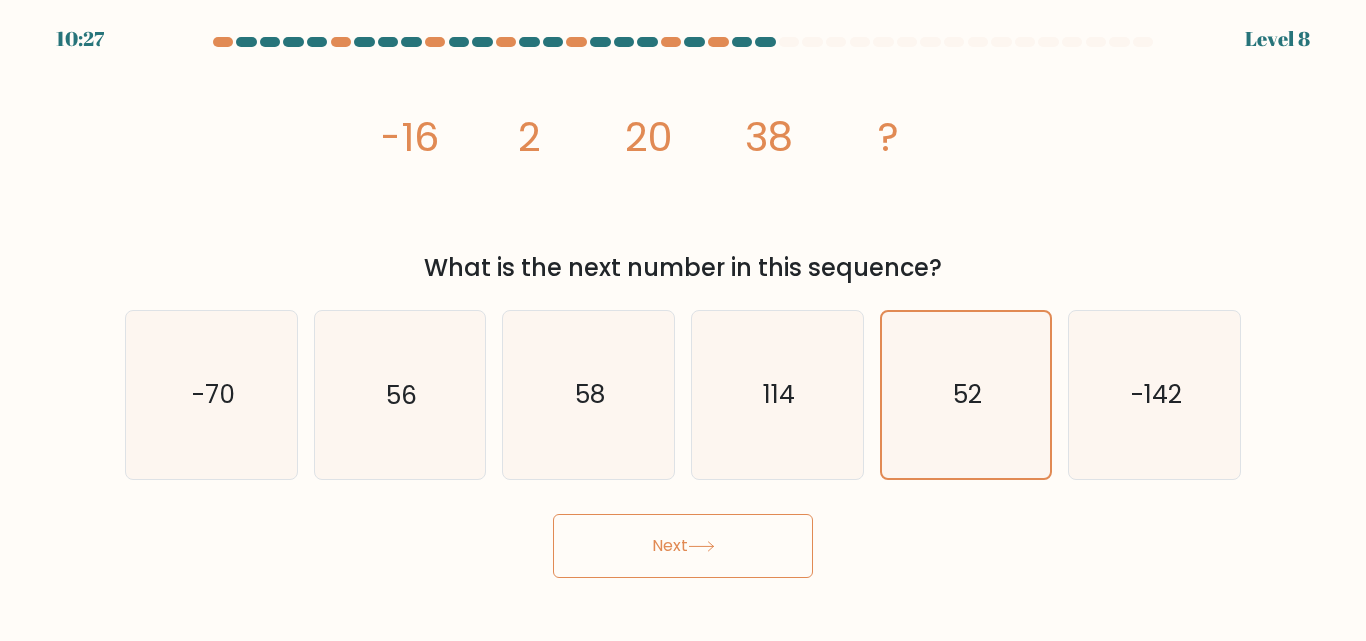 click on "Next" at bounding box center [683, 546] 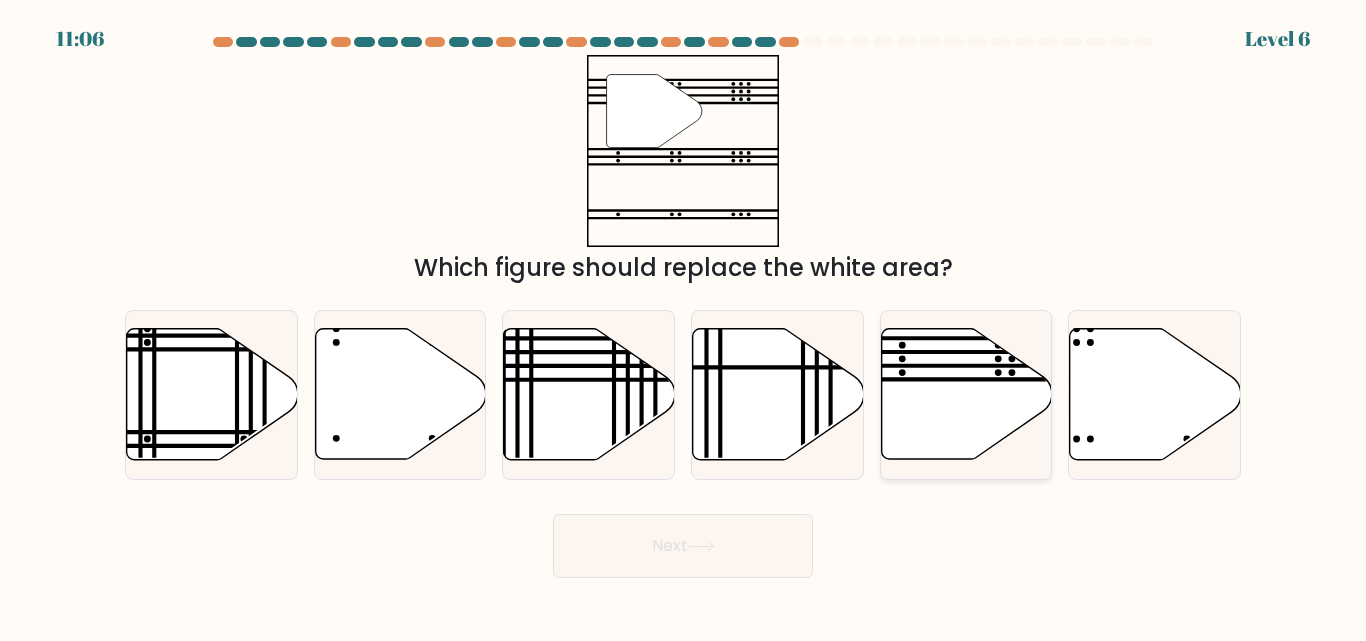 click 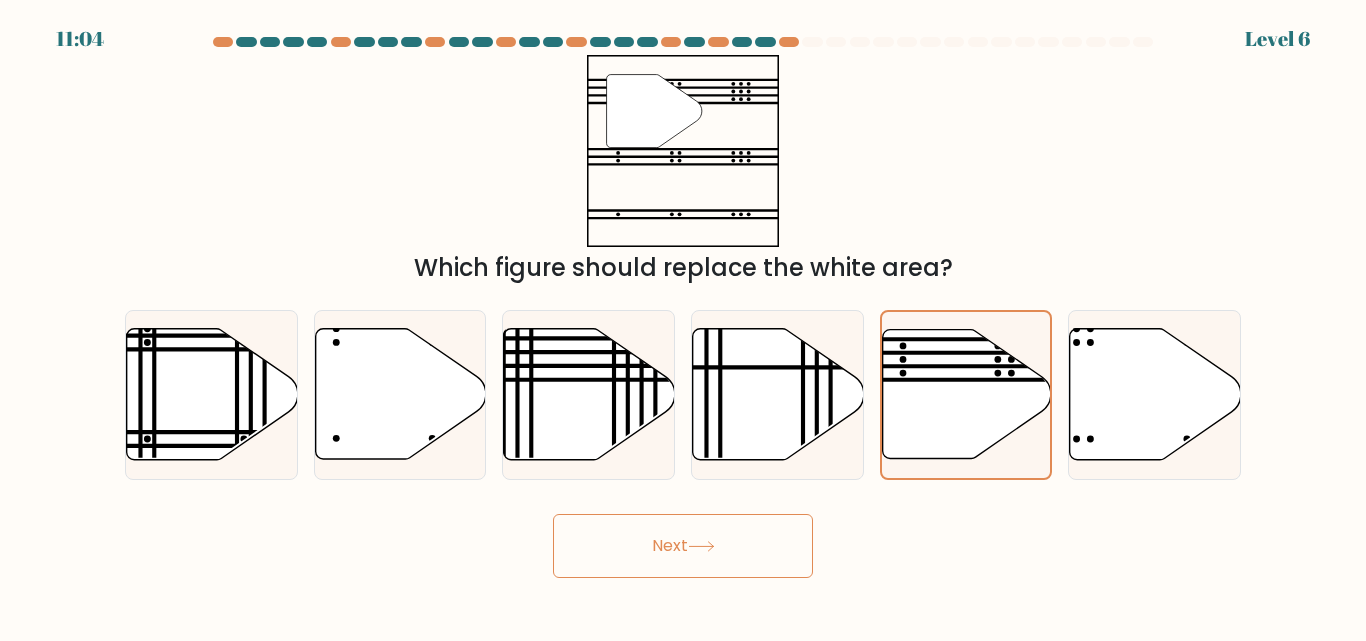 click on "Next" at bounding box center [683, 546] 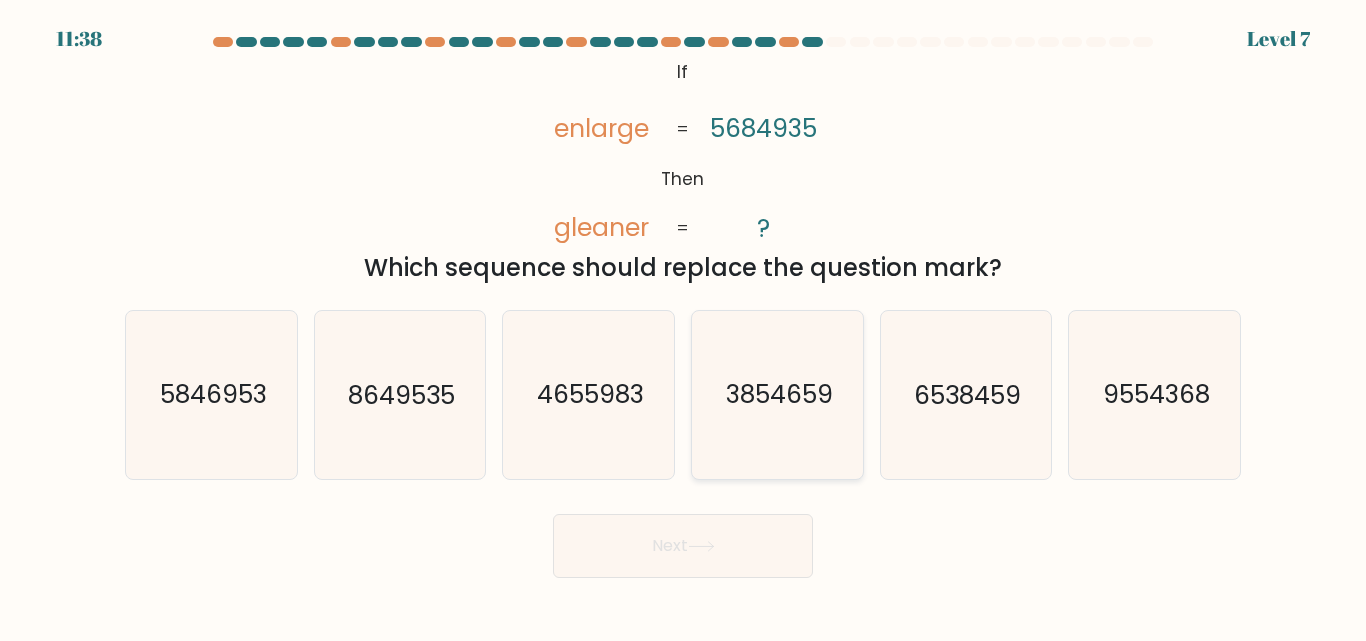 click on "3854659" 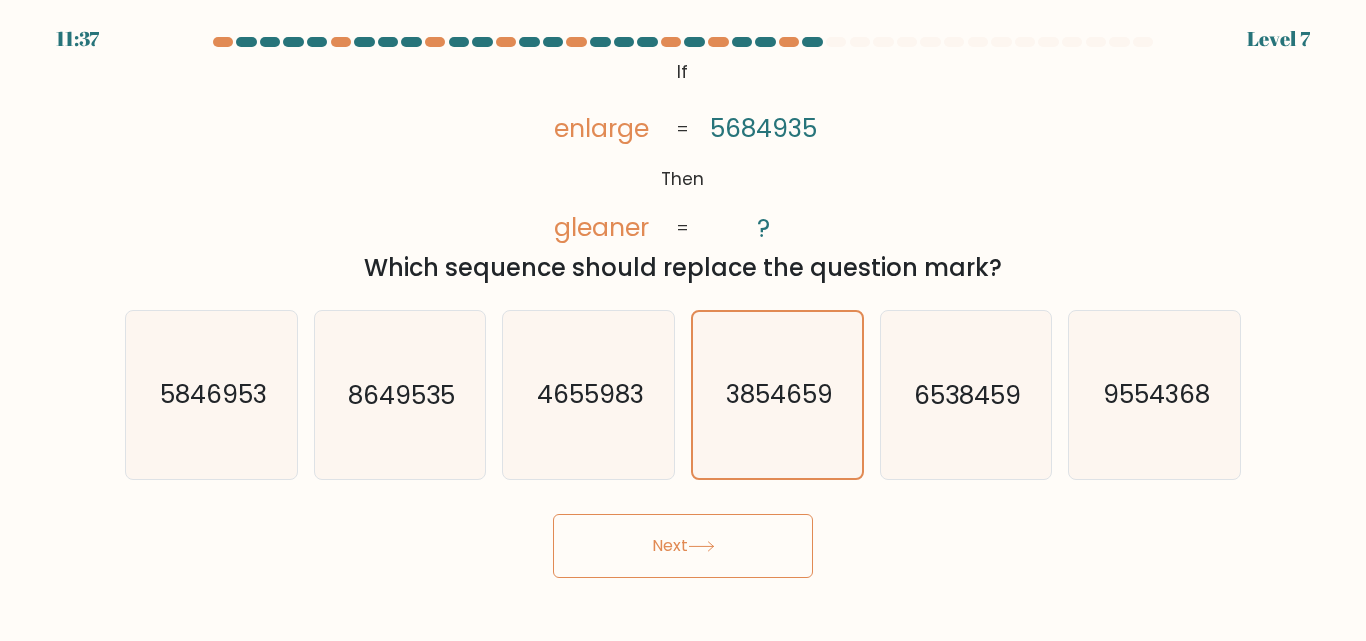 click on "Next" at bounding box center (683, 546) 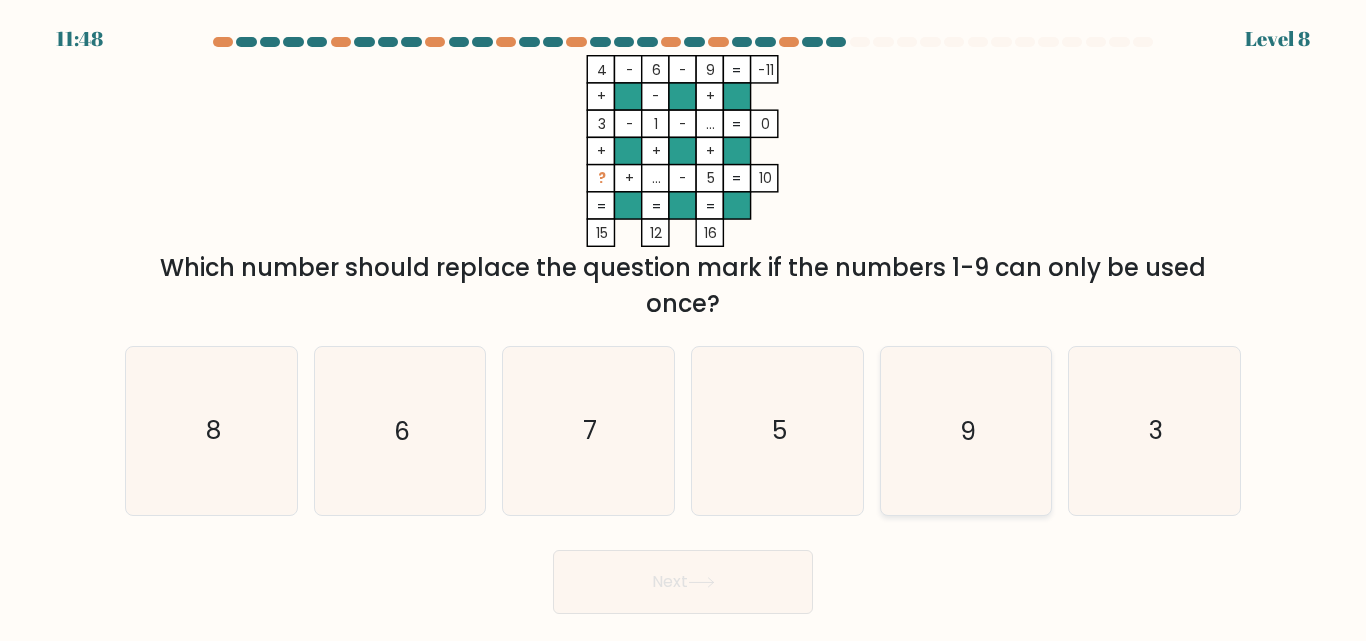 click on "9" 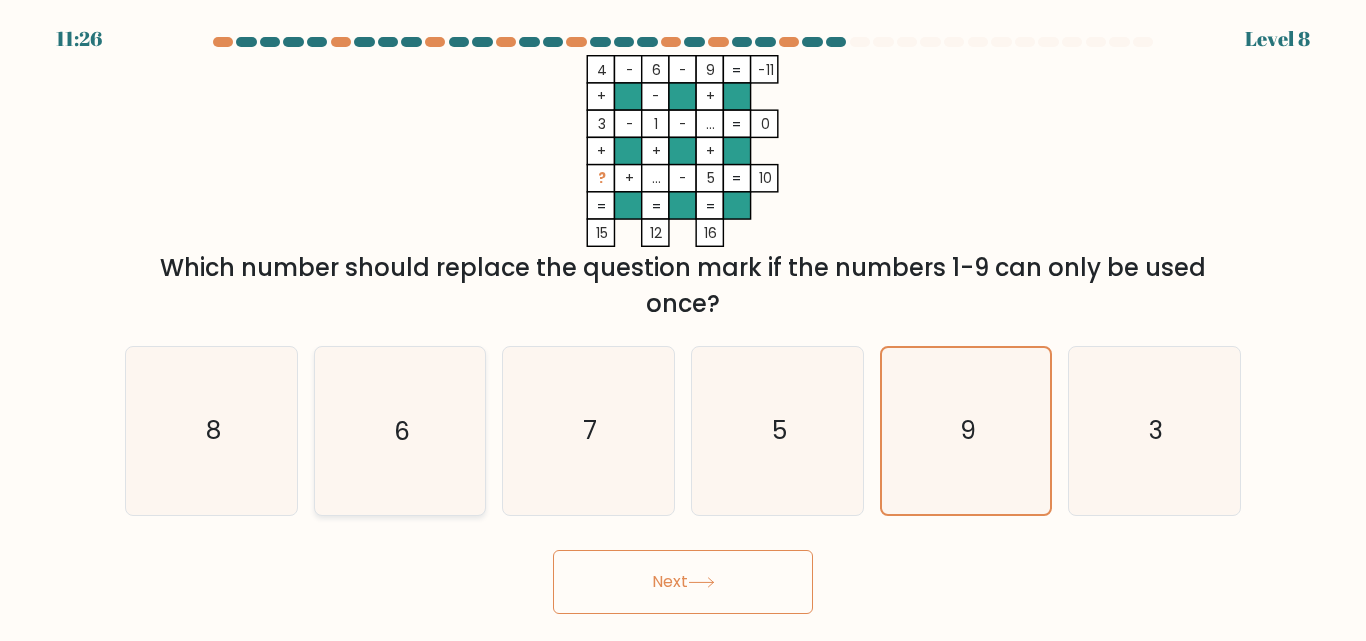 click on "6" 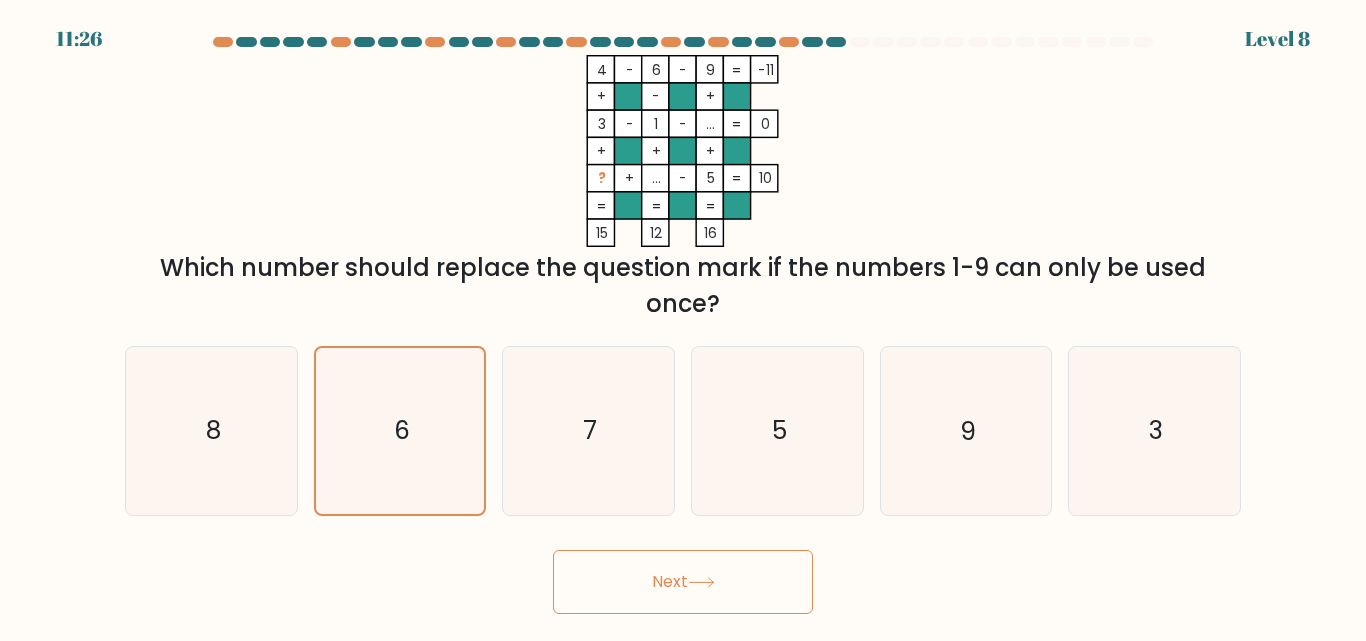 click on "Next" at bounding box center (683, 582) 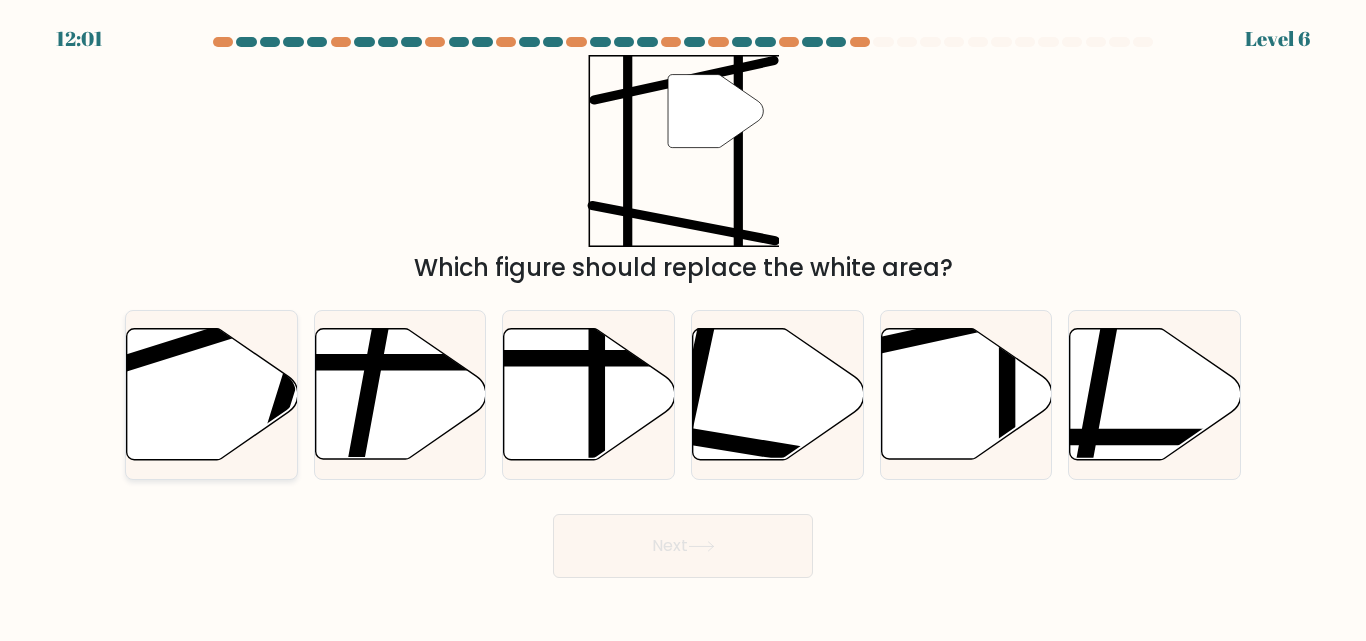 click 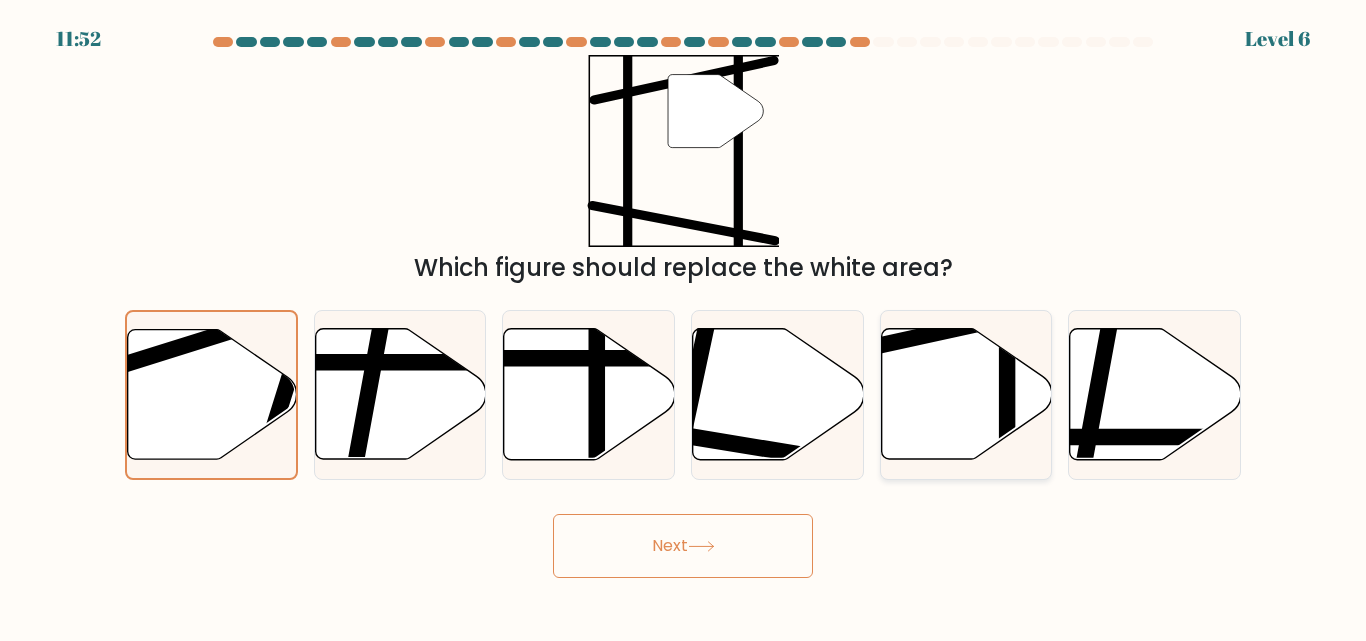 click 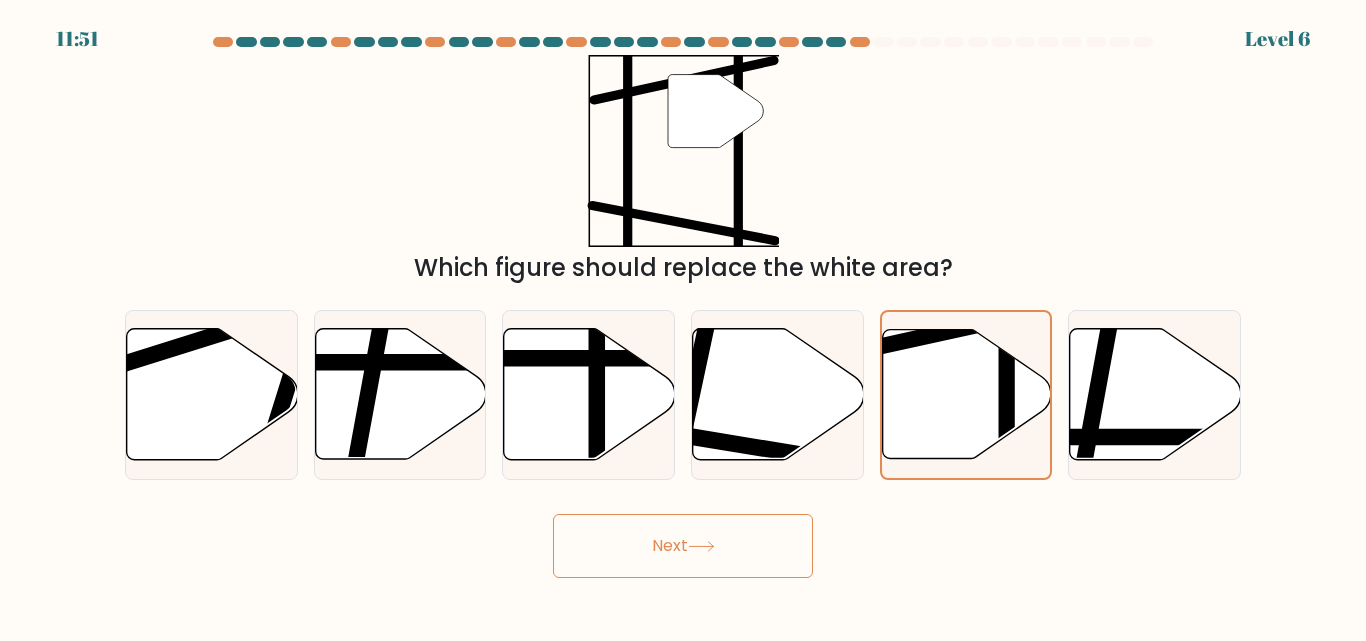 click on "Next" at bounding box center (683, 546) 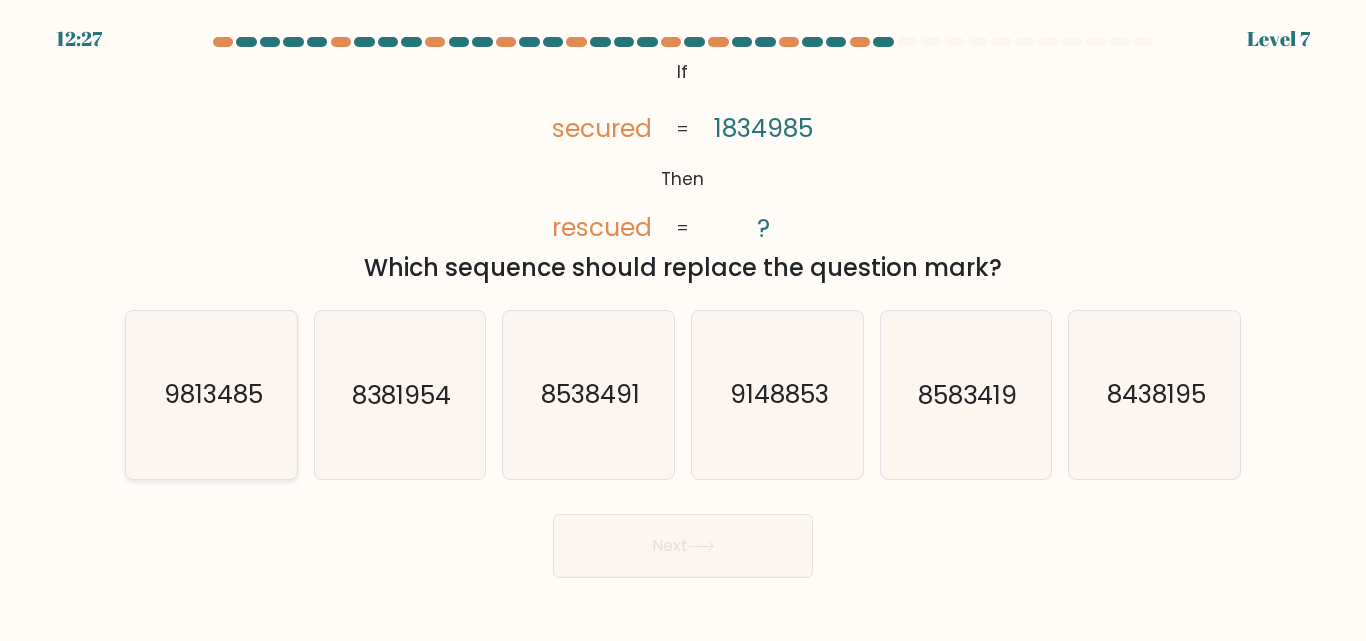 click on "9813485" 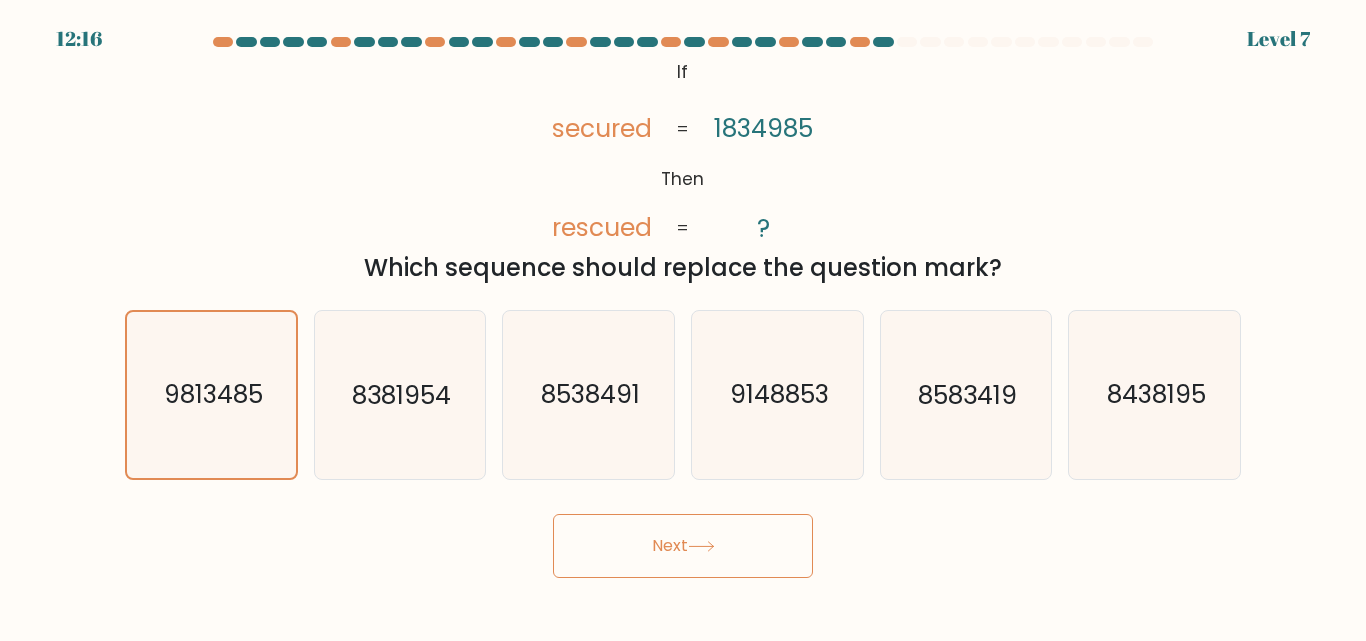 click on "Next" at bounding box center (683, 546) 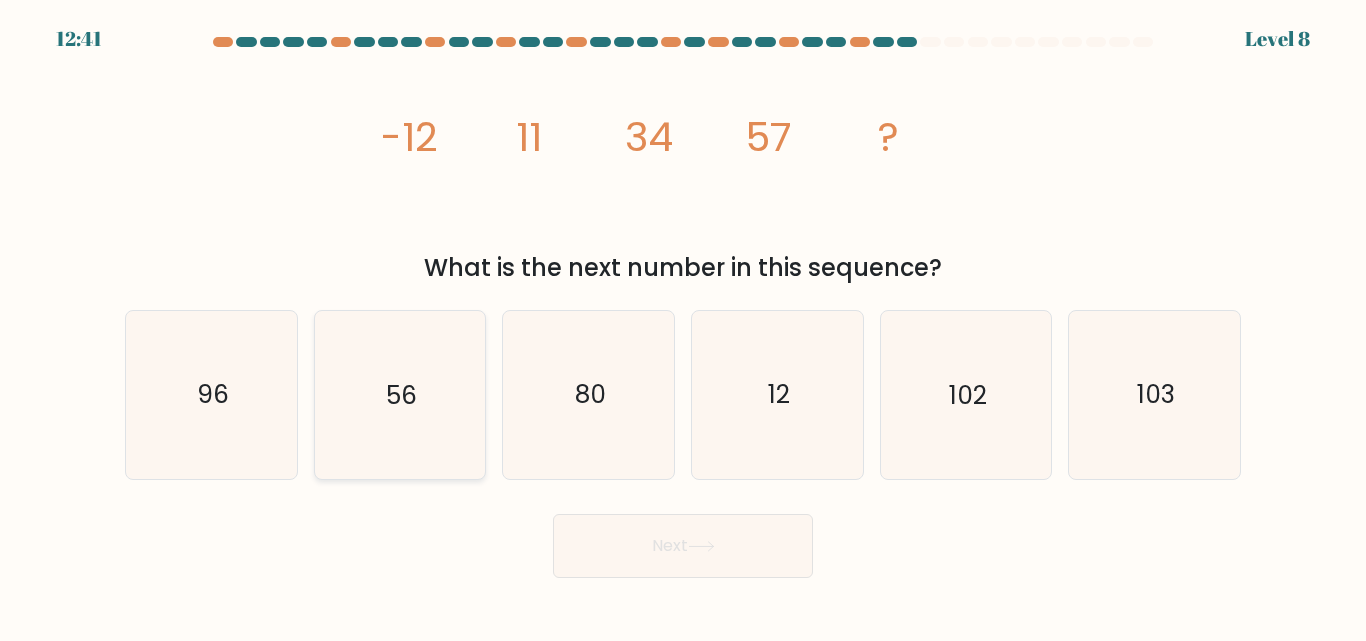 click on "56" 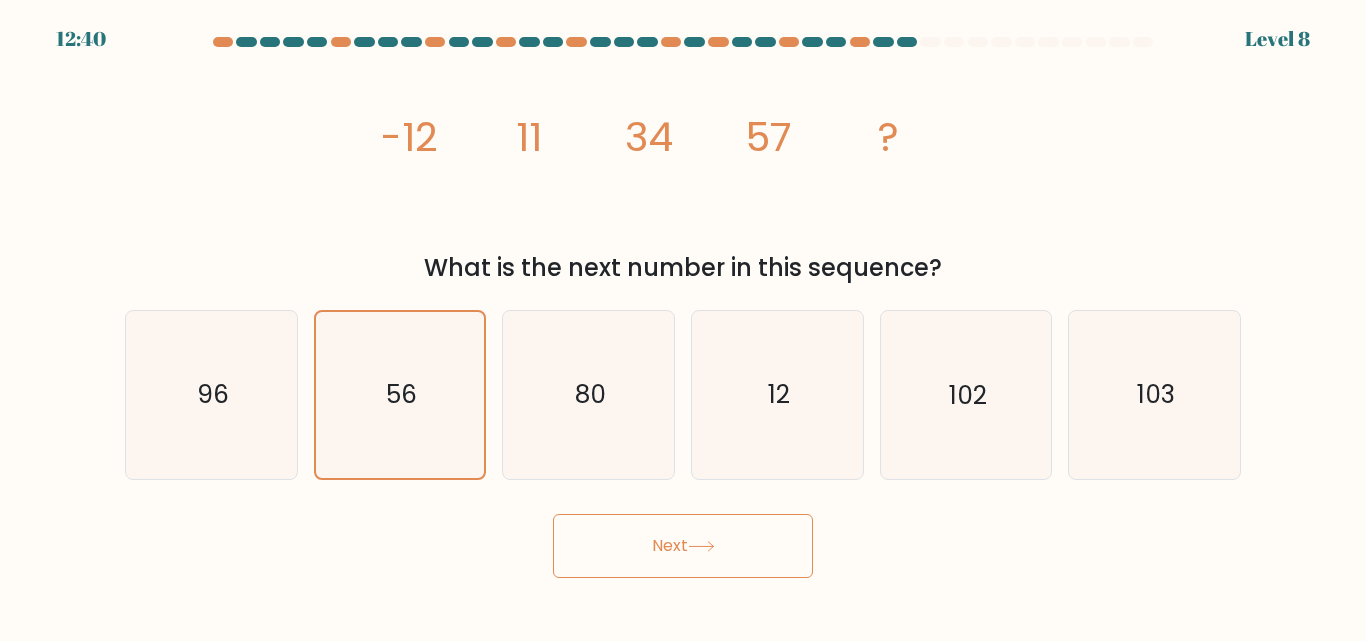 click on "Next" at bounding box center (683, 546) 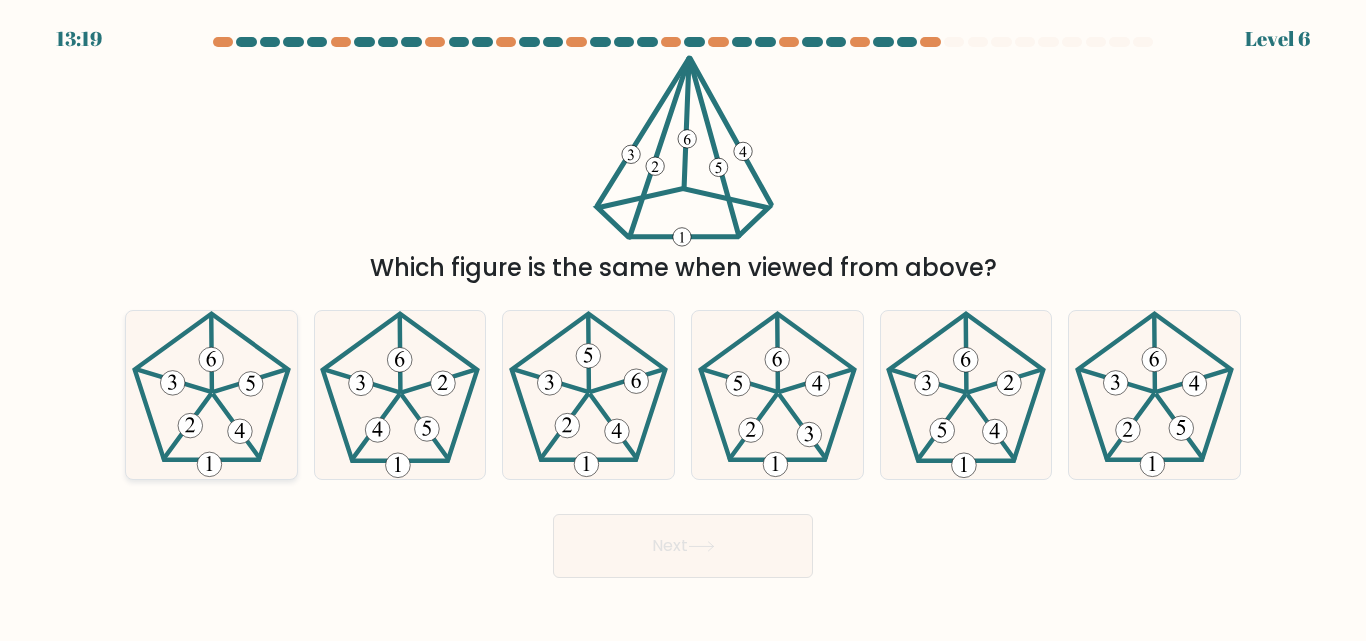 click 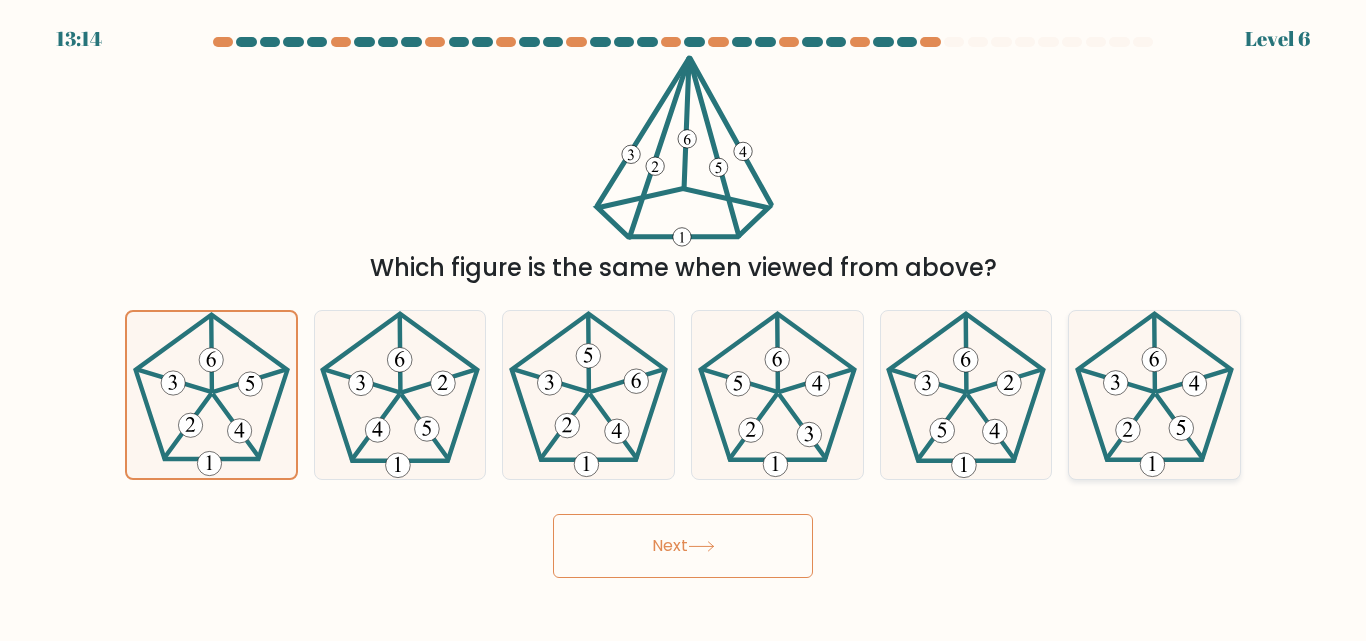 click 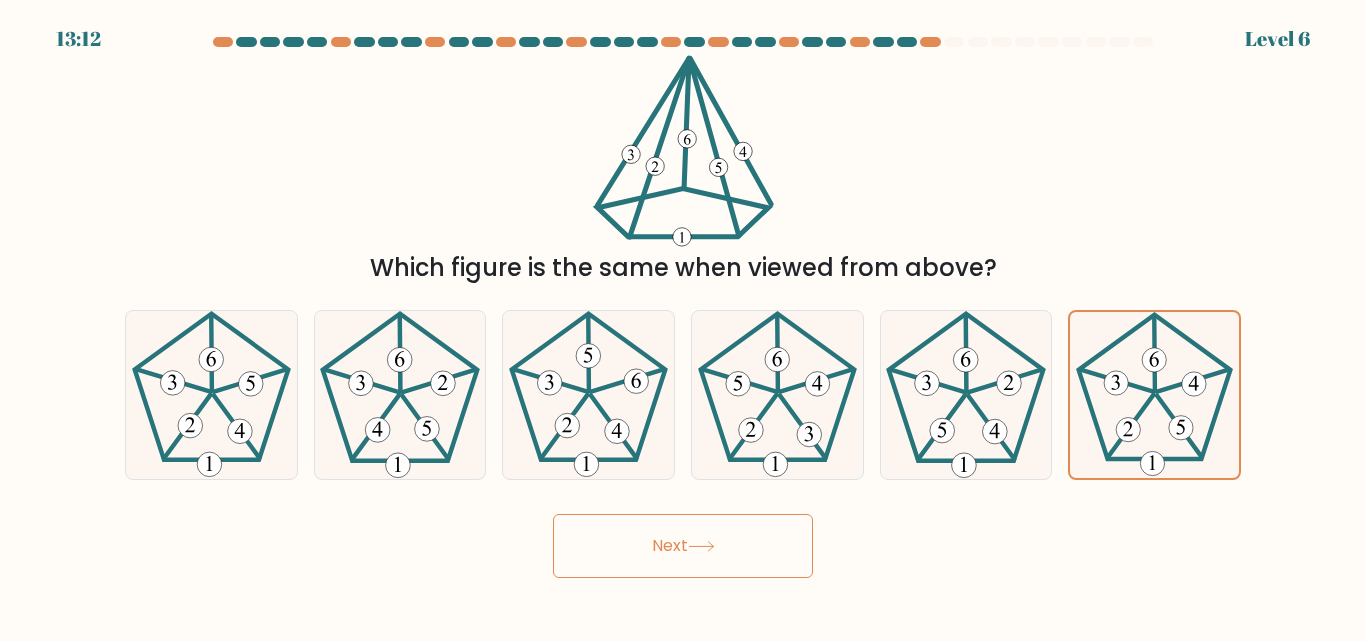 click 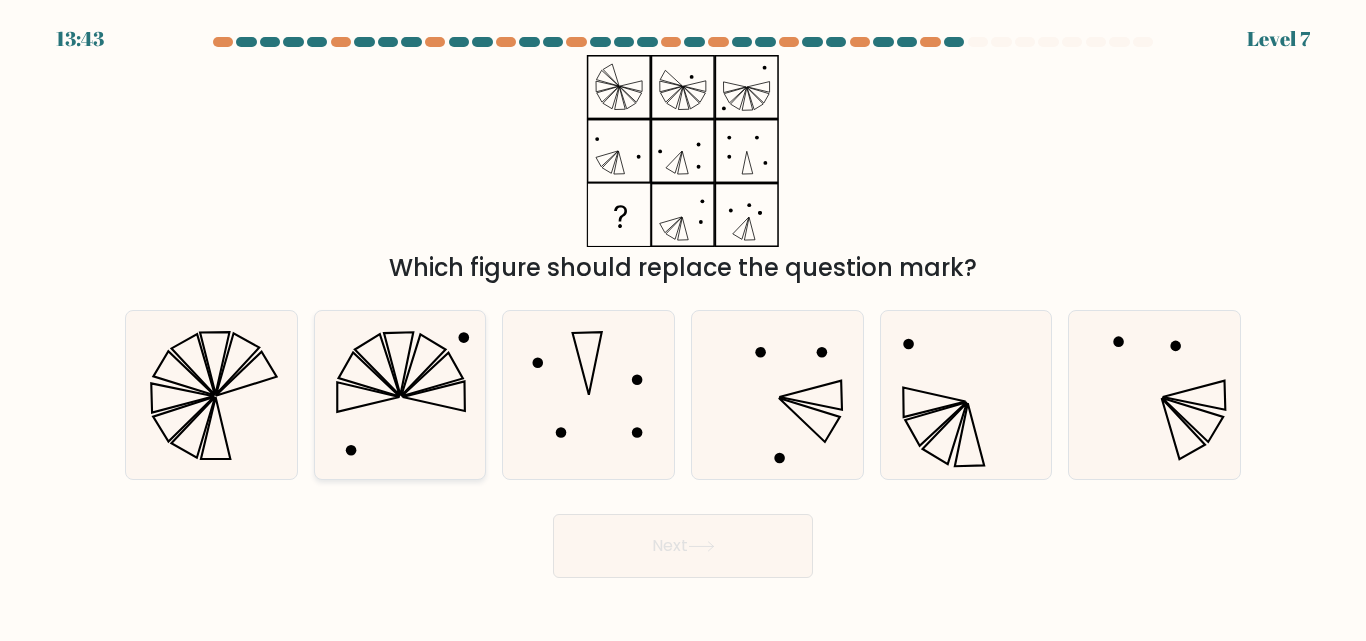 click 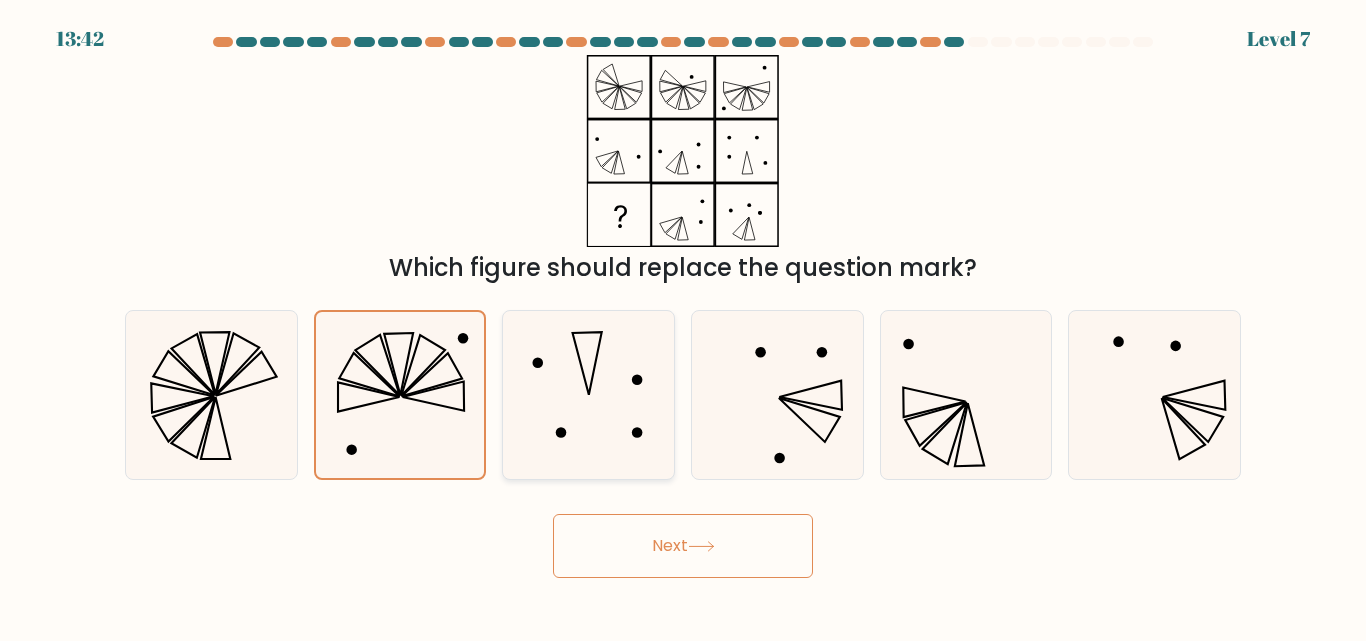 click 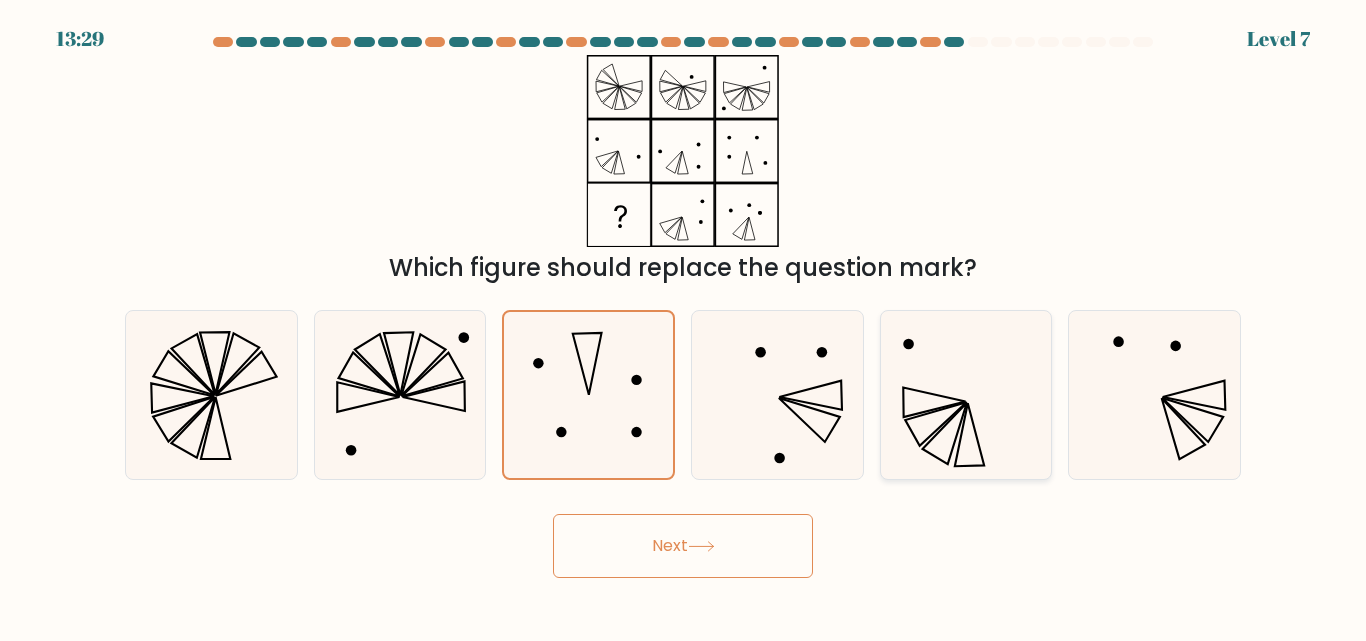 click 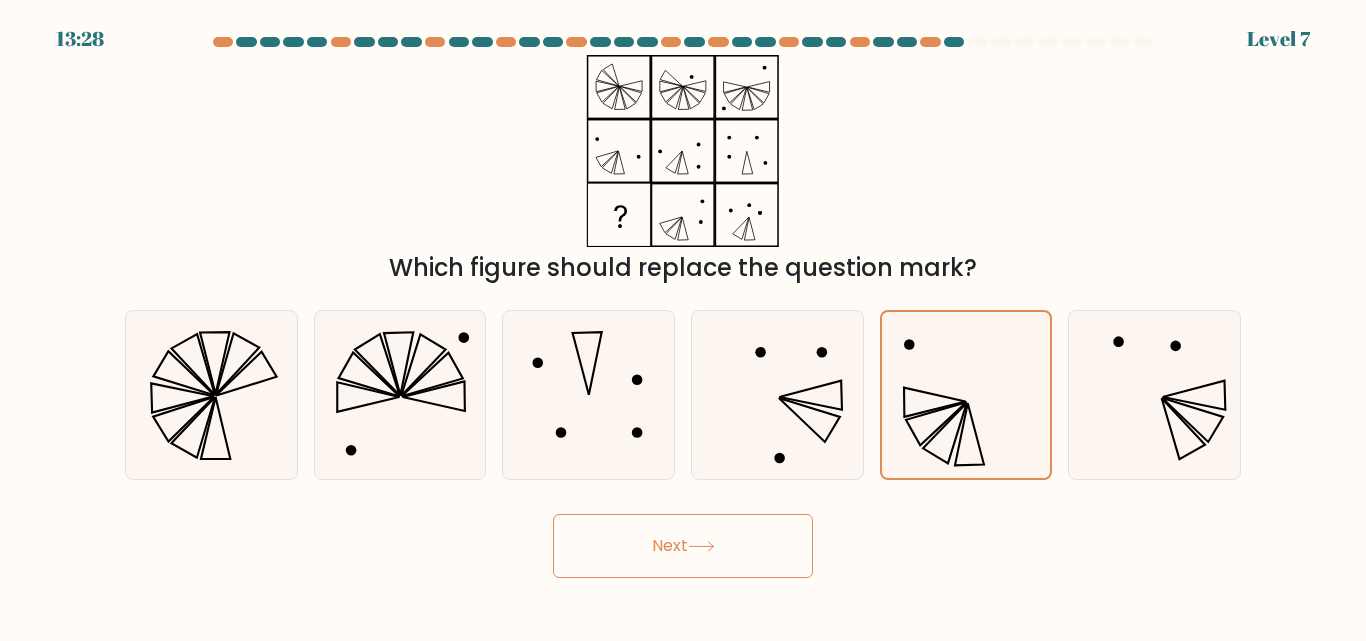 click on "Next" at bounding box center [683, 546] 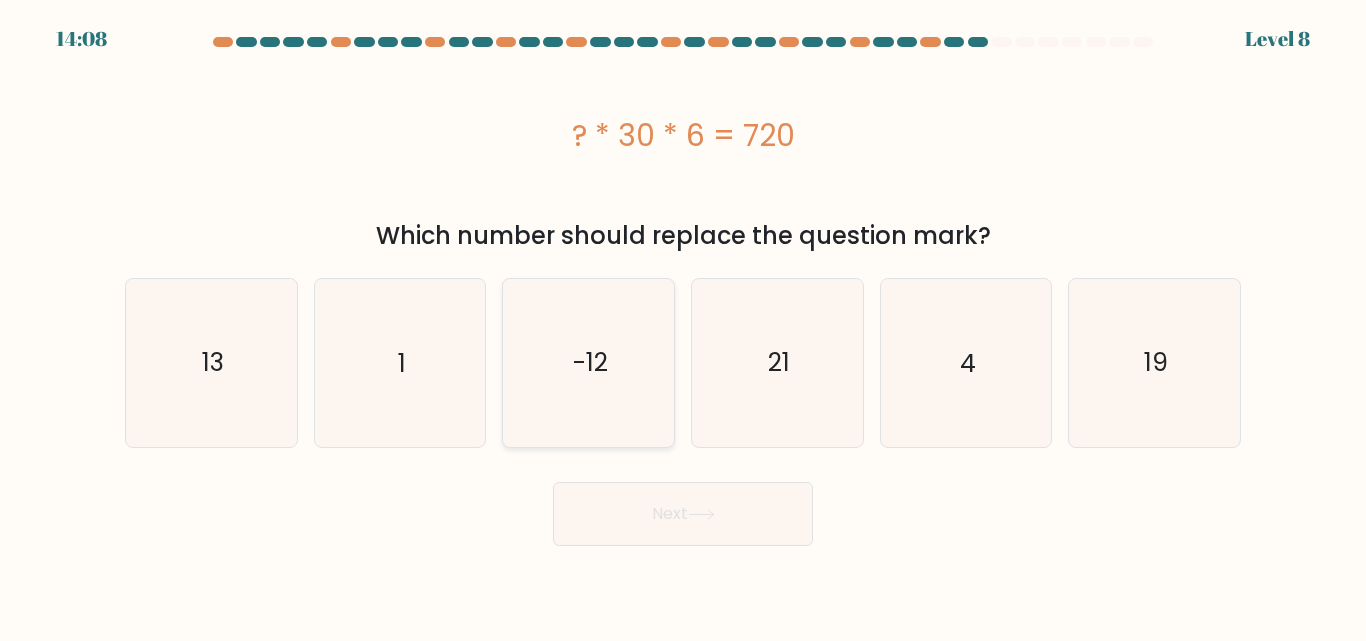 click on "-12" 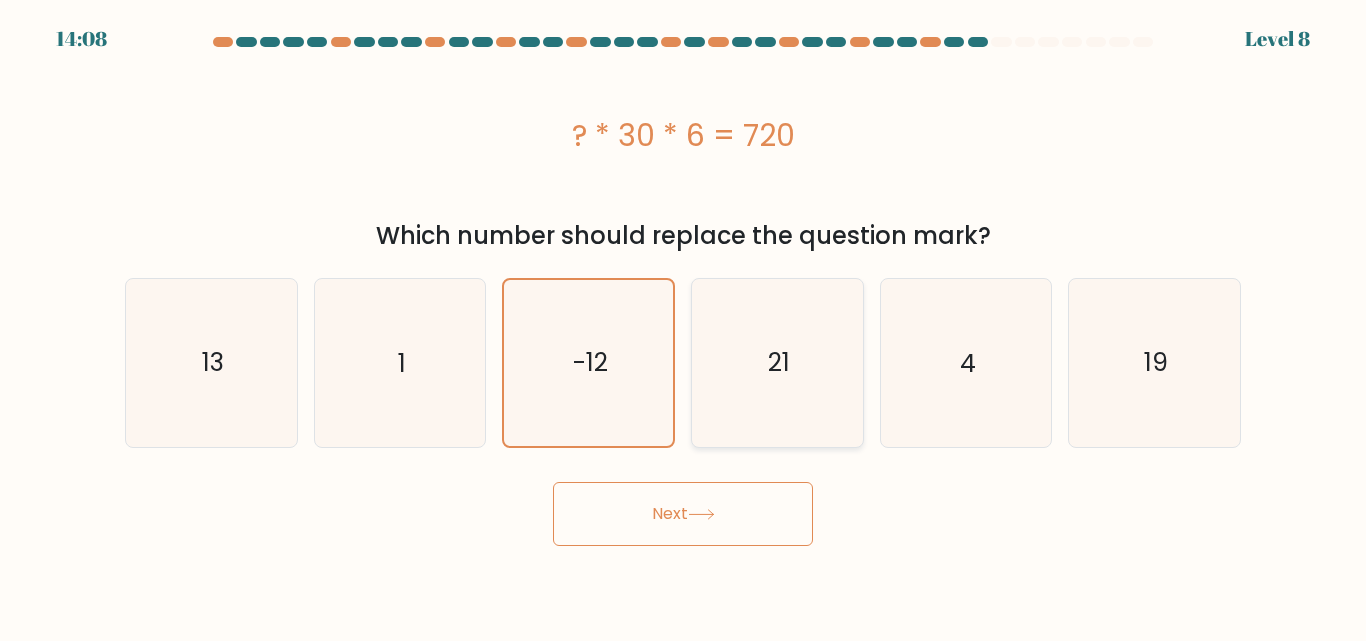 click on "21" 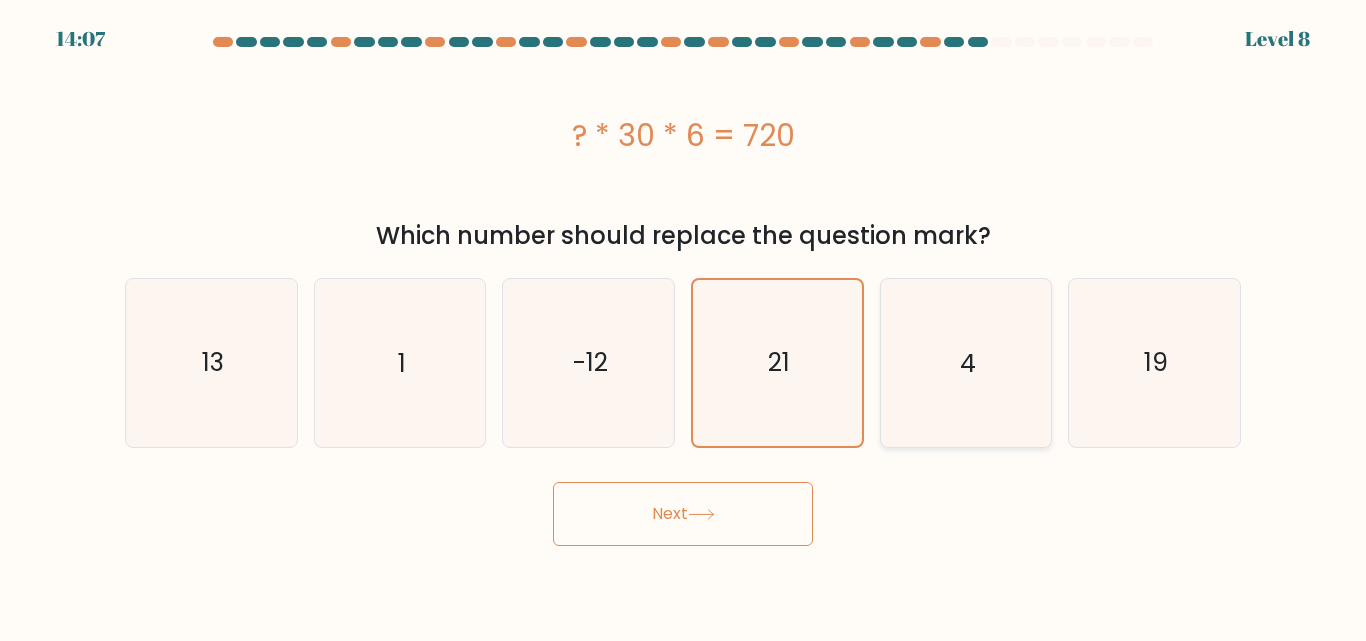 click on "4" 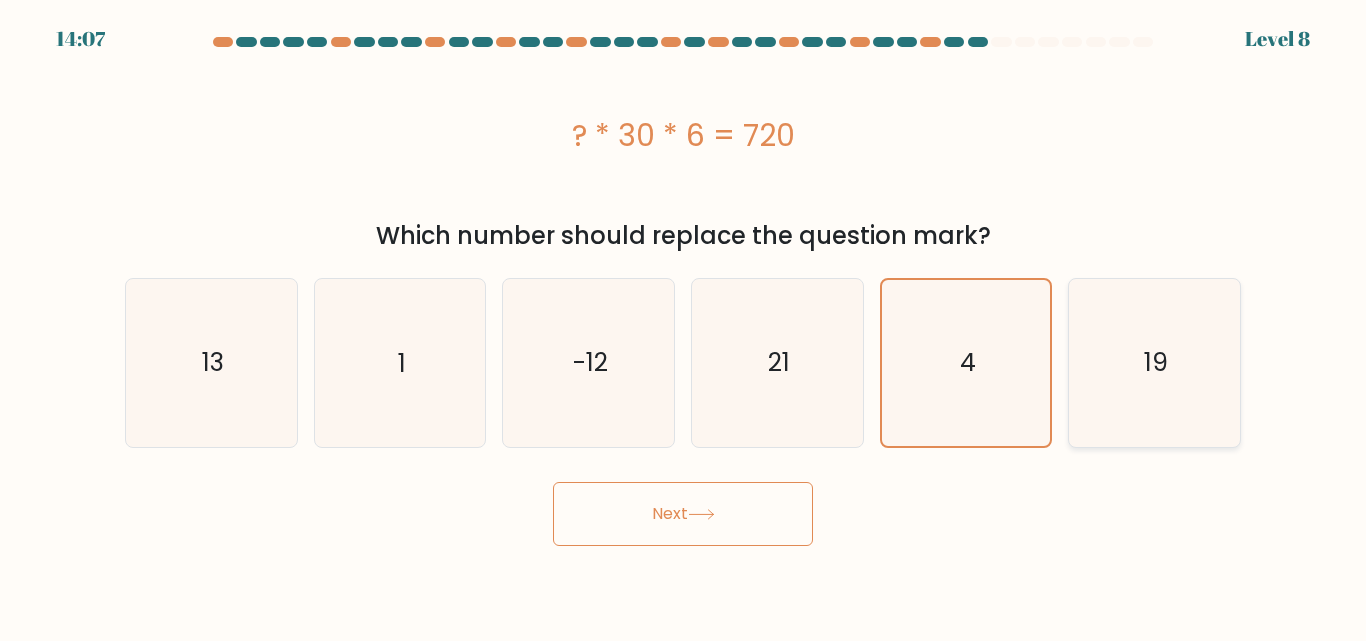 click on "19" 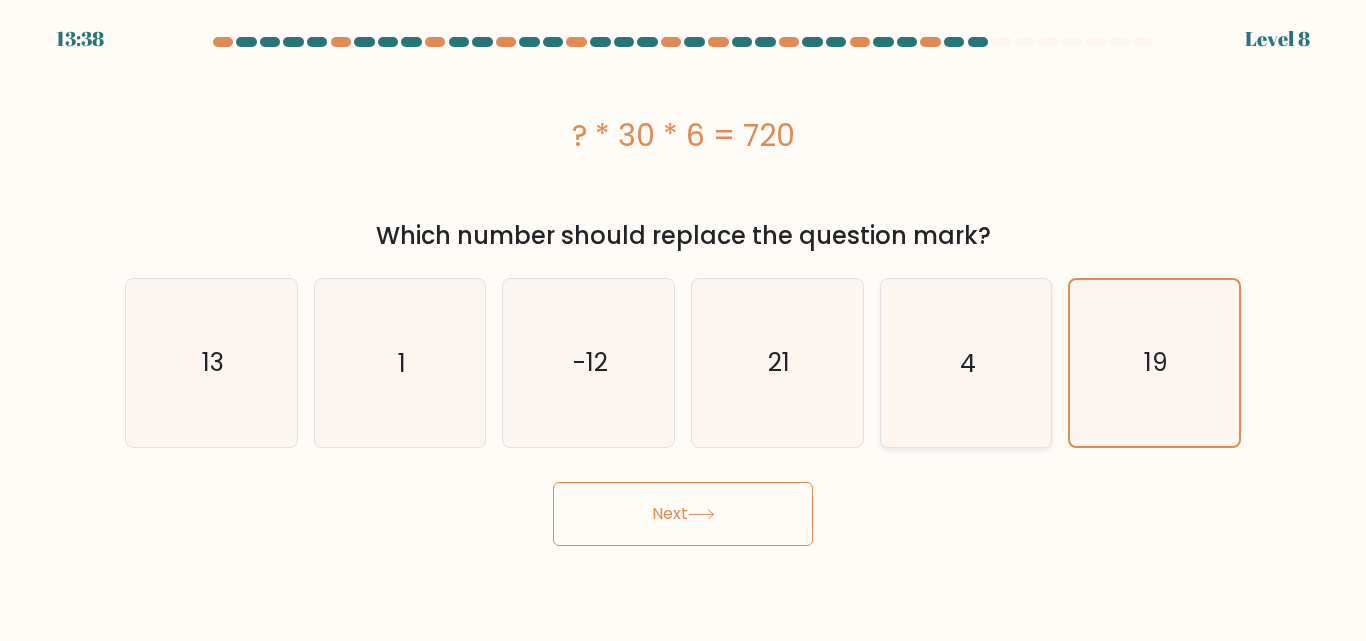 click on "4" 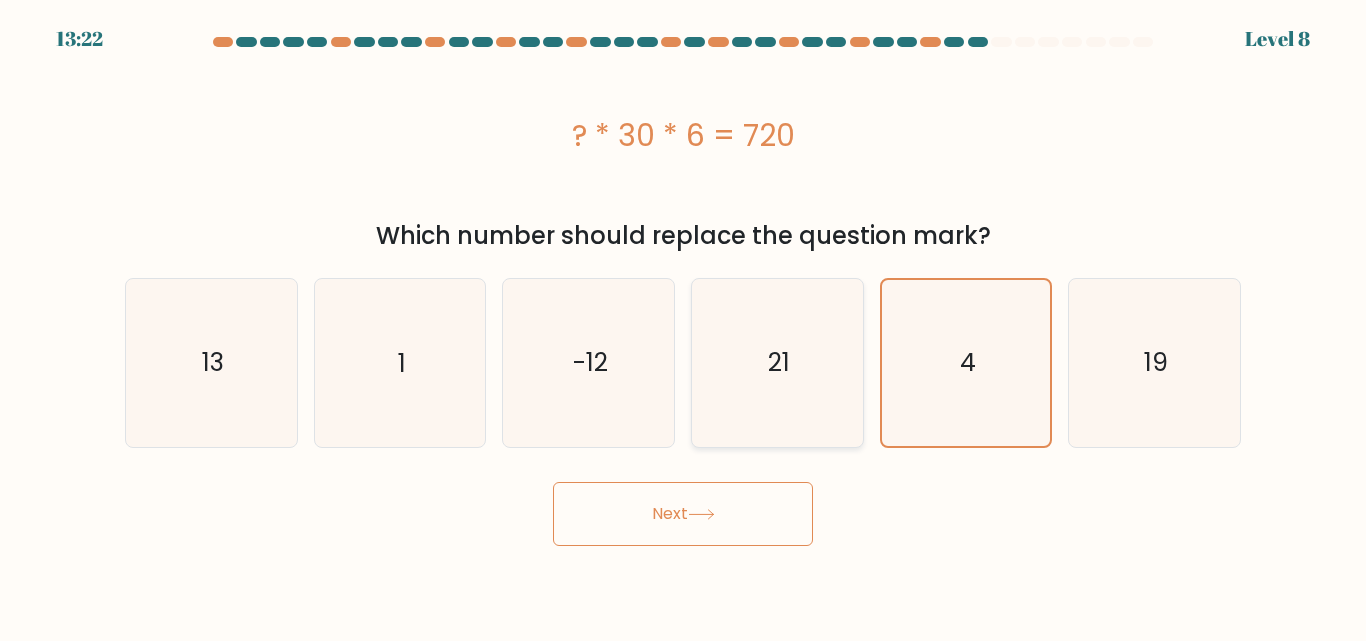click on "21" 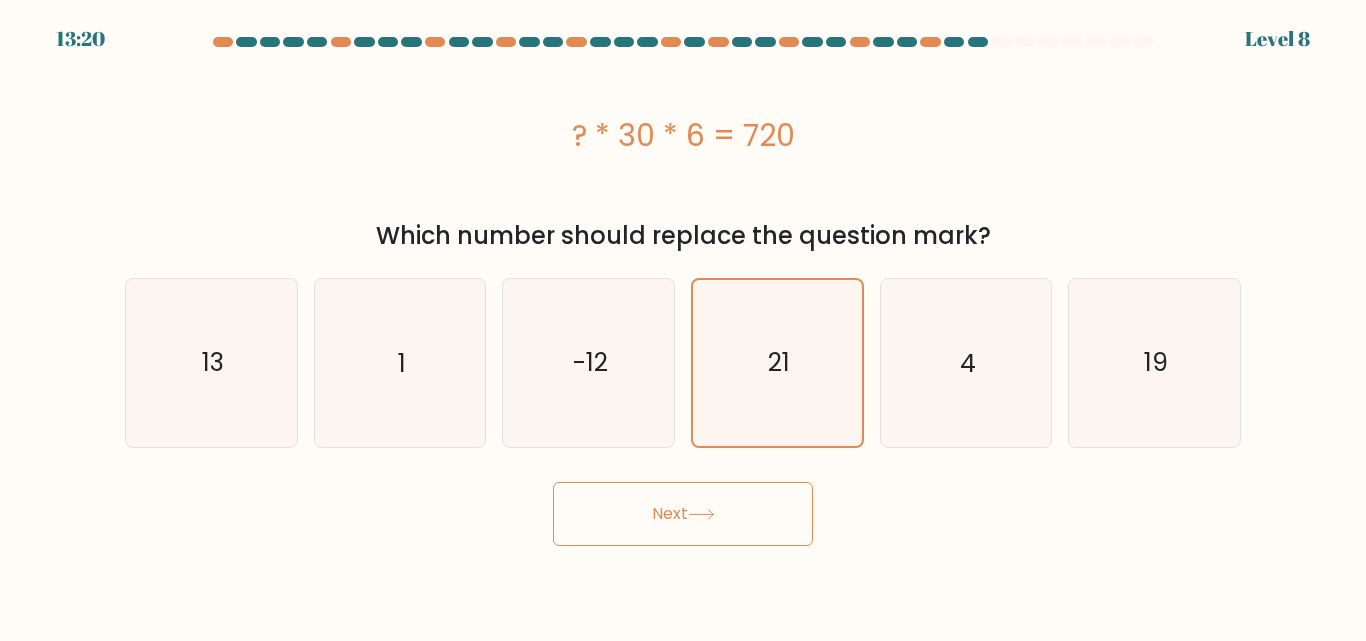 click on "Next" at bounding box center [683, 514] 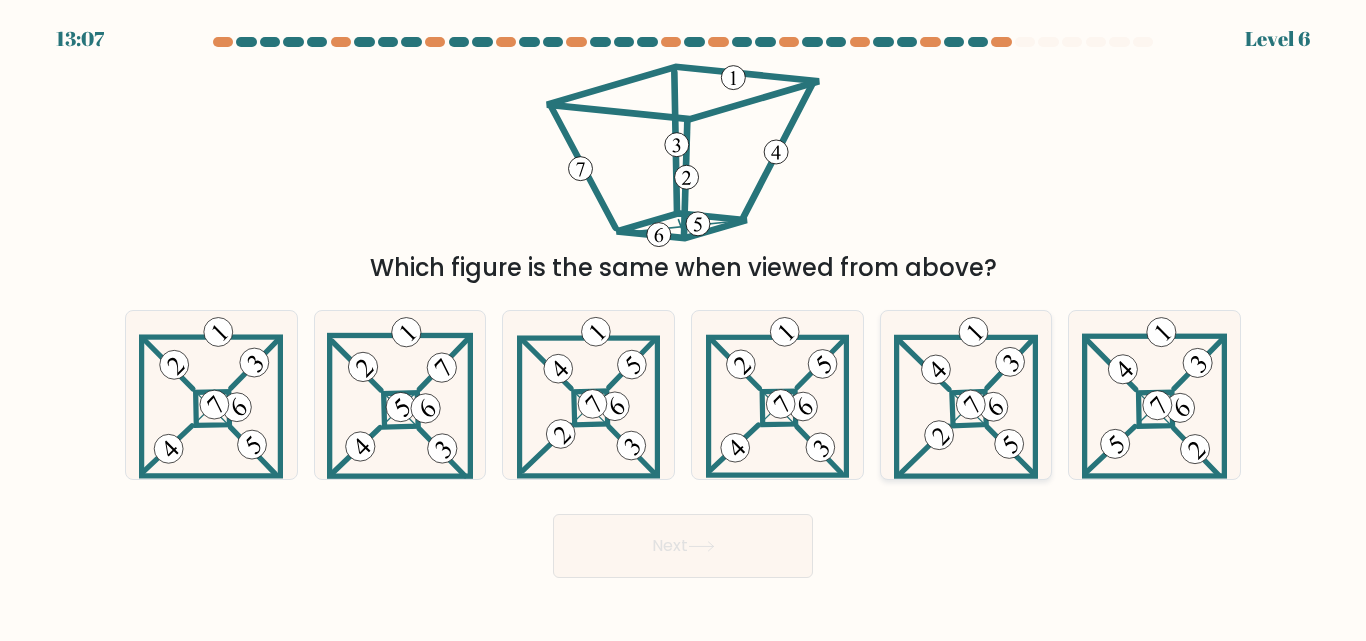 click 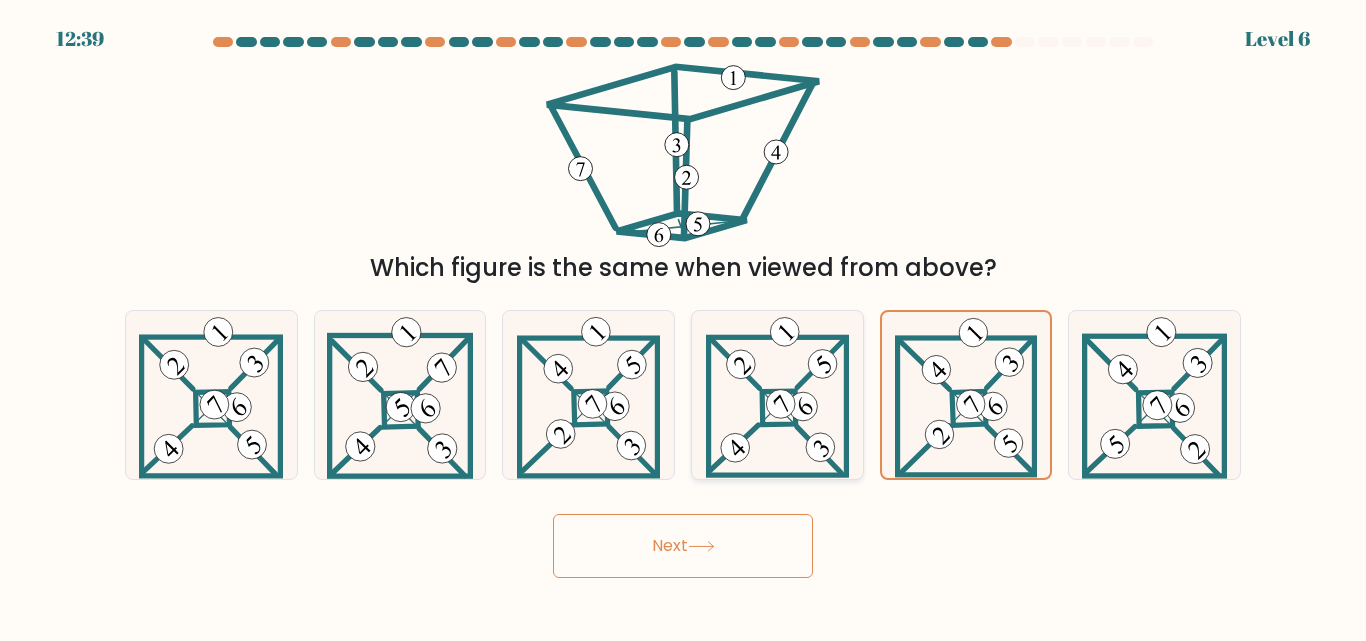 click 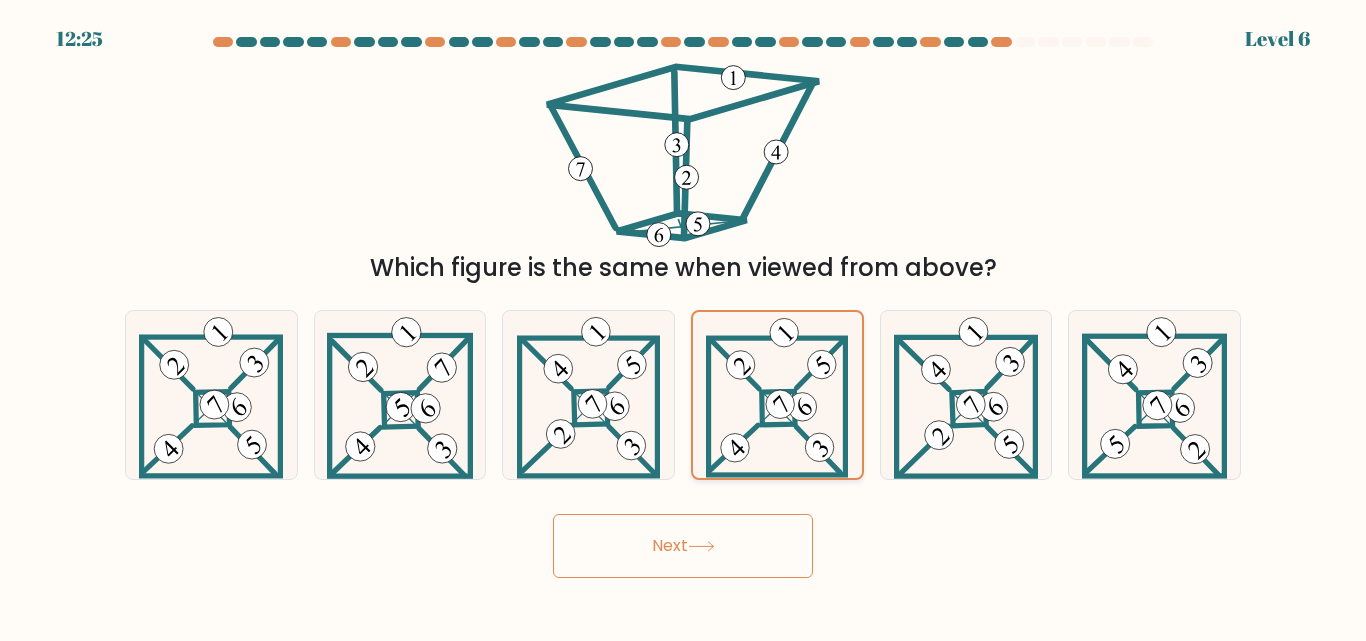 click 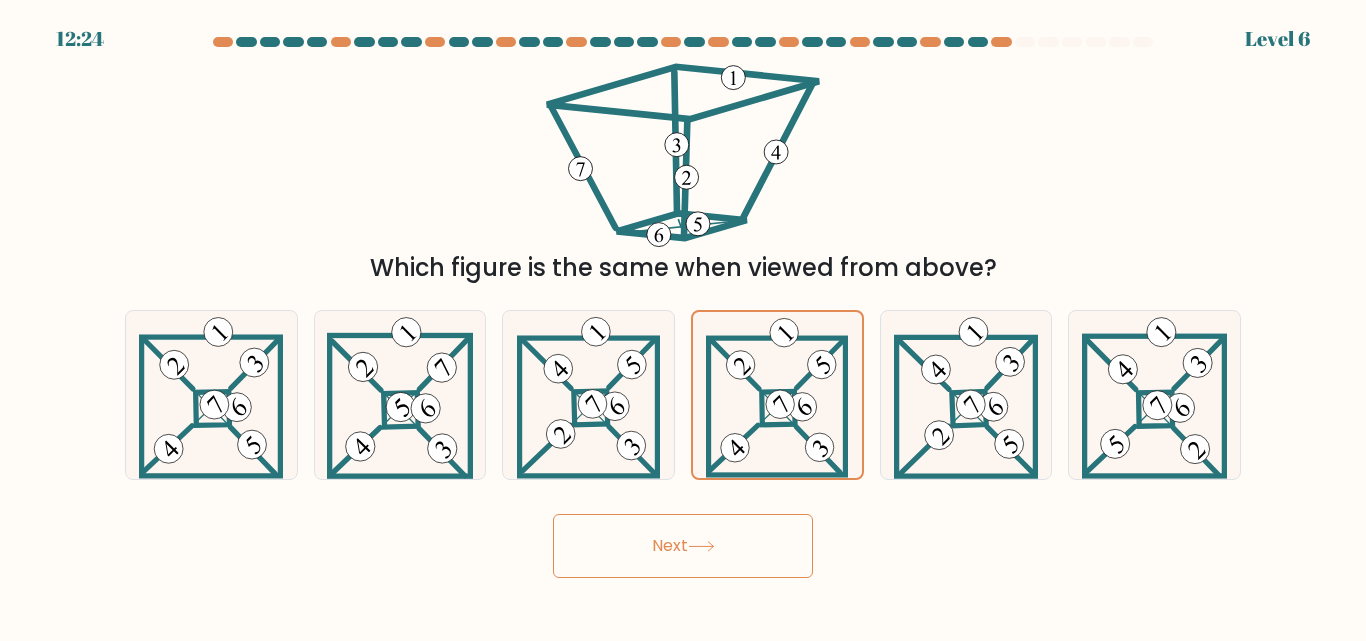 click on "Next" at bounding box center [683, 546] 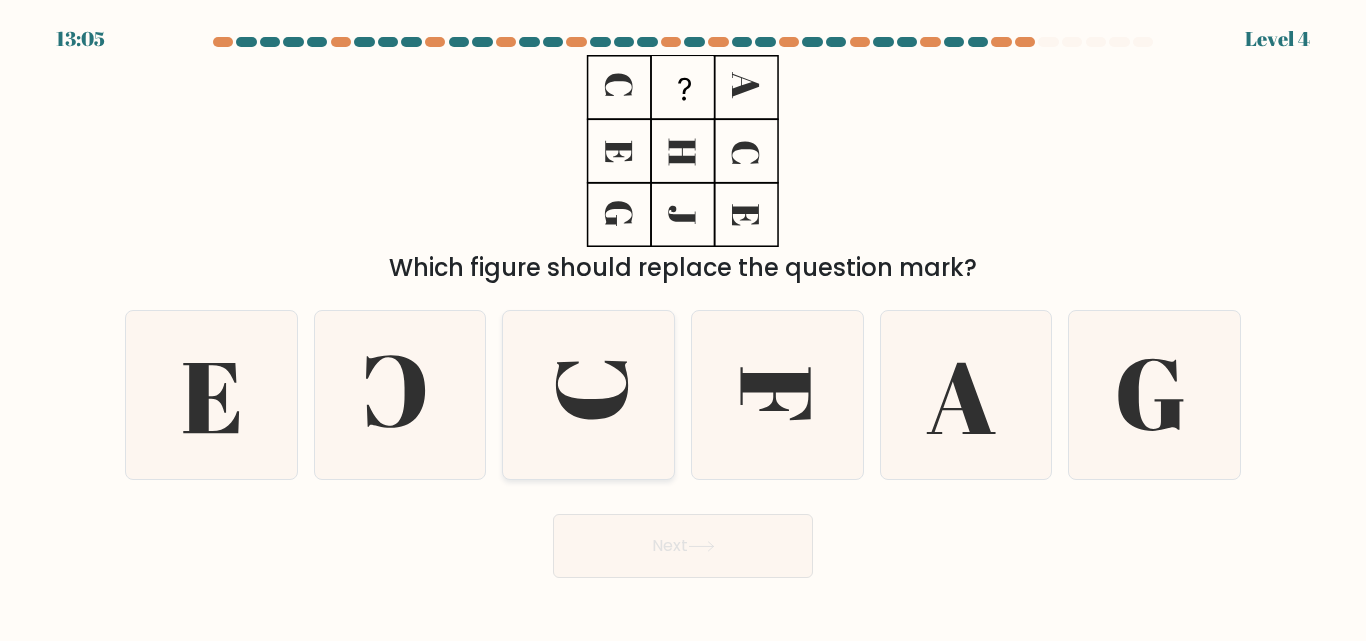 click 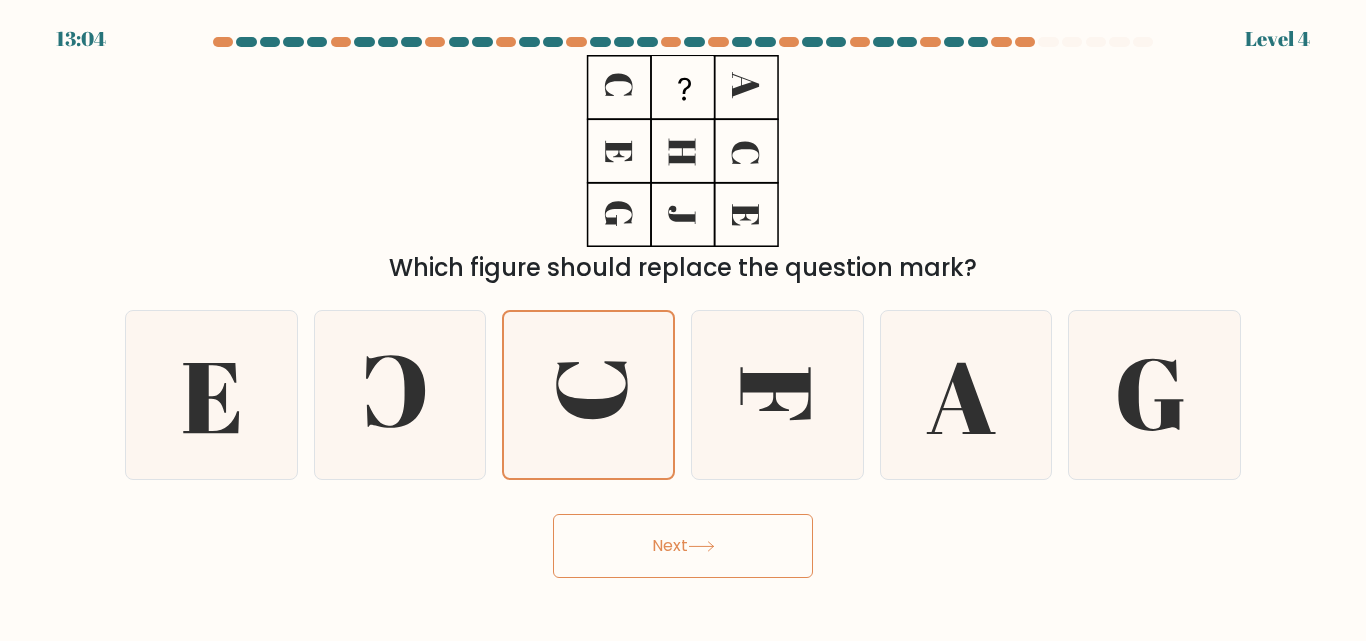 click on "Next" at bounding box center [683, 546] 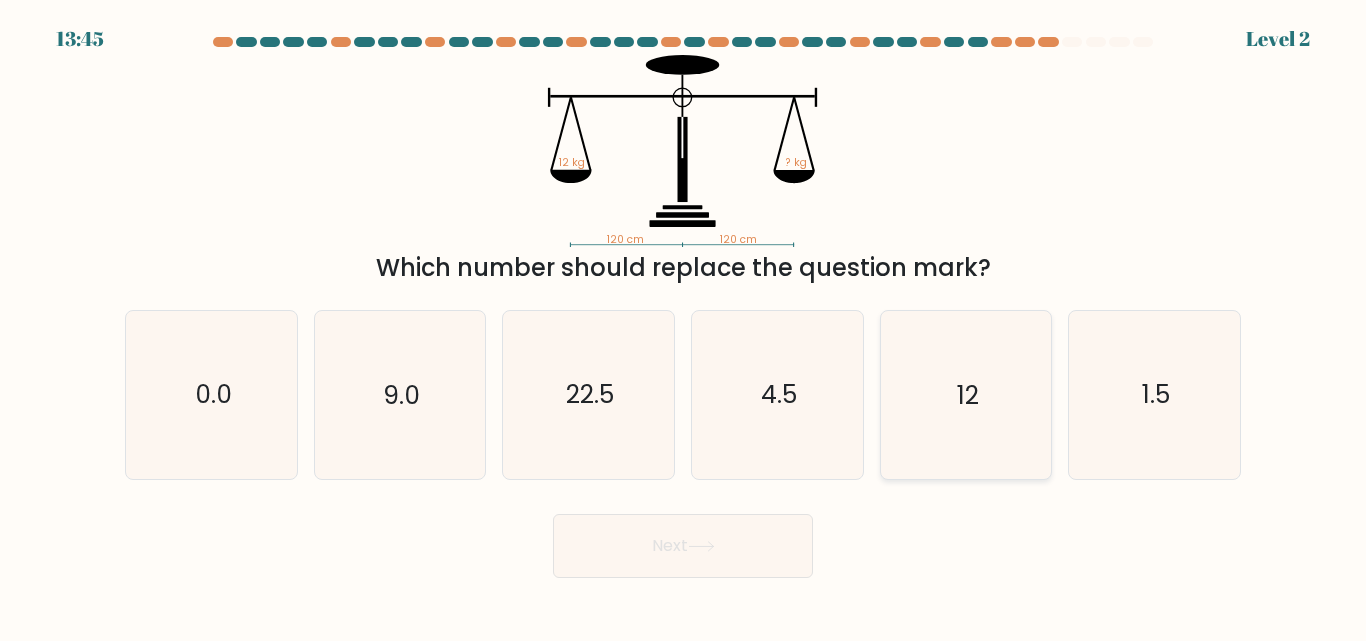 click on "12" 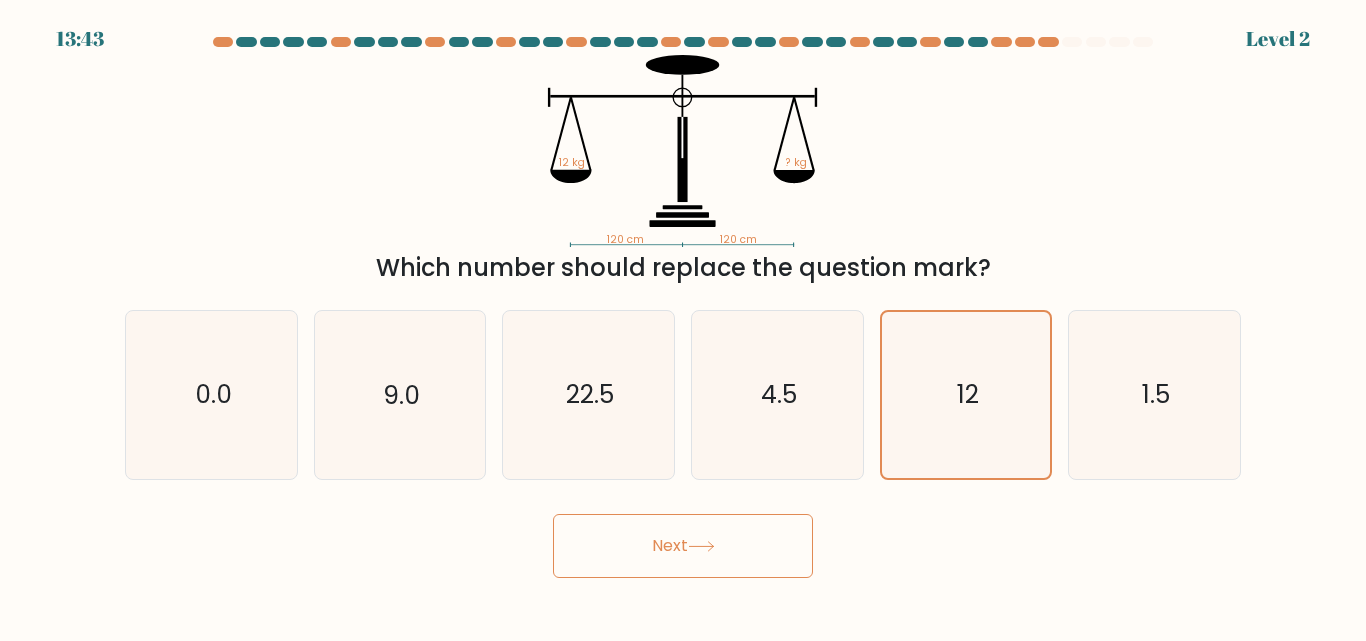 click on "Next" at bounding box center [683, 546] 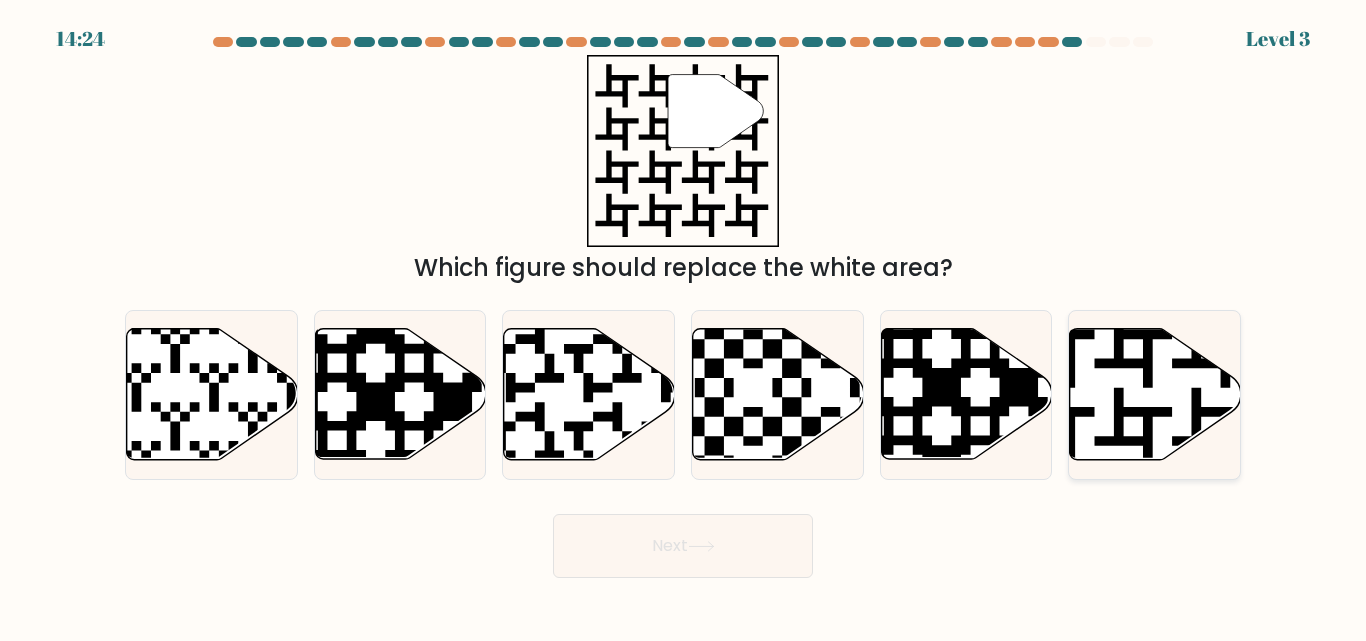 click 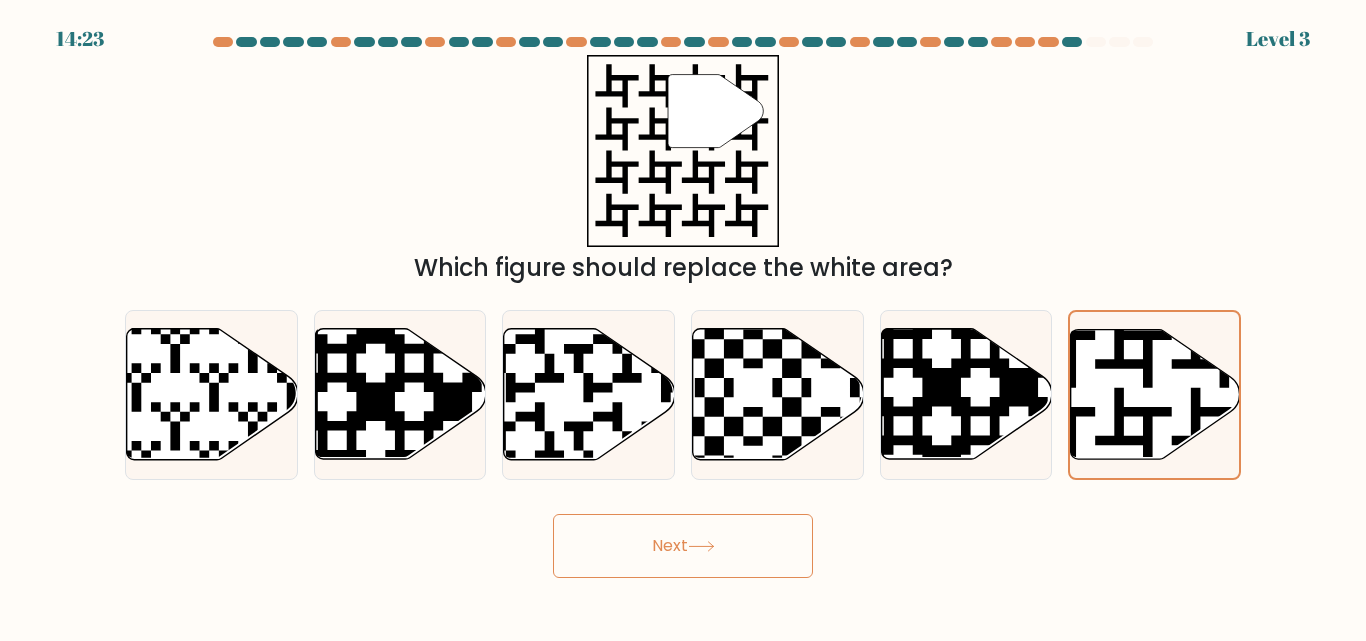 click 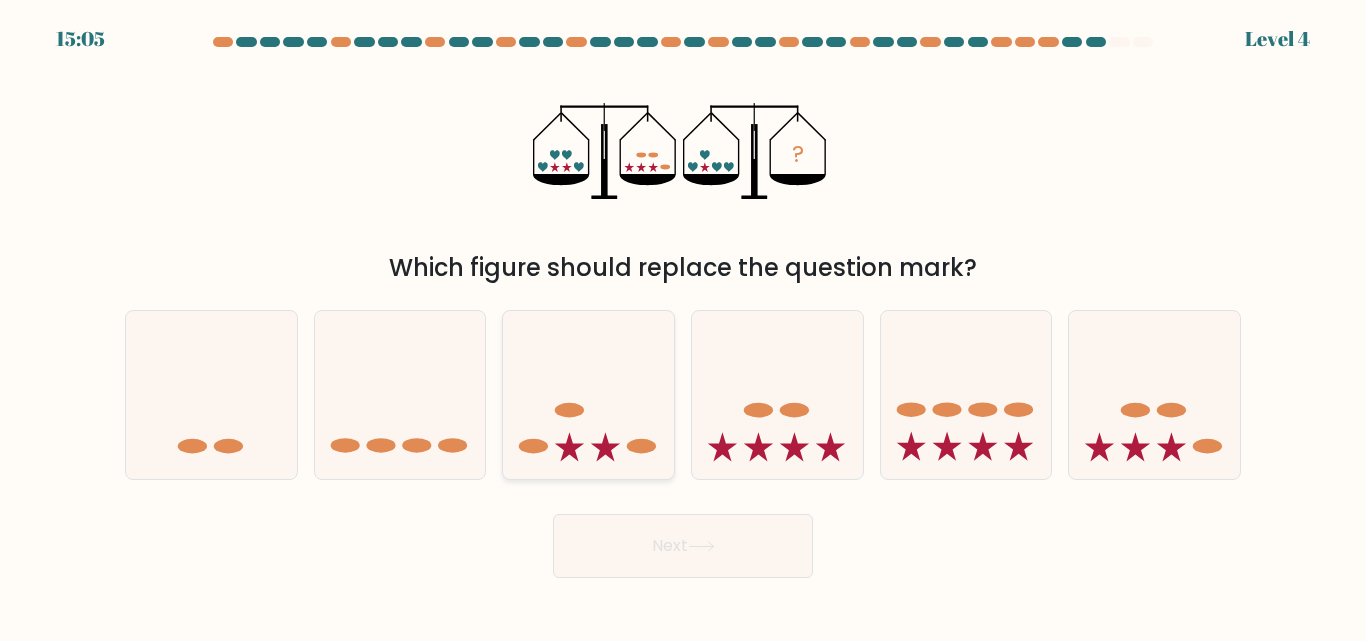 click 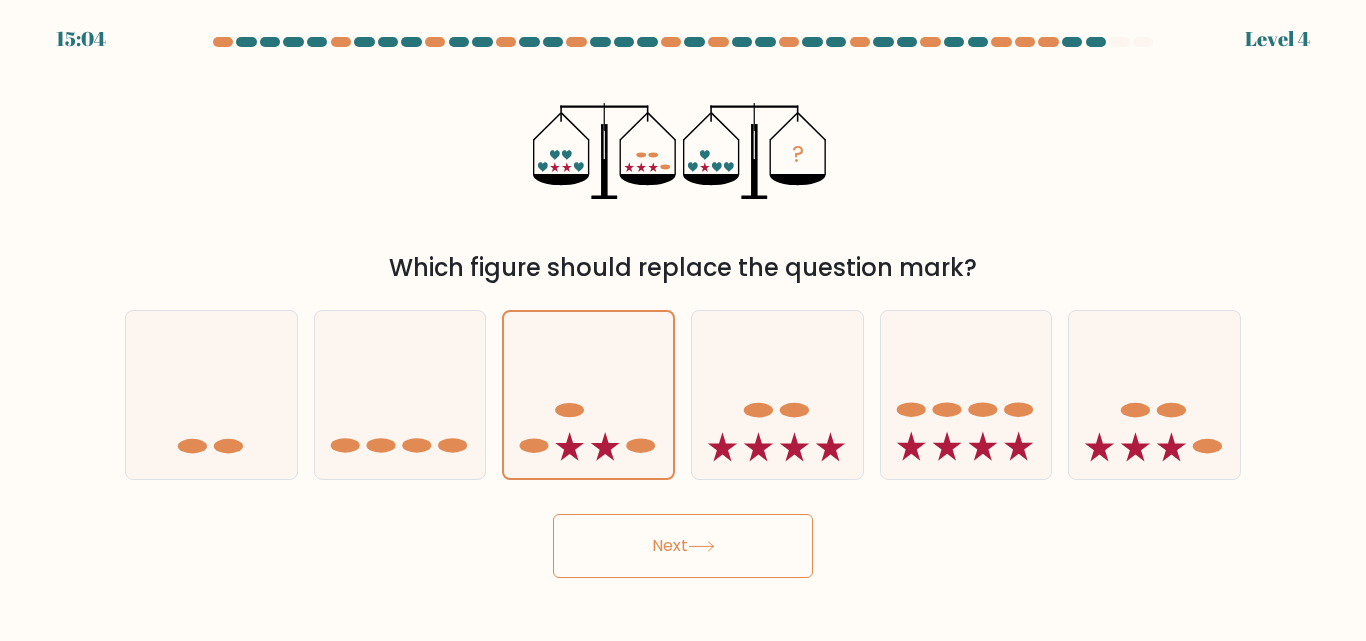 click on "Next" at bounding box center [683, 546] 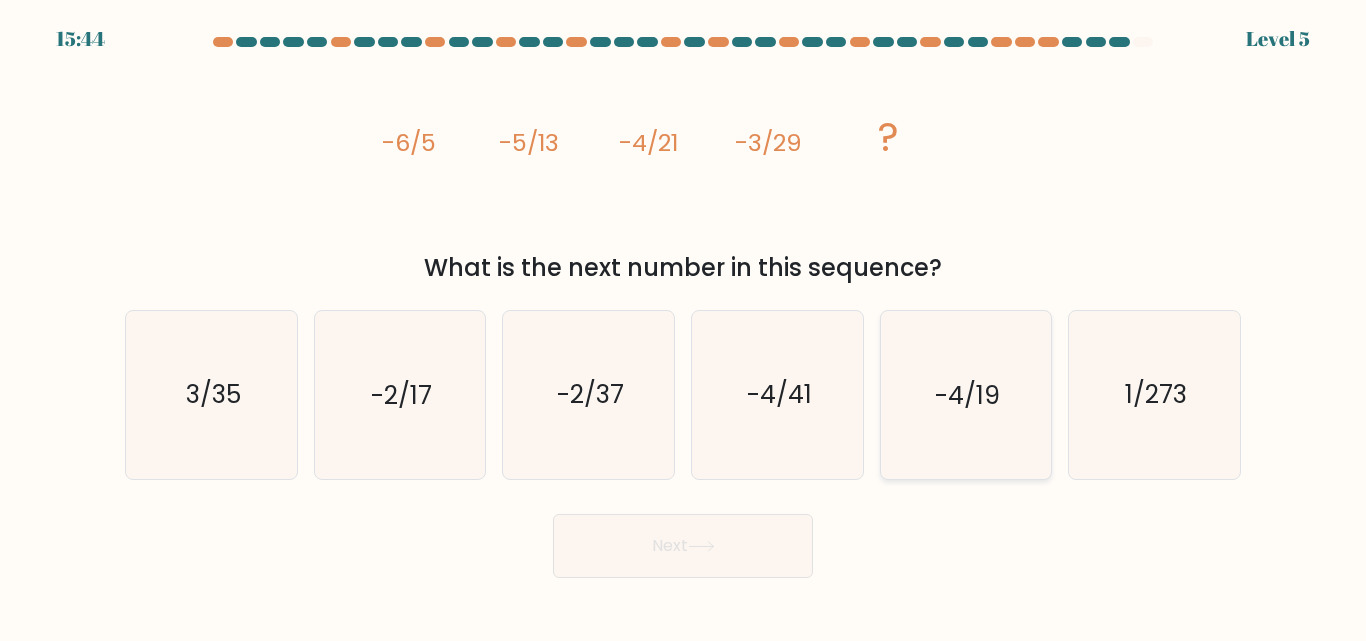 click on "-4/19" 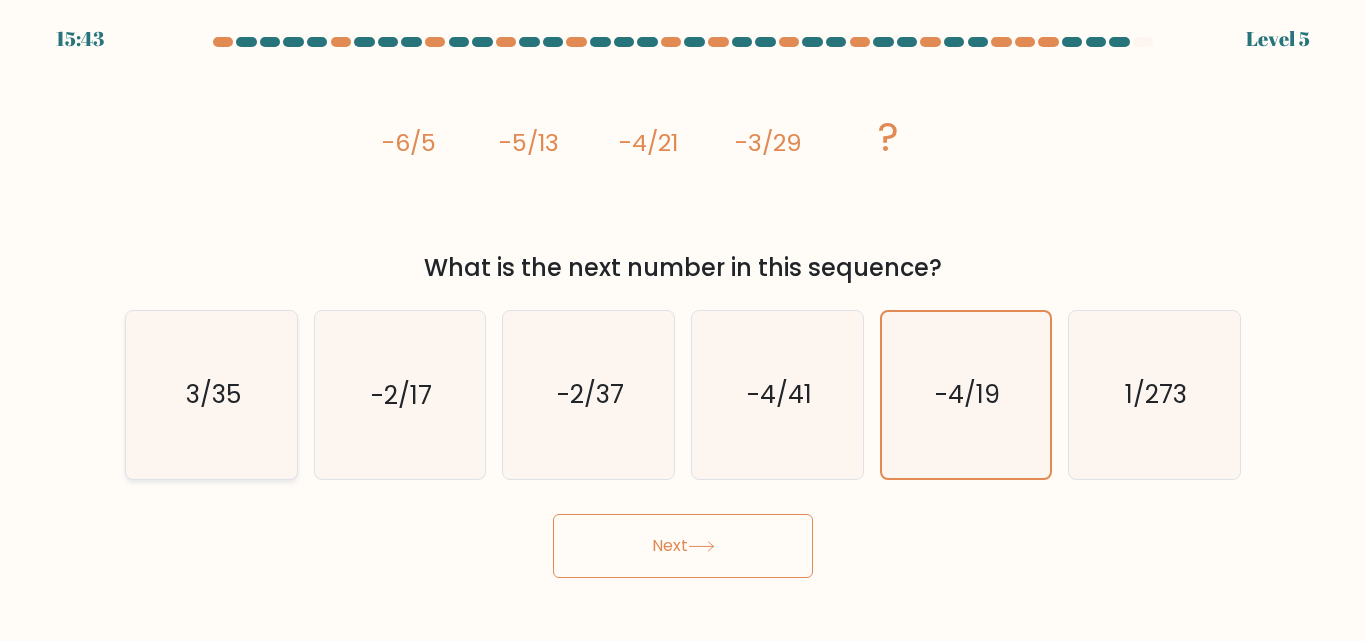 drag, startPoint x: 242, startPoint y: 389, endPoint x: 290, endPoint y: 414, distance: 54.120235 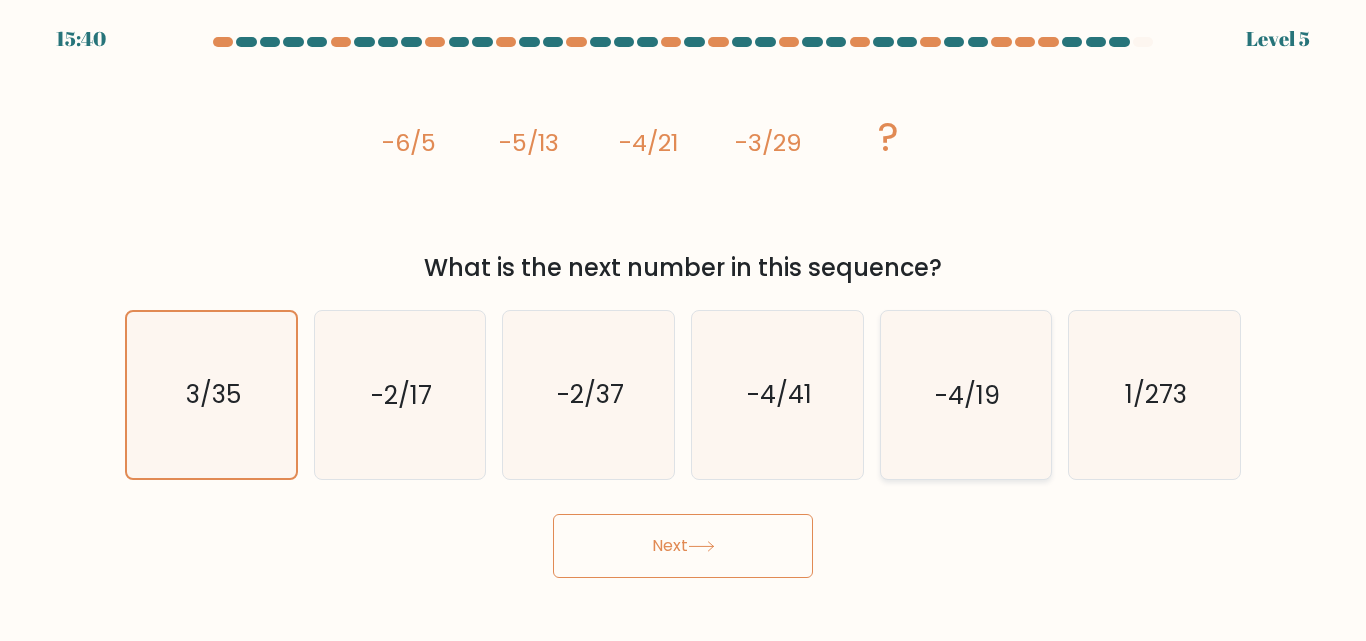 click on "-4/19" 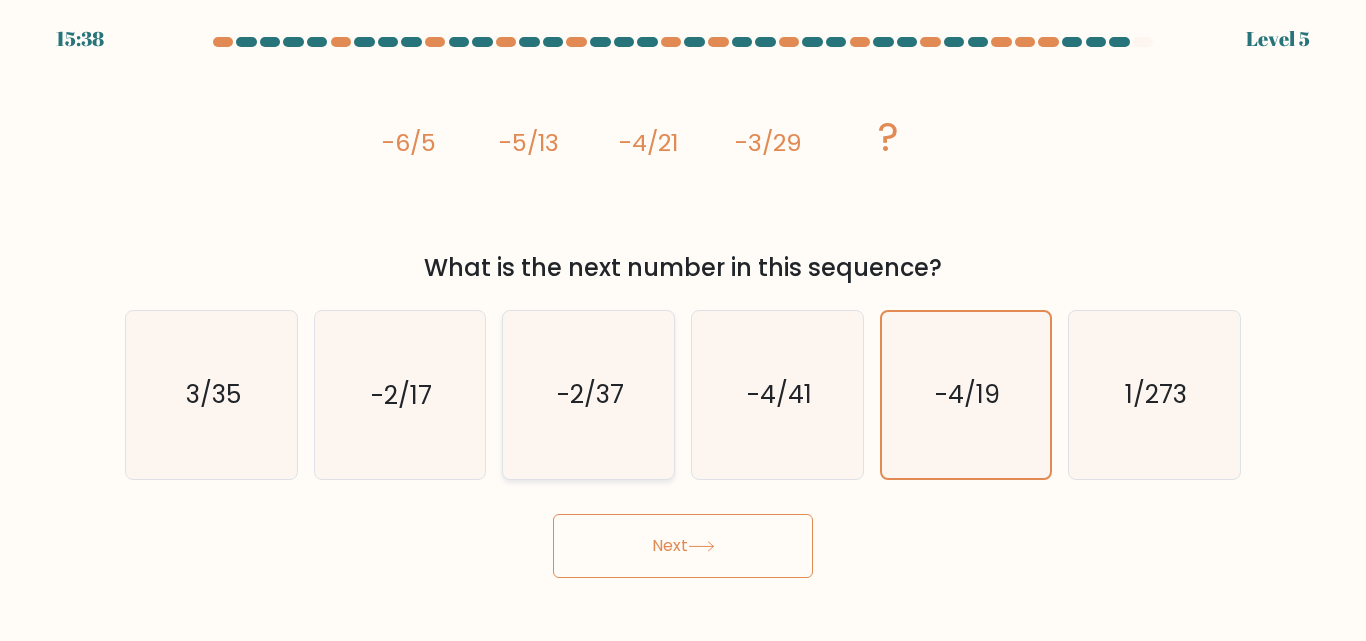 click on "-2/37" 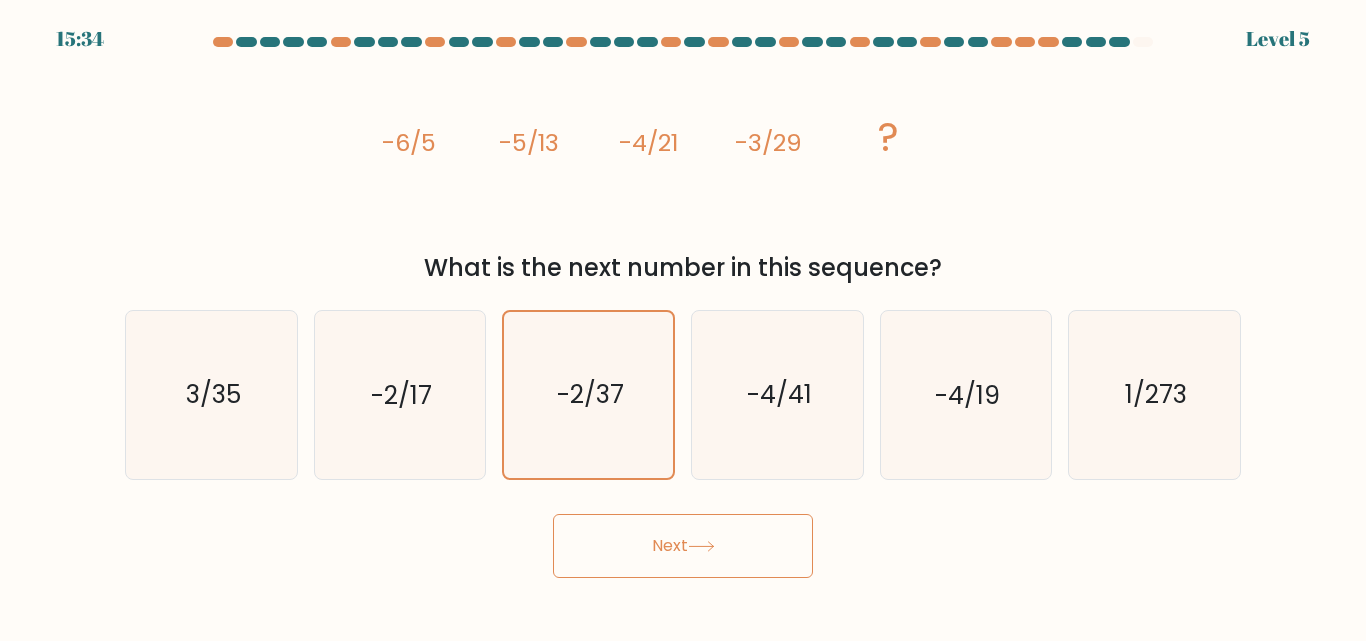 click on "Next" at bounding box center (683, 546) 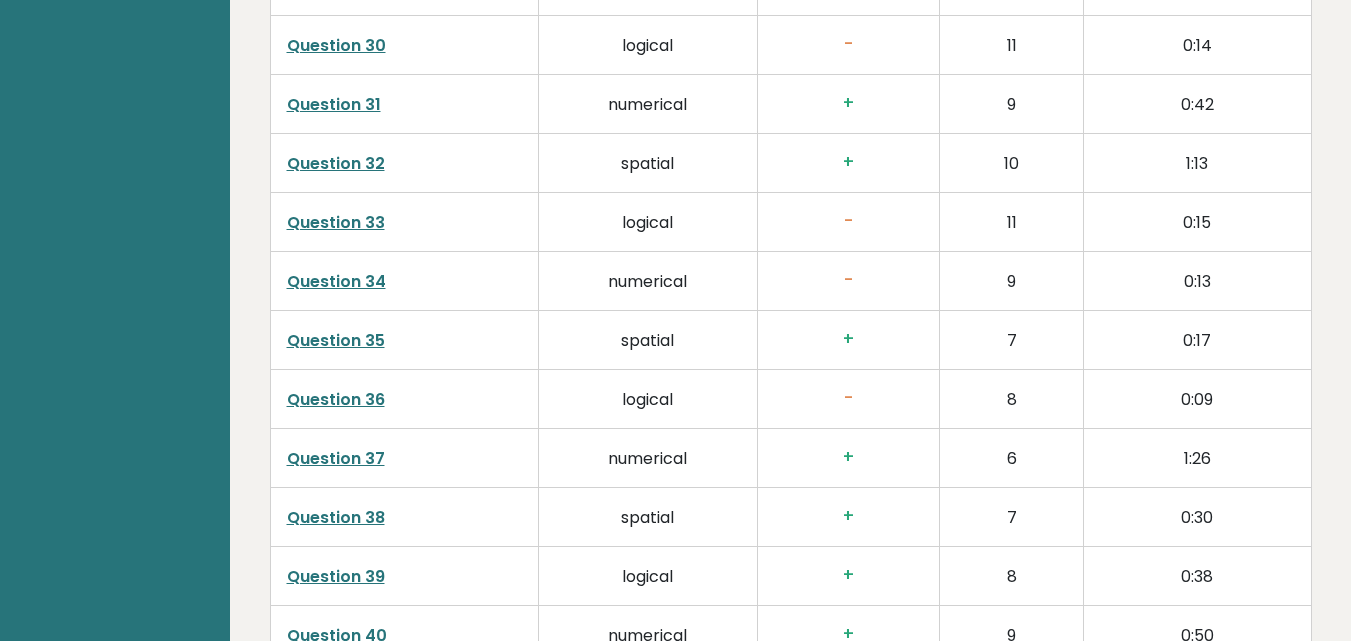 scroll, scrollTop: 5500, scrollLeft: 0, axis: vertical 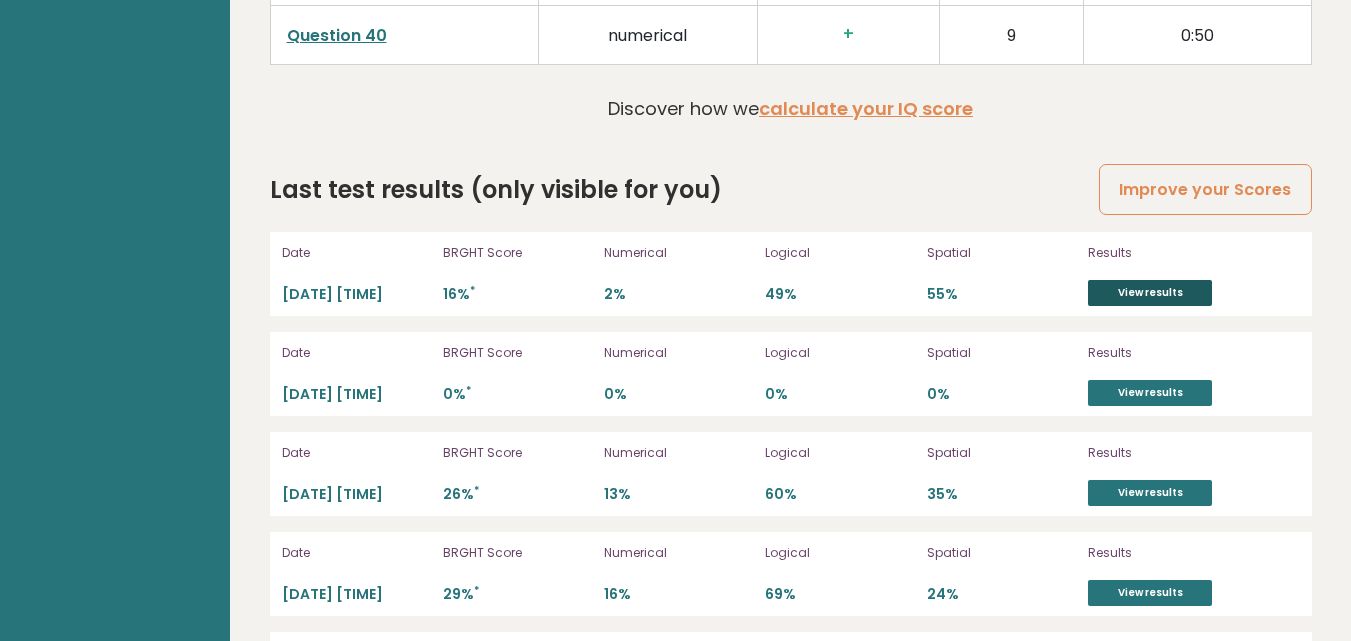 click on "View results" at bounding box center (1150, 293) 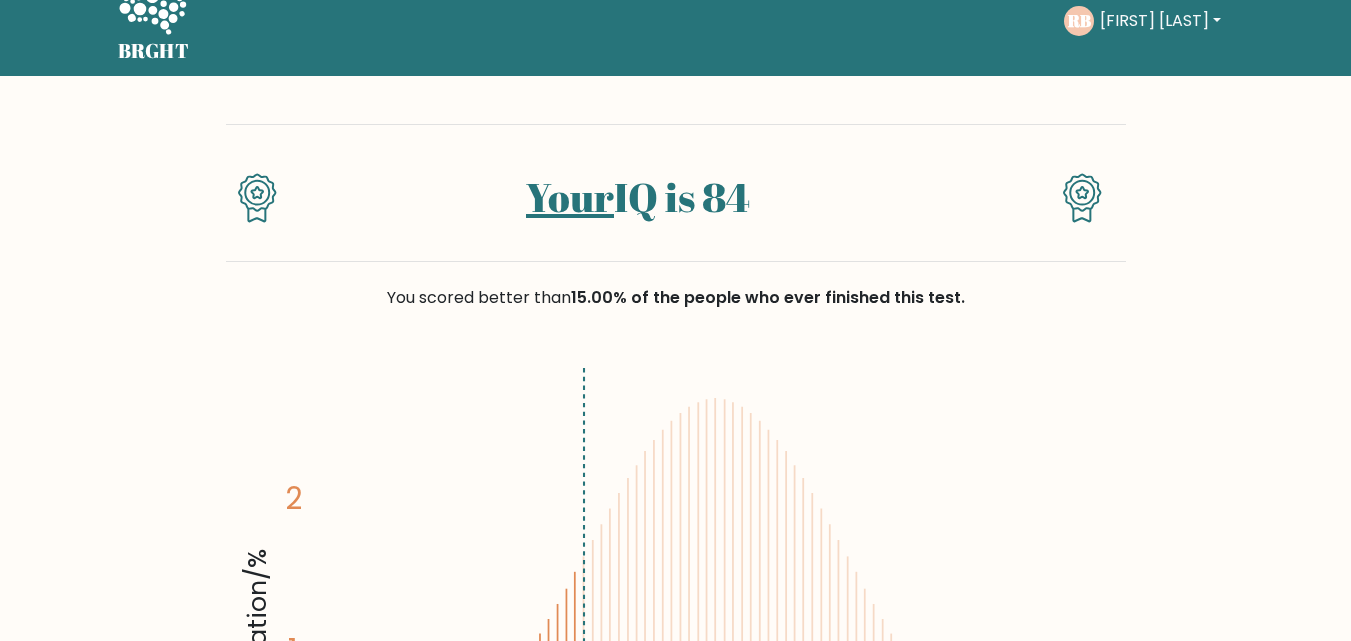scroll, scrollTop: 0, scrollLeft: 0, axis: both 